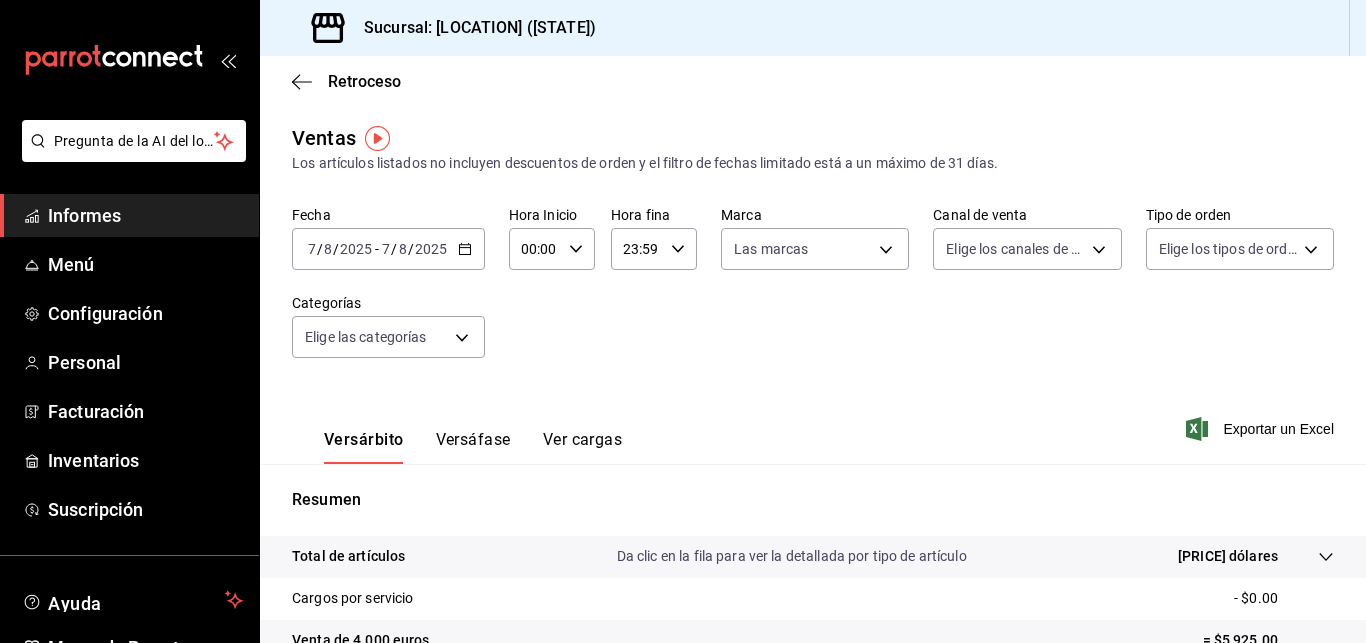 scroll, scrollTop: 0, scrollLeft: 0, axis: both 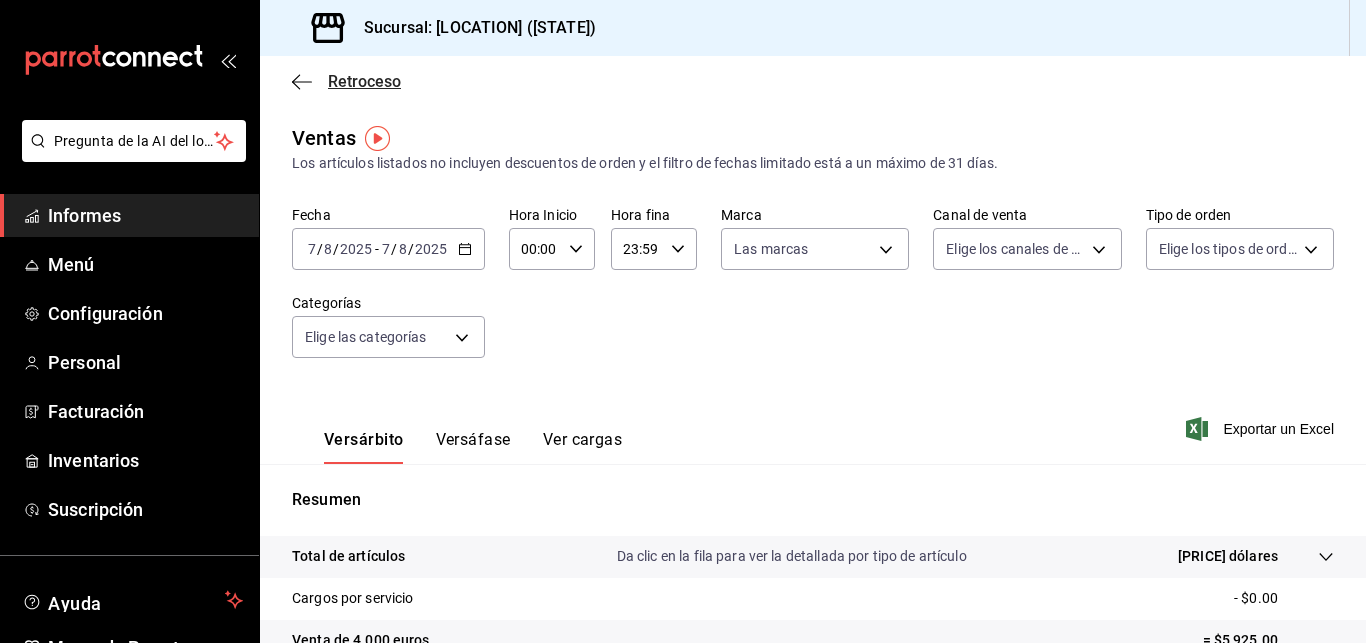 click 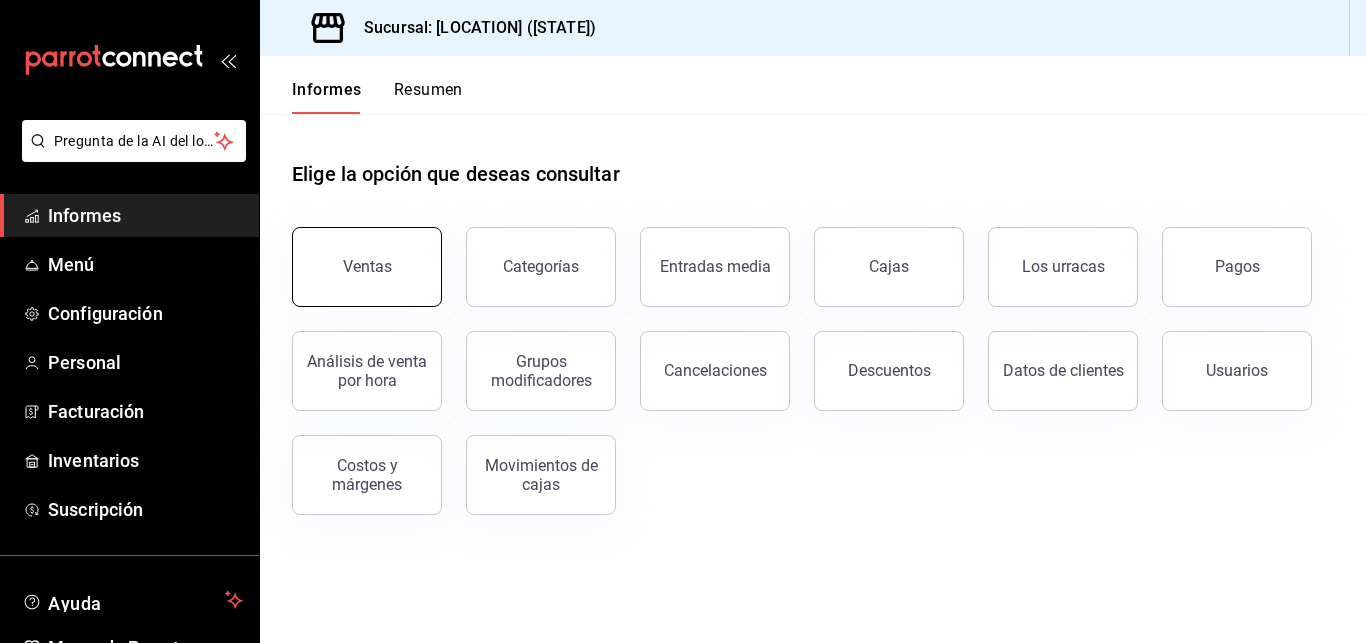 click on "Ventas" at bounding box center [367, 267] 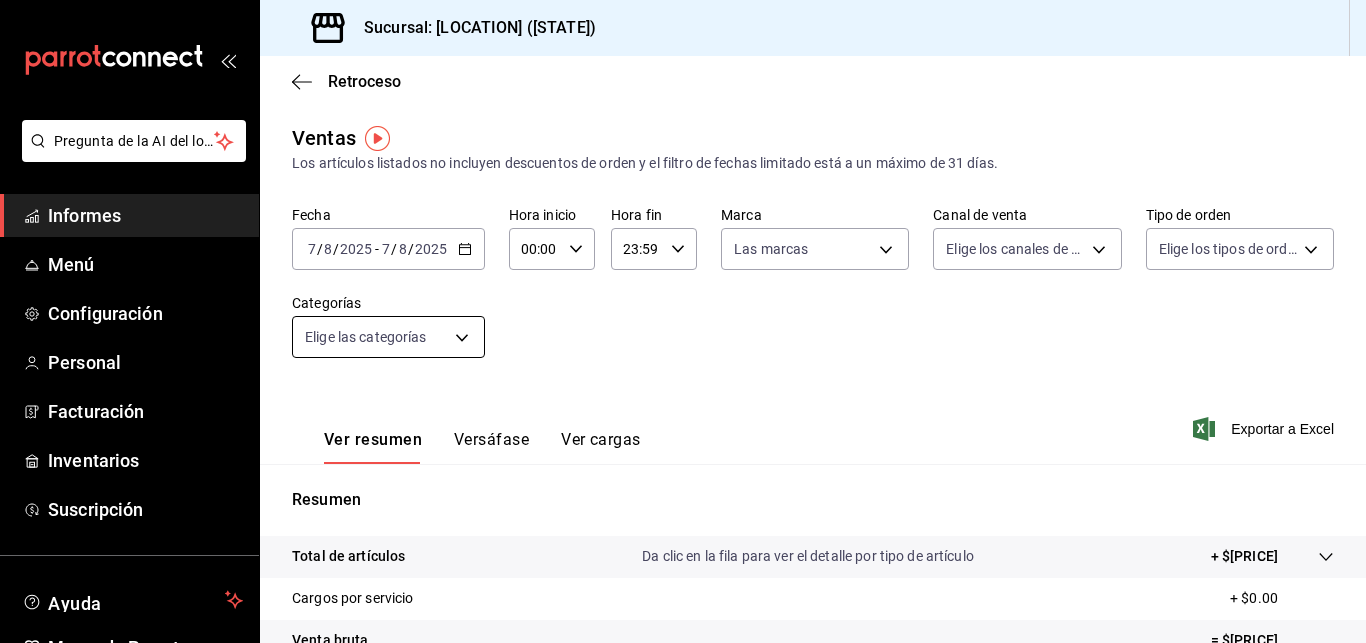 click on "Pregunta de la AI del loro Informes  Menú  Configuración  Personal  Facturación  Inventarios  Suscripción  Ayuda Marzo de Parrot  Alexis Gutiérrez Tenorio  Sugerir nueva función  Sucursal: Casa Tuhá (Hgo) Retroceso Ventas Los artículos listados no incluyen descuentos de orden y el filtro de fechas limitado está a un máximo de 31 días. Fecha 2025-08-07 7 / 8 / 2025 - 2025-08-07 7 / 8 / 2025 Hora inicio 00:00 Hora inicio Hora fin 23:59 Hora fin Marca Las marcas Canal de venta Elige los canales de venta Tipo de orden Elige los tipos de orden Categorías Elige las categorías Ver resumen Versáfase Ver cargas Exportar a Excel Resumen Total de artículos Da clic en la fila para ver el detalle por tipo de artículo + $9,794.00 Cargos por servicio + $0.00 Venta bruta = $9,794.00 Descuentos totales - $0.00 Certificados de regalo - $0.00 Venta total = $9,794.00 Impuestos - $1,350.90 Venta neta = $8,443.10 Pregunta de la AI del loro Informes  Menú   Configuración   Personal   Facturación   Inventarios" at bounding box center [683, 321] 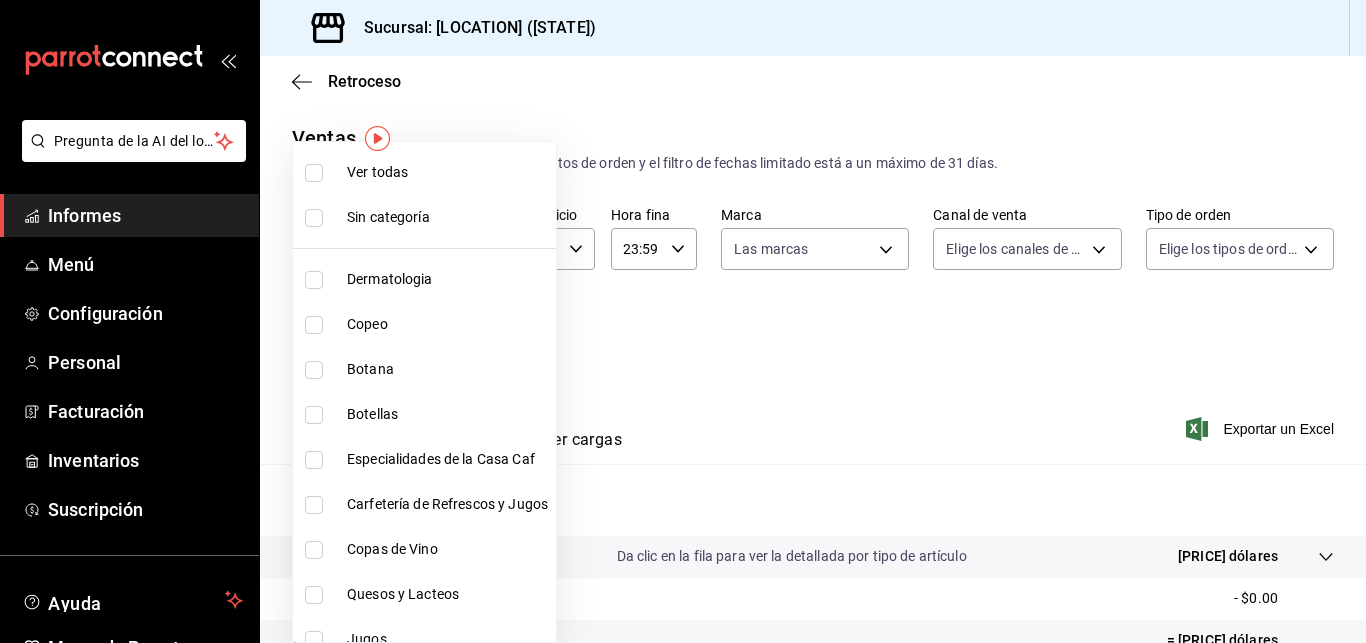 click at bounding box center (683, 321) 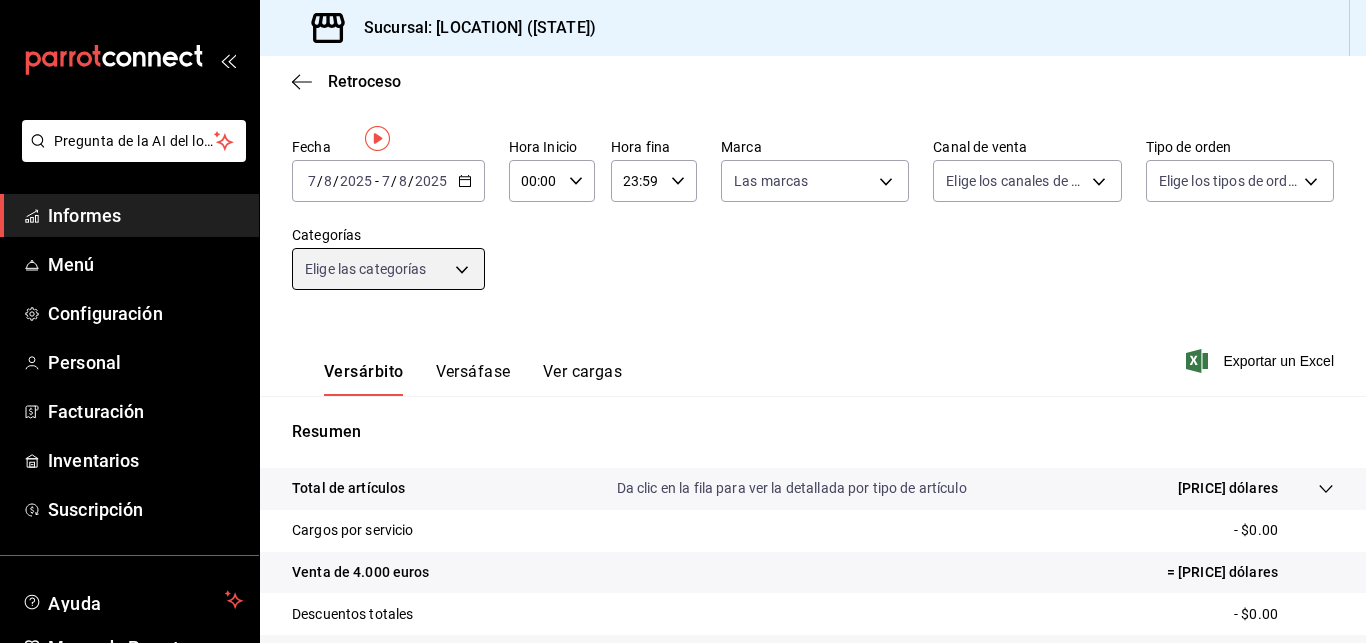scroll, scrollTop: 0, scrollLeft: 0, axis: both 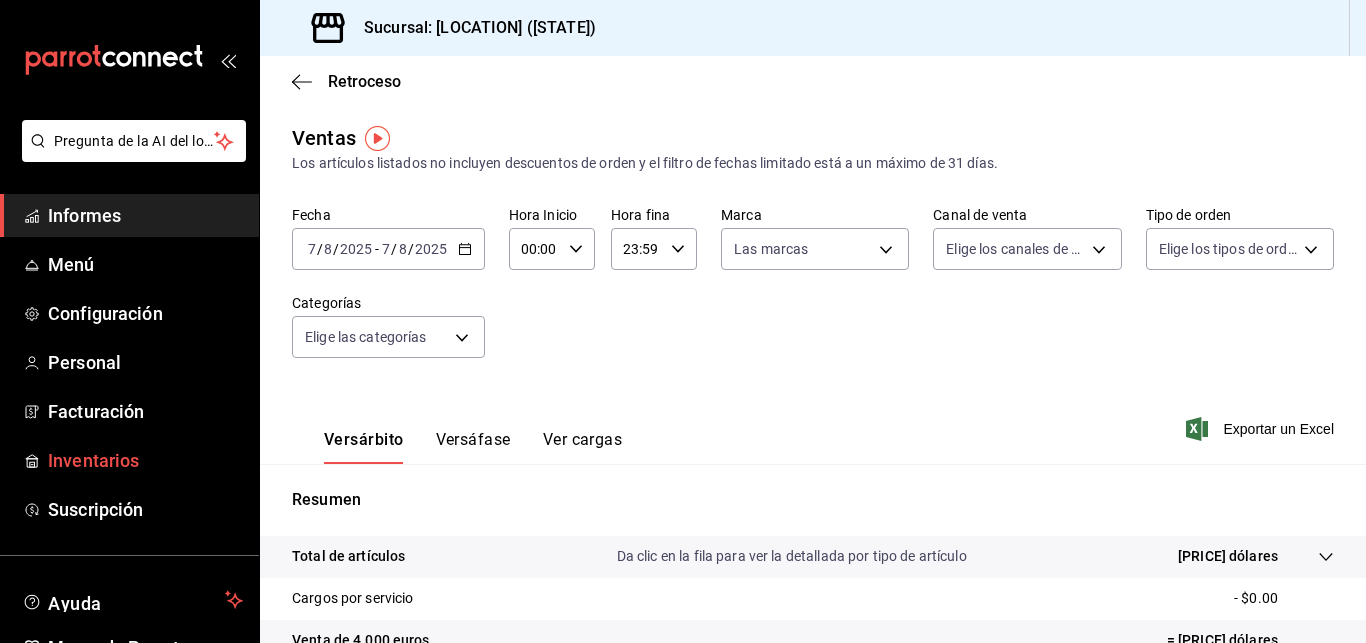 click on "Inventarios" at bounding box center [145, 460] 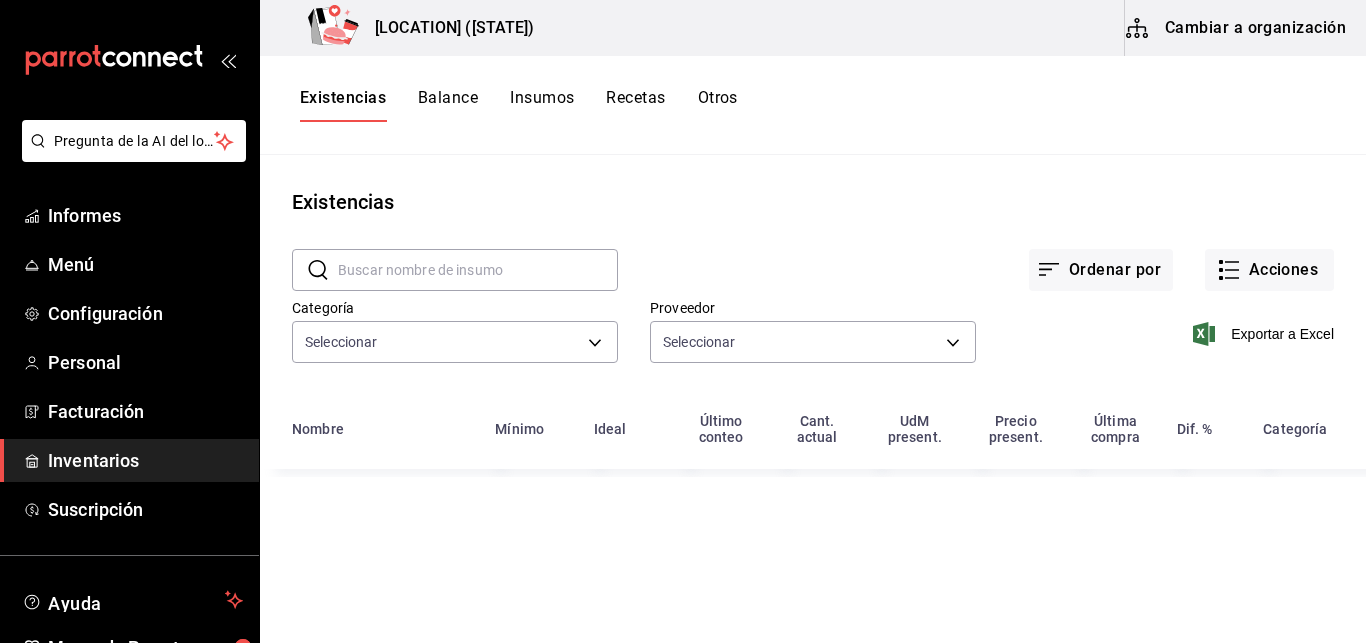 type on "5b898961-6a66-4b10-bb46-21e92f9b4193,0ffdc28e-641f-463d-94f7-5f671e6a8b11,636b3367-4e84-43a6-8a22-574991b5f37f,bc09bc61-6ae3-46c7-81da-3608b0d4e03f,0ac6c228-8d21-4826-adc8-82d16f8bce1a,450bf561-dd61-43e6-8b1a-4ea6ce7a615c,861ca026-a106-498f-92af-c25fa299a9ab" 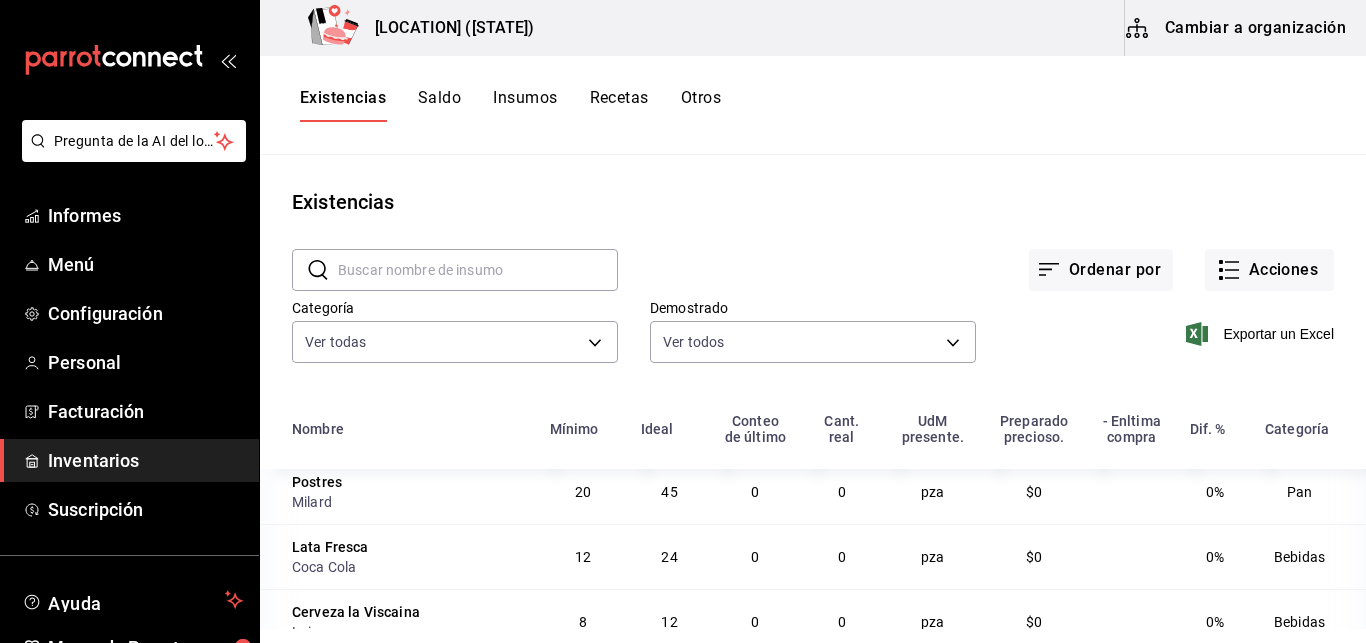 scroll, scrollTop: 542, scrollLeft: 0, axis: vertical 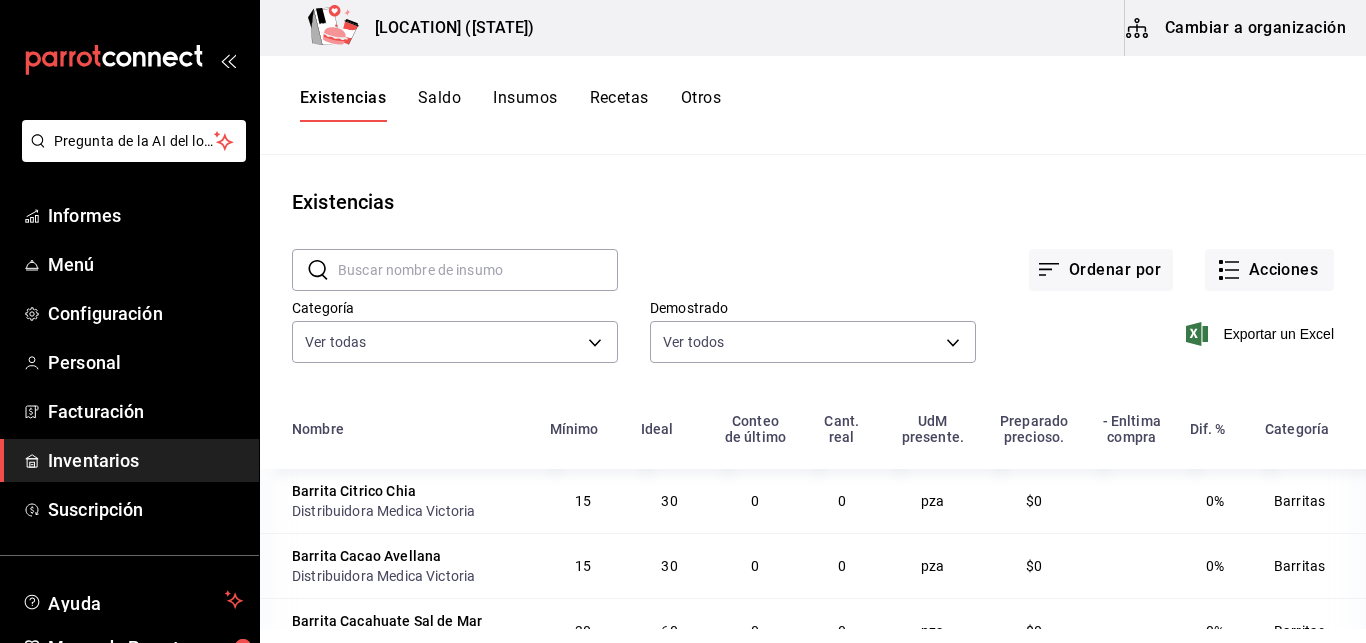 click on "Exportar un Excel" at bounding box center [1155, 318] 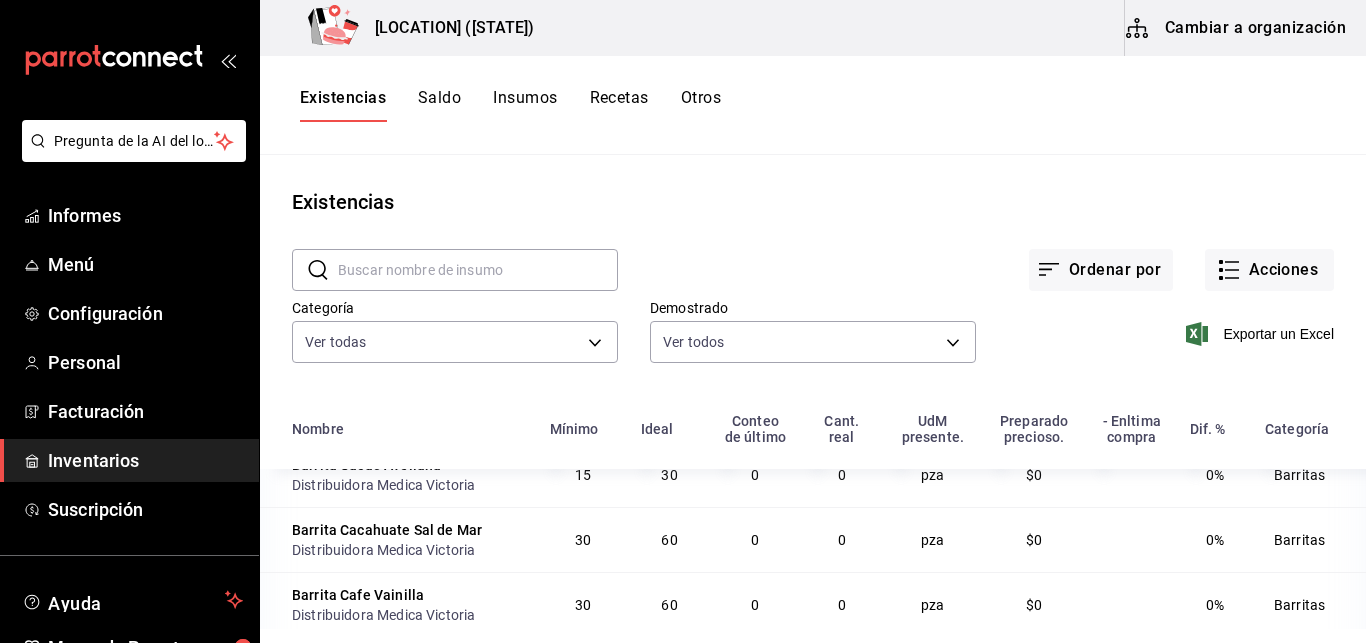 scroll, scrollTop: 106, scrollLeft: 0, axis: vertical 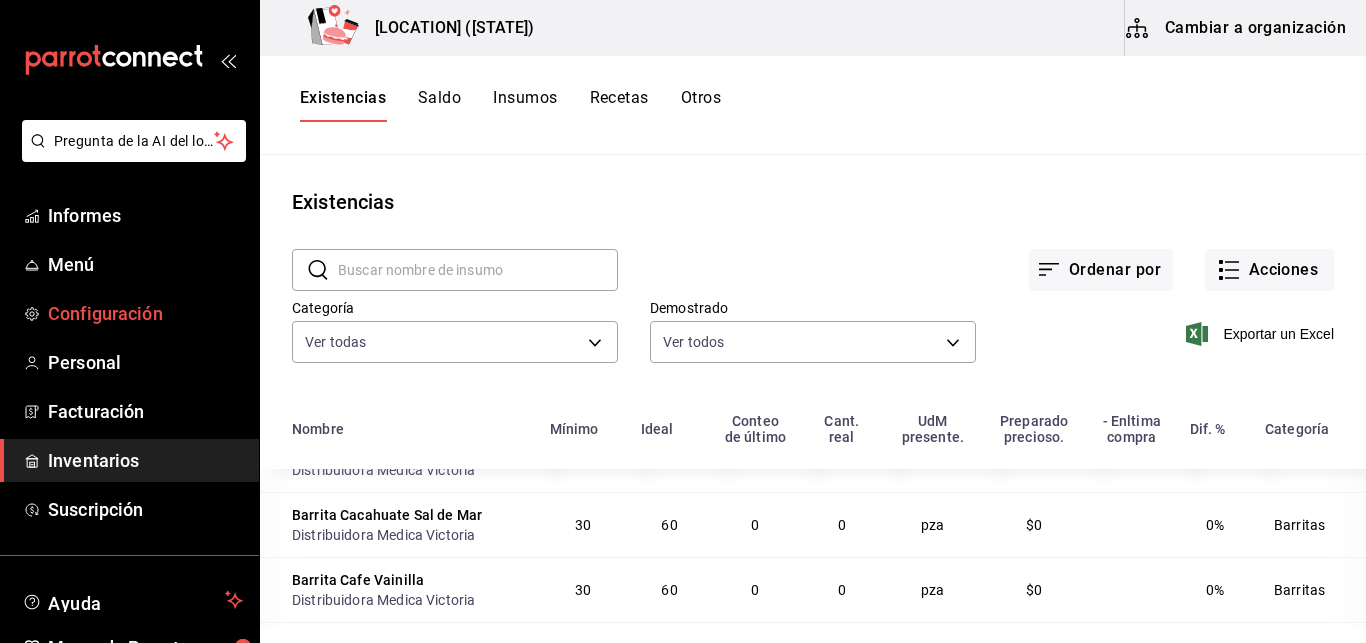 click on "Configuración" at bounding box center [145, 313] 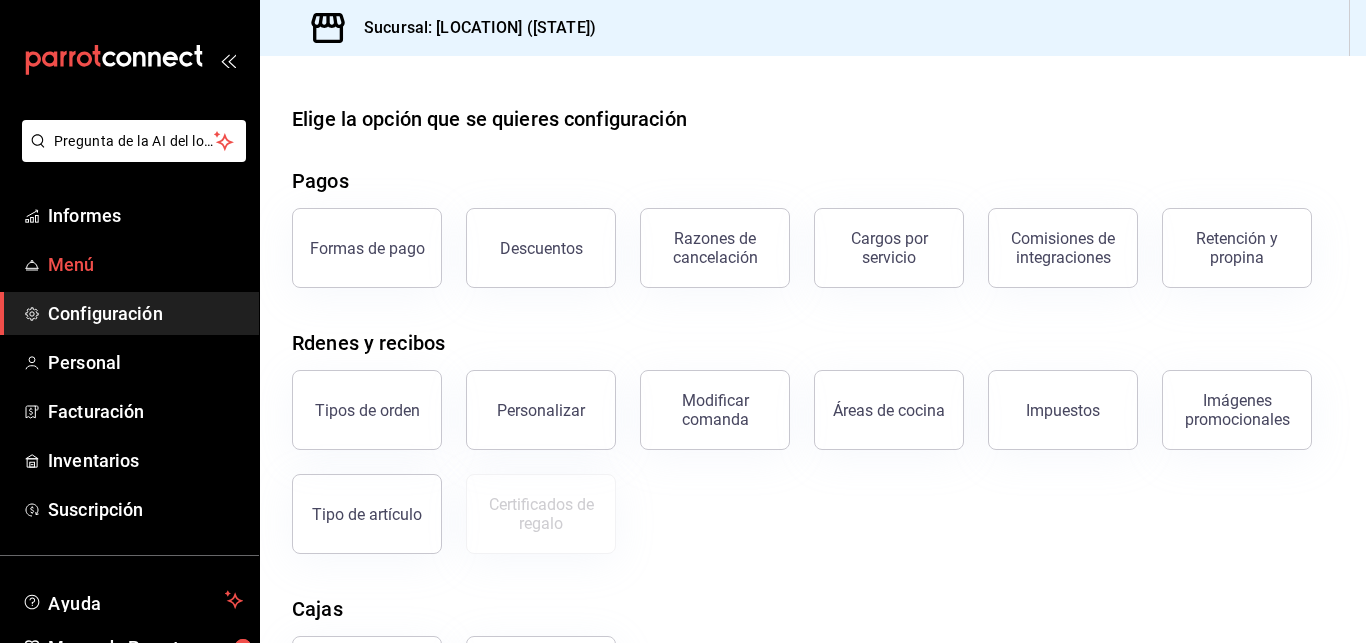 click on "Menú" at bounding box center (145, 264) 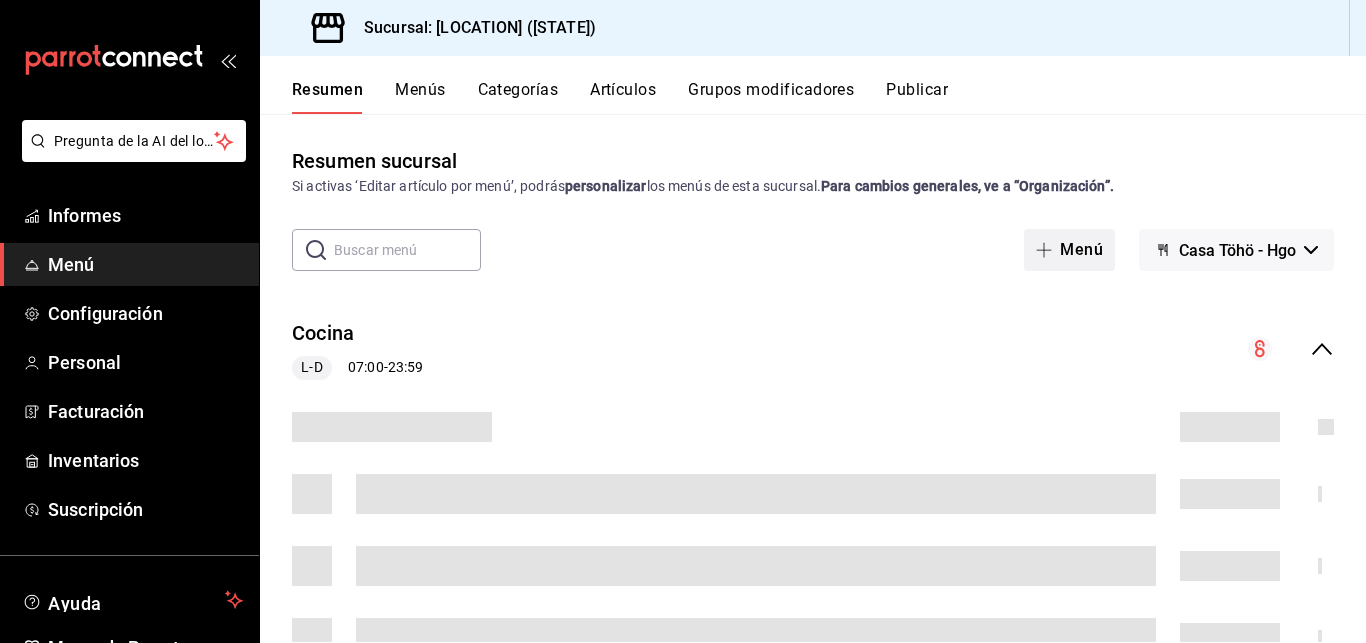 click on "Menú" at bounding box center (1069, 250) 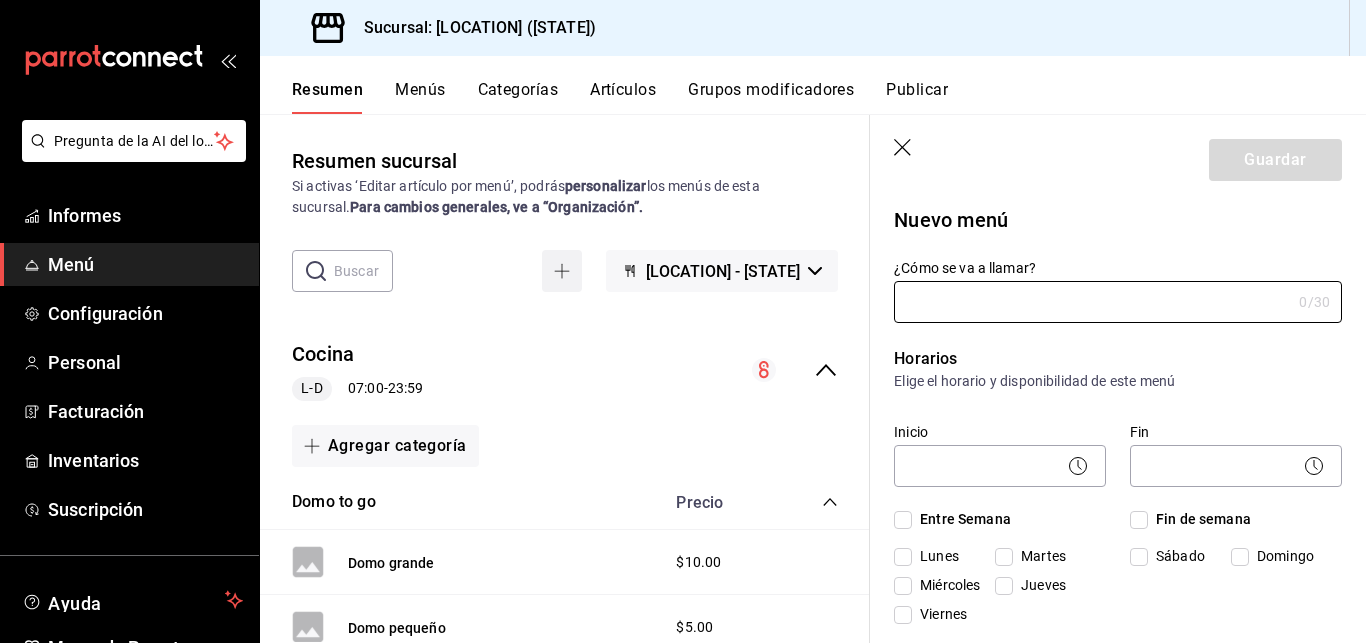 type on "1754597622198" 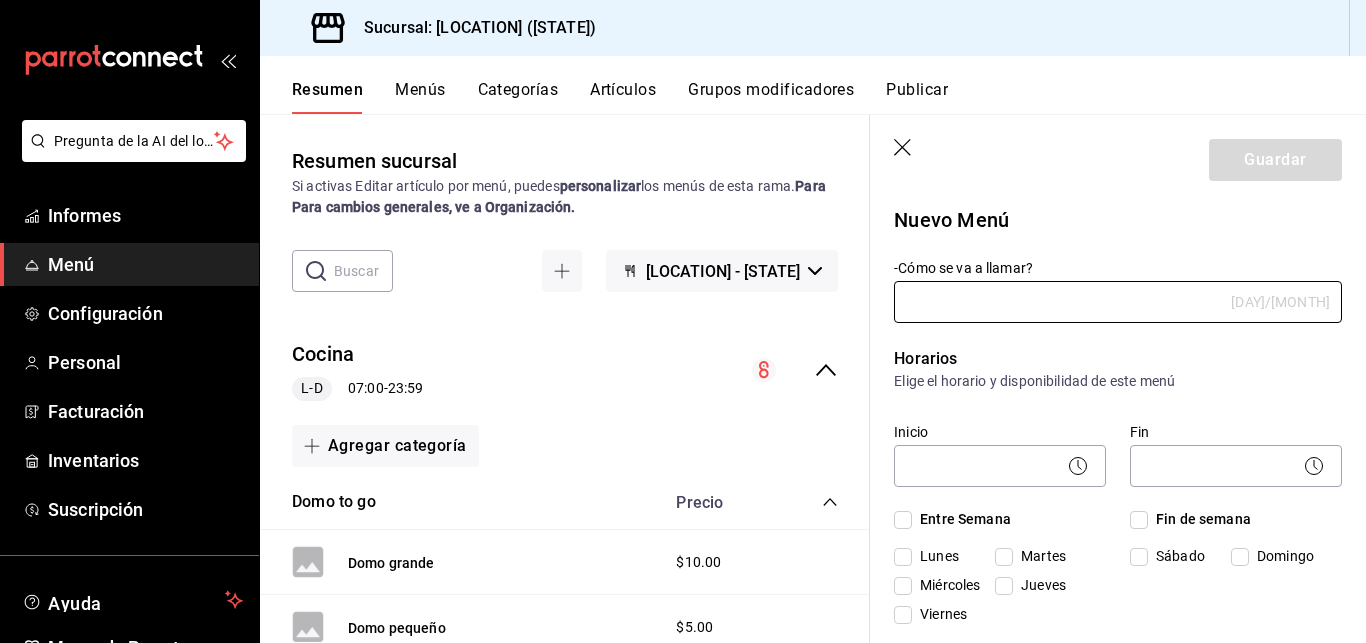 click 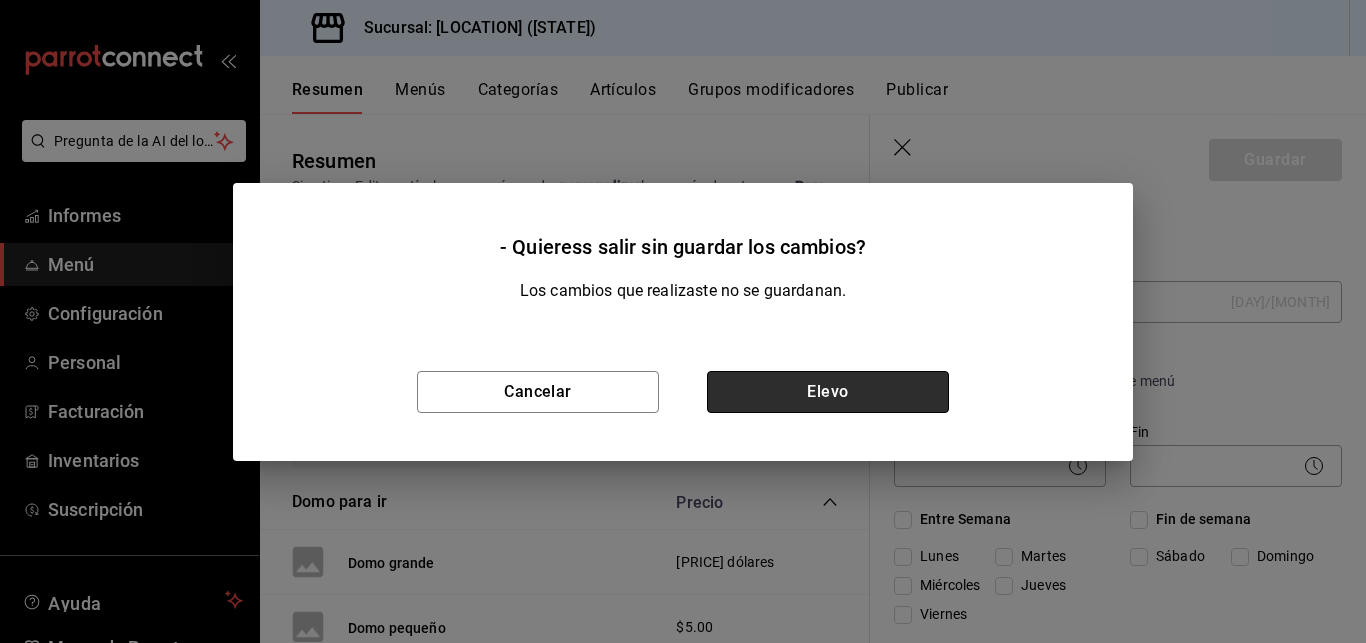 click on "Elevo" at bounding box center [828, 392] 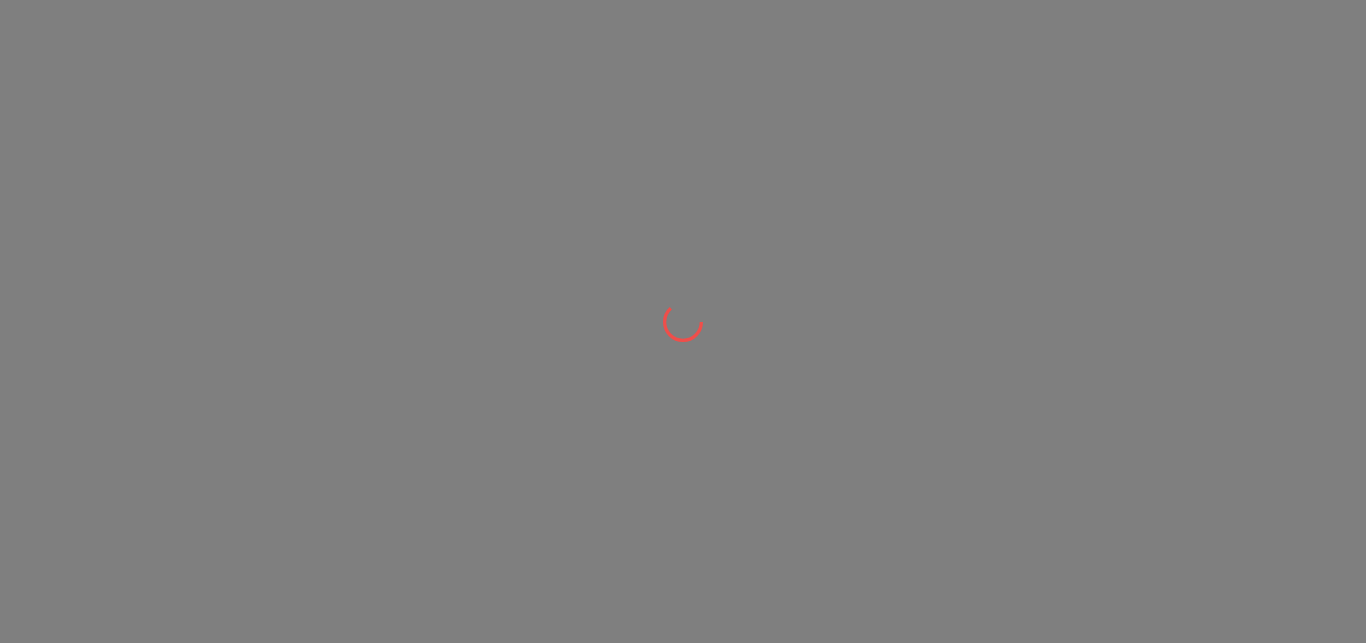 scroll, scrollTop: 0, scrollLeft: 0, axis: both 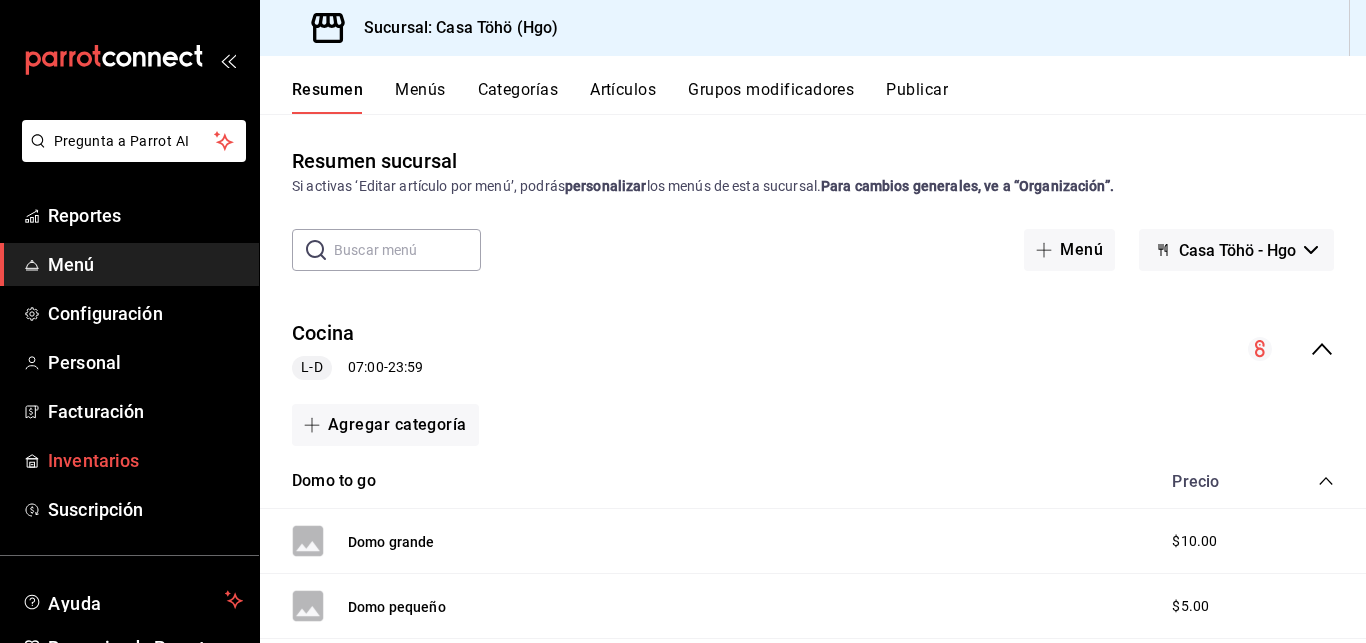 click on "Inventarios" at bounding box center (145, 460) 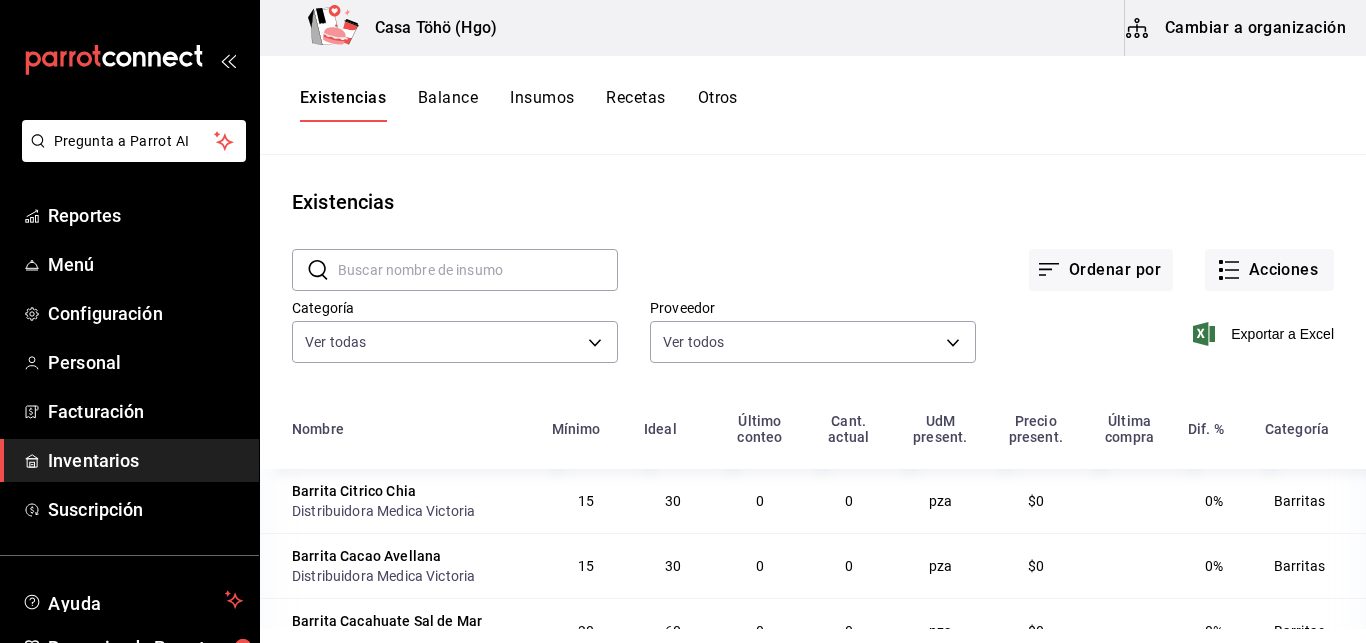 click on "Recetas" at bounding box center [635, 105] 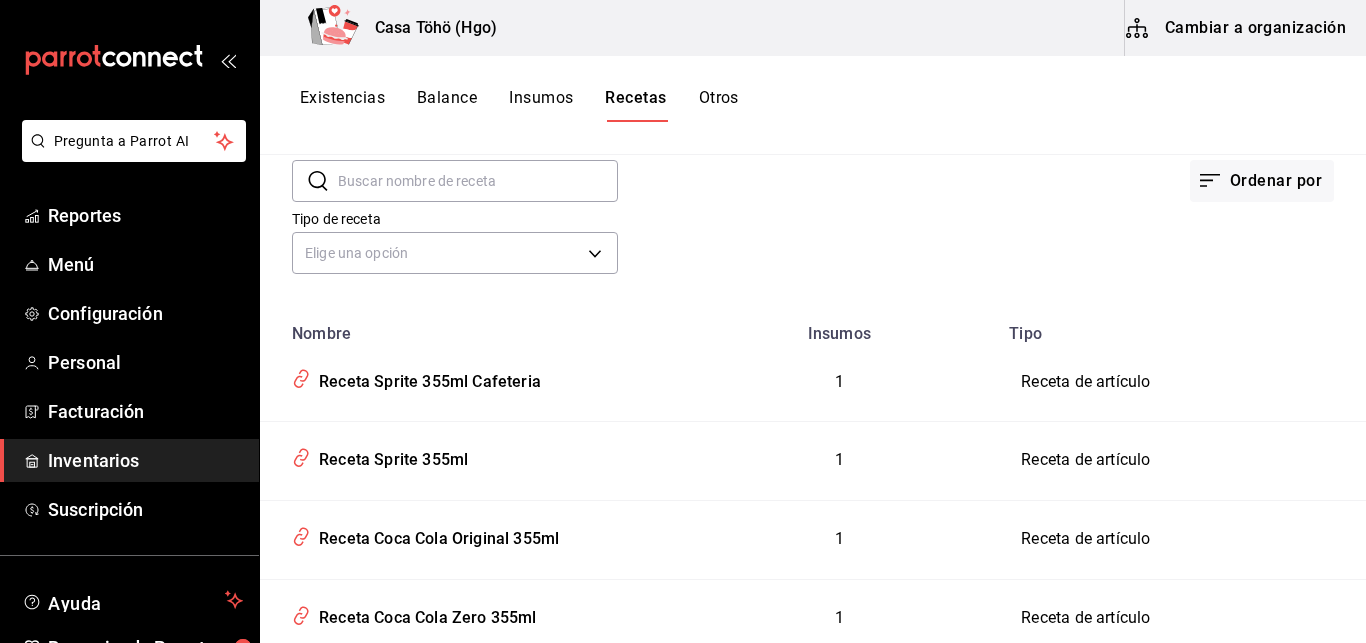 scroll, scrollTop: 85, scrollLeft: 0, axis: vertical 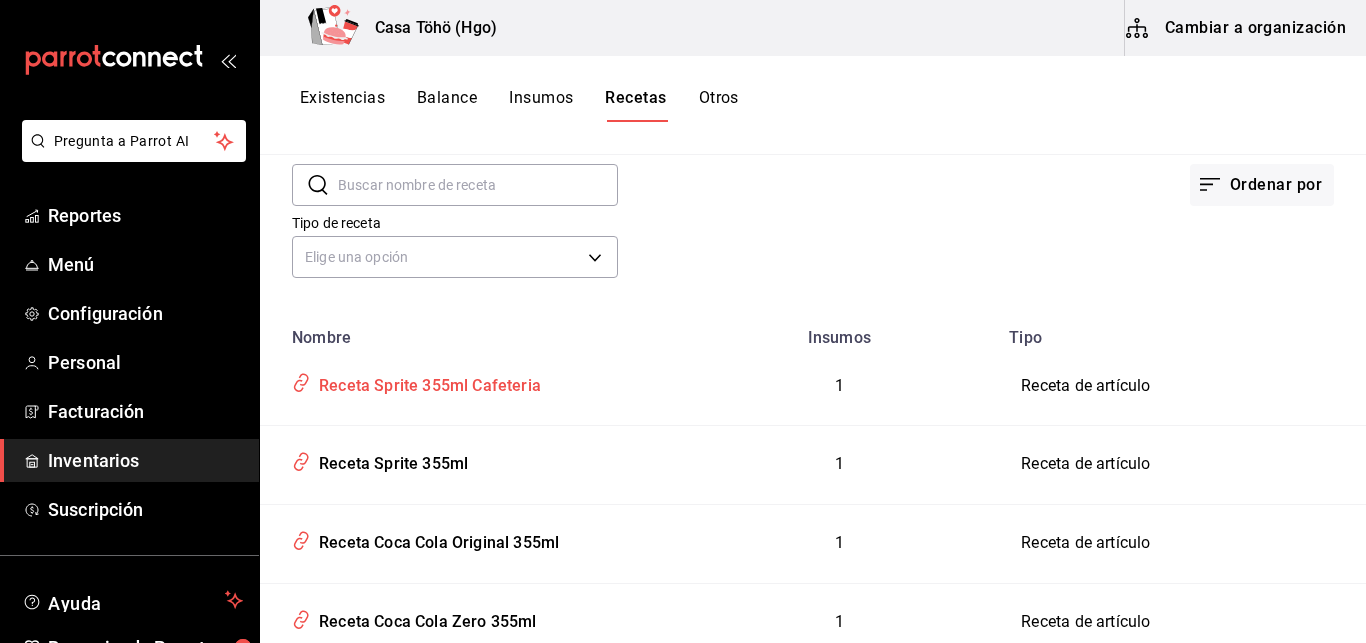 click 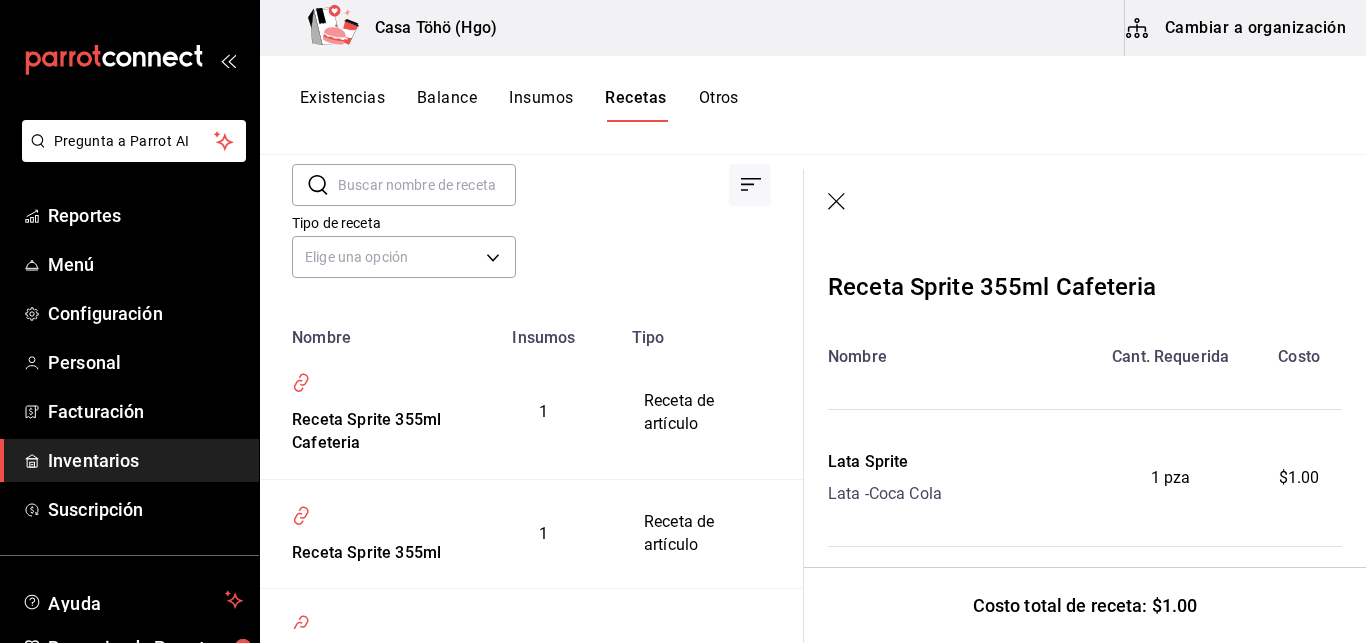 click 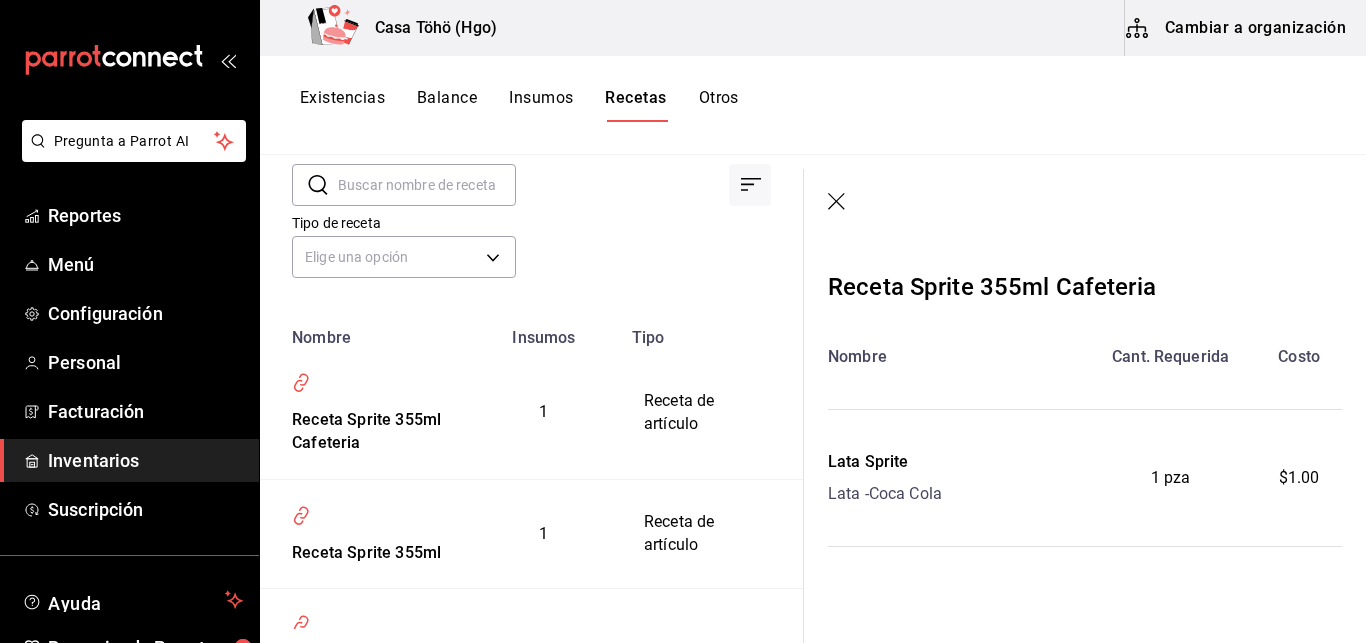 click on "Cambiar a organización" at bounding box center (1237, 28) 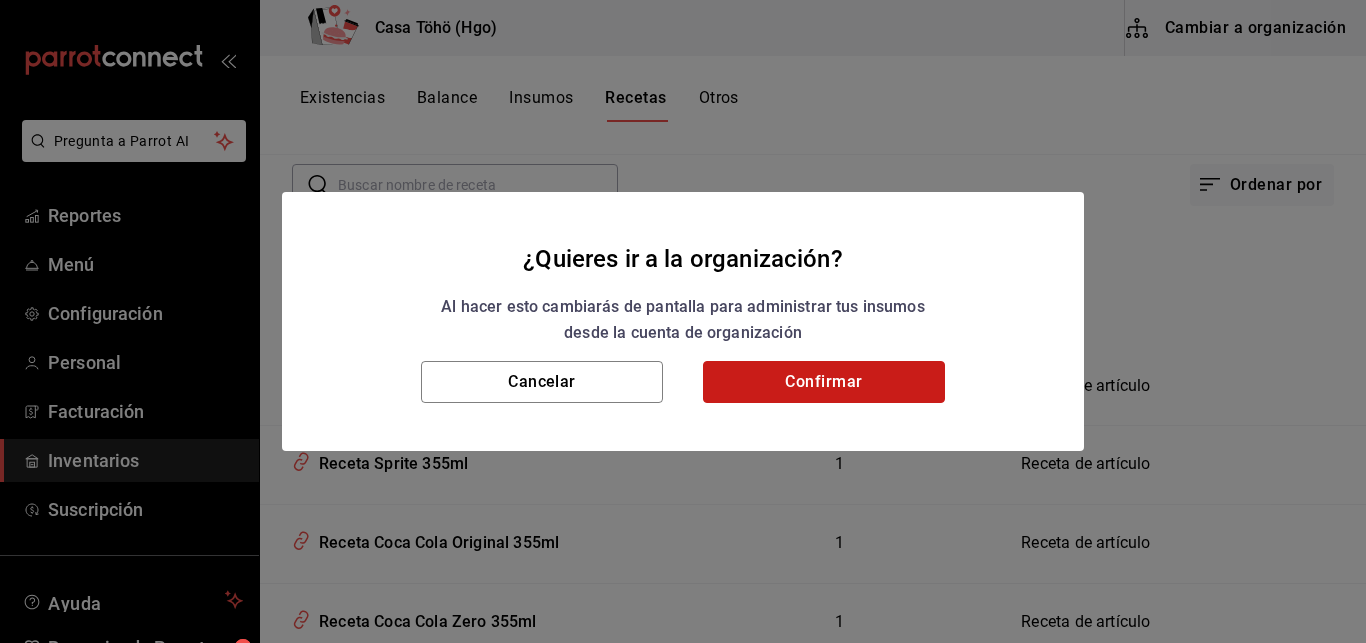 click on "Confirmar" at bounding box center (824, 382) 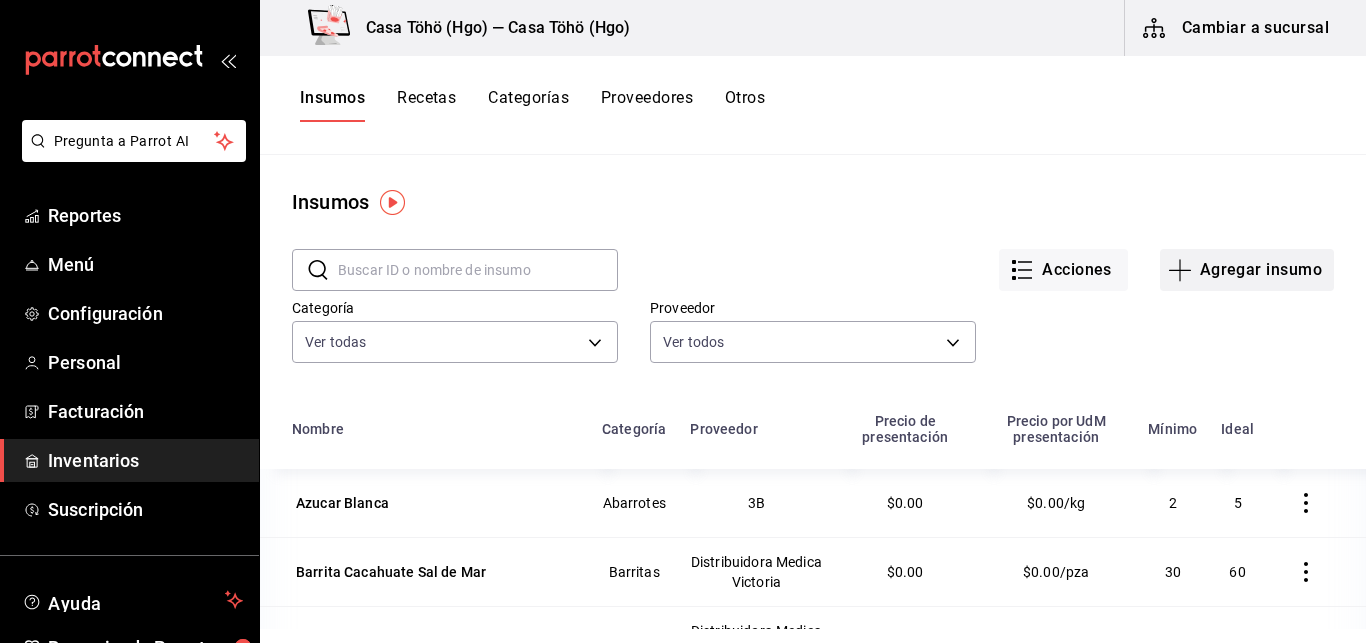 click on "Agregar insumo" at bounding box center [1247, 270] 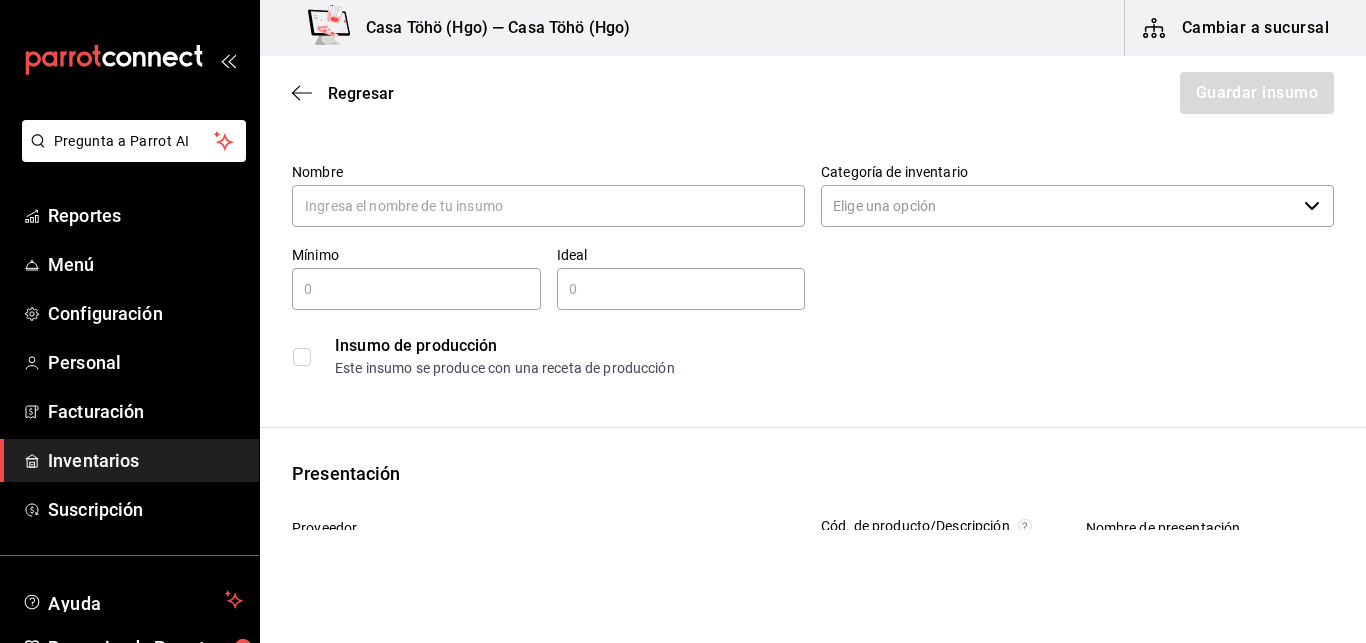 scroll, scrollTop: 0, scrollLeft: 0, axis: both 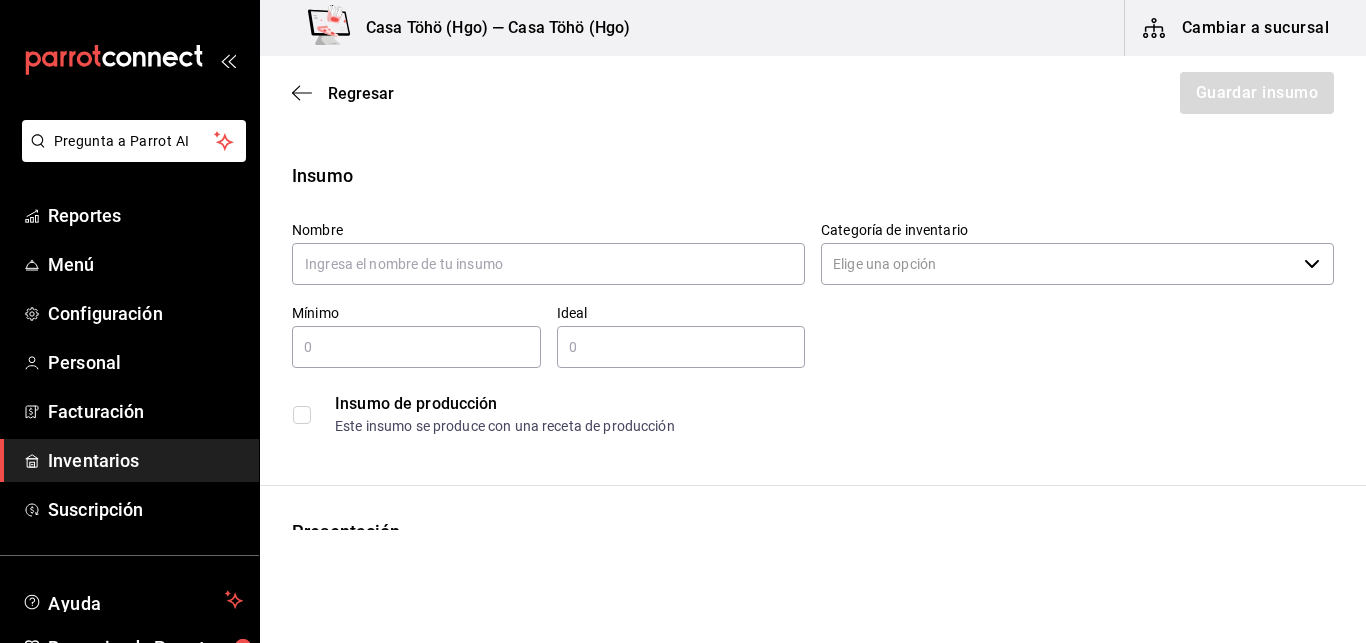 click on "Regresar Guardar insumo" at bounding box center (813, 93) 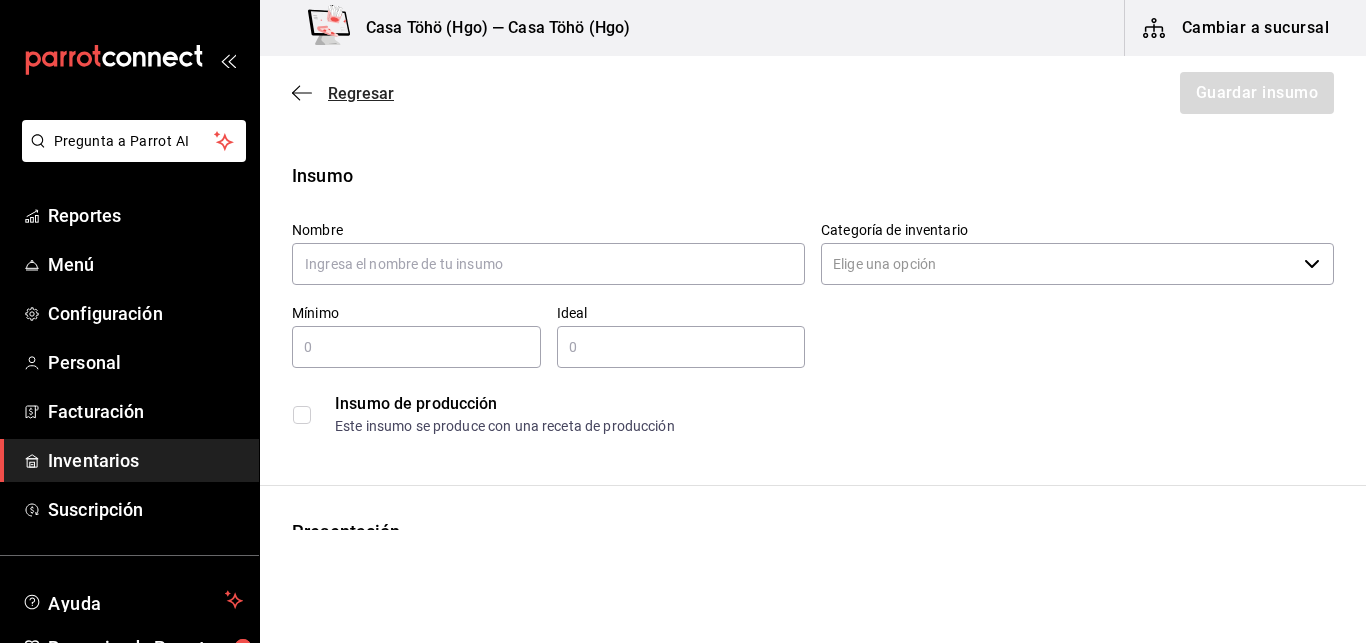click 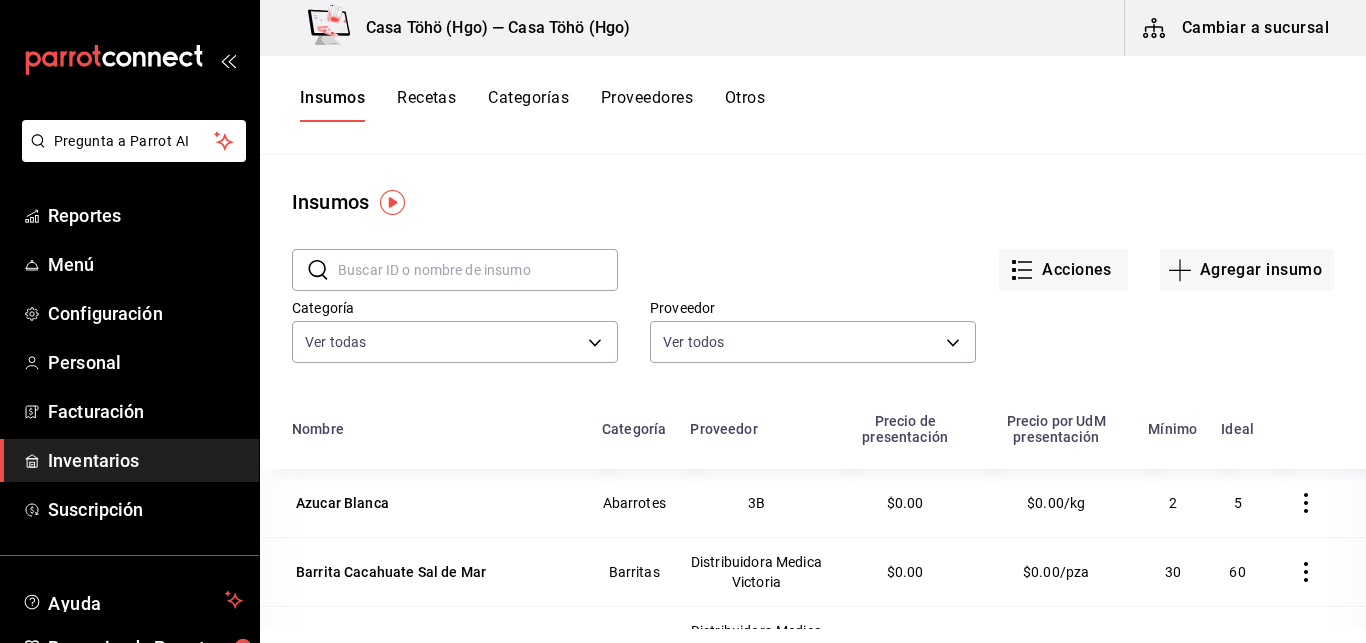 click on "Recetas" at bounding box center [426, 105] 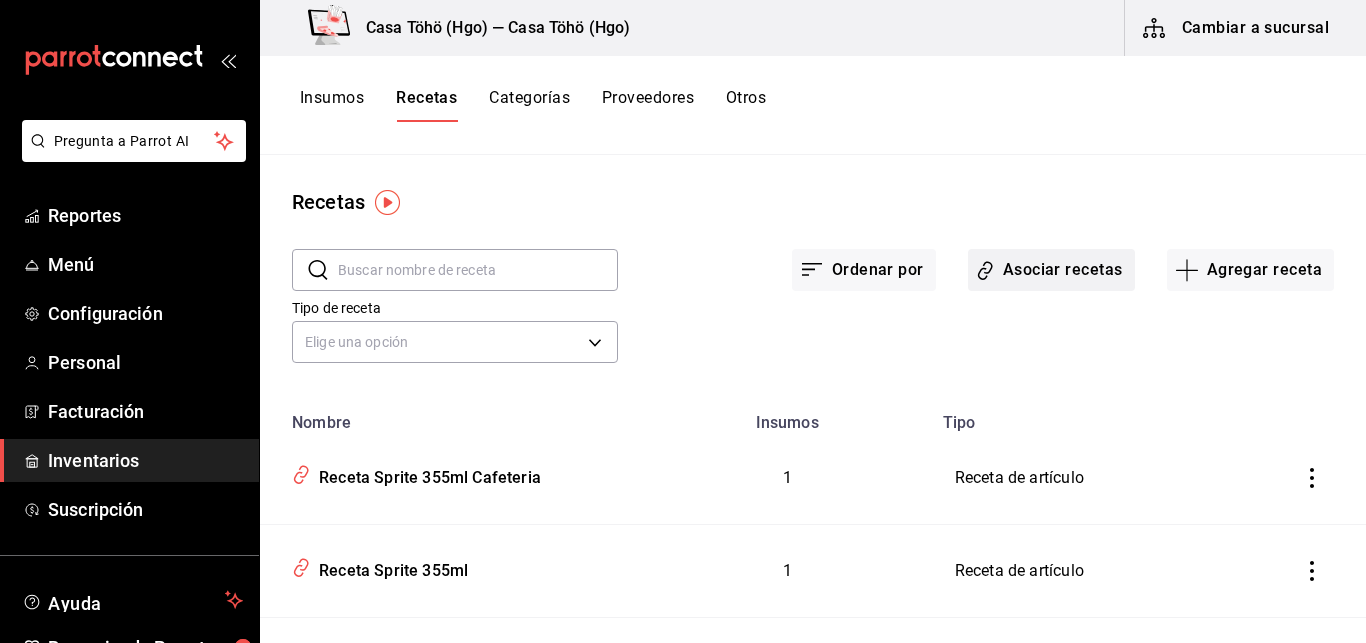 click on "Asociar recetas" at bounding box center [1051, 270] 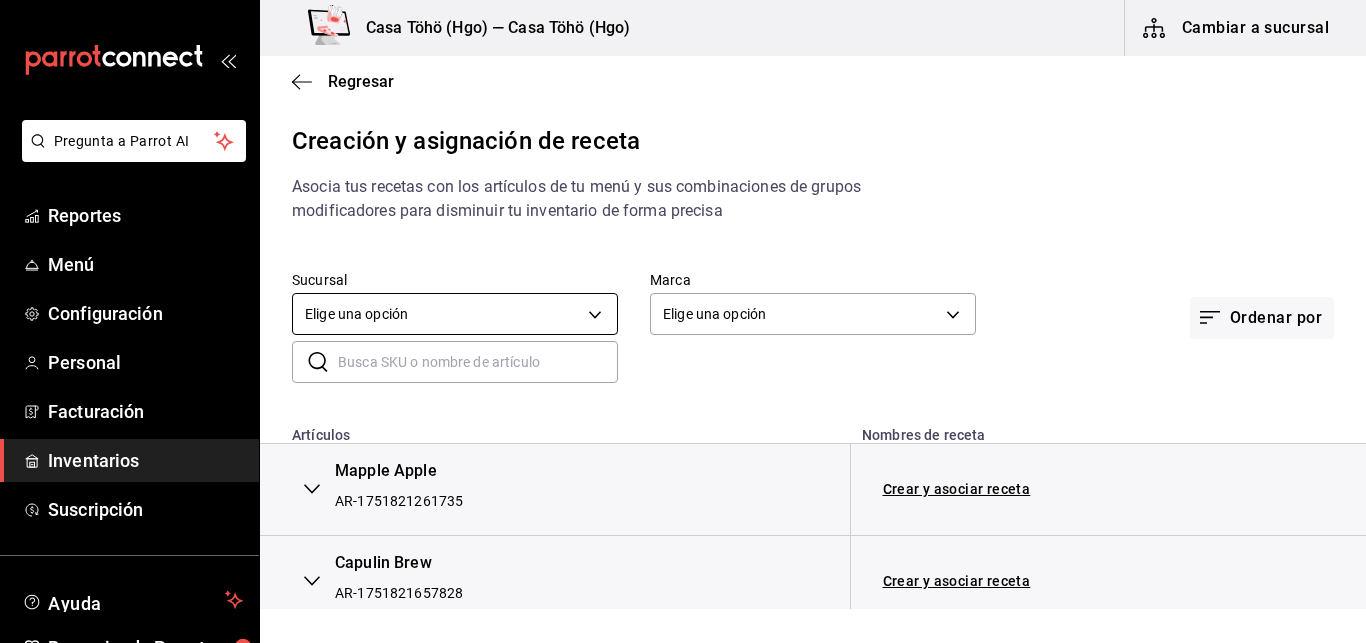 click on "Pregunta a Parrot AI Reportes   Menú   Configuración   Personal   Facturación   Inventarios   Suscripción   Ayuda Recomienda Parrot   [FIRST] [LAST]   Sugerir nueva función   Casa Töhö (Hgo) — Casa Töhö (Hgo) Cambiar a sucursal Regresar Creación y asignación de receta Asocia tus recetas con los artículos de tu menú y sus combinaciones de grupos modificadores para disminuir tu inventario de forma precisa Sucursal Elige una opción default Marca Elige una opción default Ordenar por ​ ​ Artículos Nombres de receta   Mapple Apple AR-1751821261735 Crear y asociar receta Capulin Brew AR-1751821657828 Crear y asociar receta Ginger Spritz AR-1751821286813 Crear y asociar receta Old Fashioned AR-1751822064231 Crear y asociar receta Mara - Coco AR-1751821317238 Crear y asociar receta Margarita AR-1751822084795 Crear y asociar receta Shirley Temple AR-1751821688771 Crear y asociar receta Uémas AR-1751820625298 Crear y asociar receta Pulquero AR-1751818129982 Crear y asociar receta Paloma" at bounding box center (683, 304) 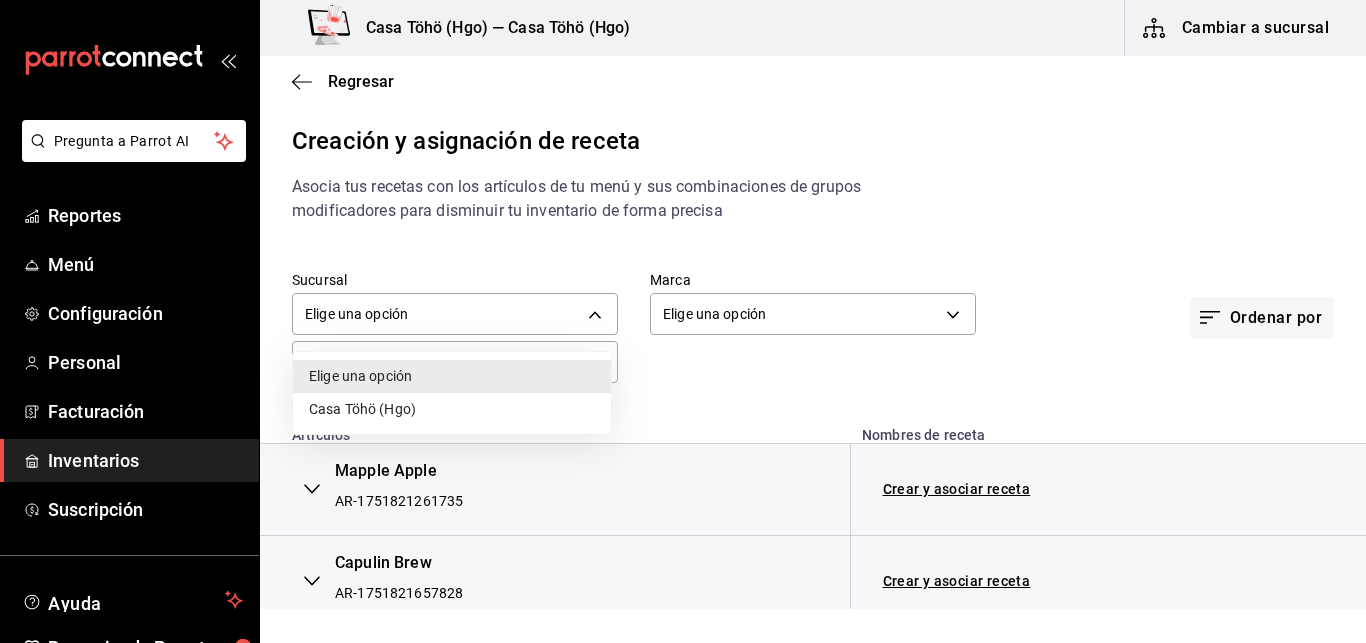 click on "Casa Töhö (Hgo)" at bounding box center (452, 409) 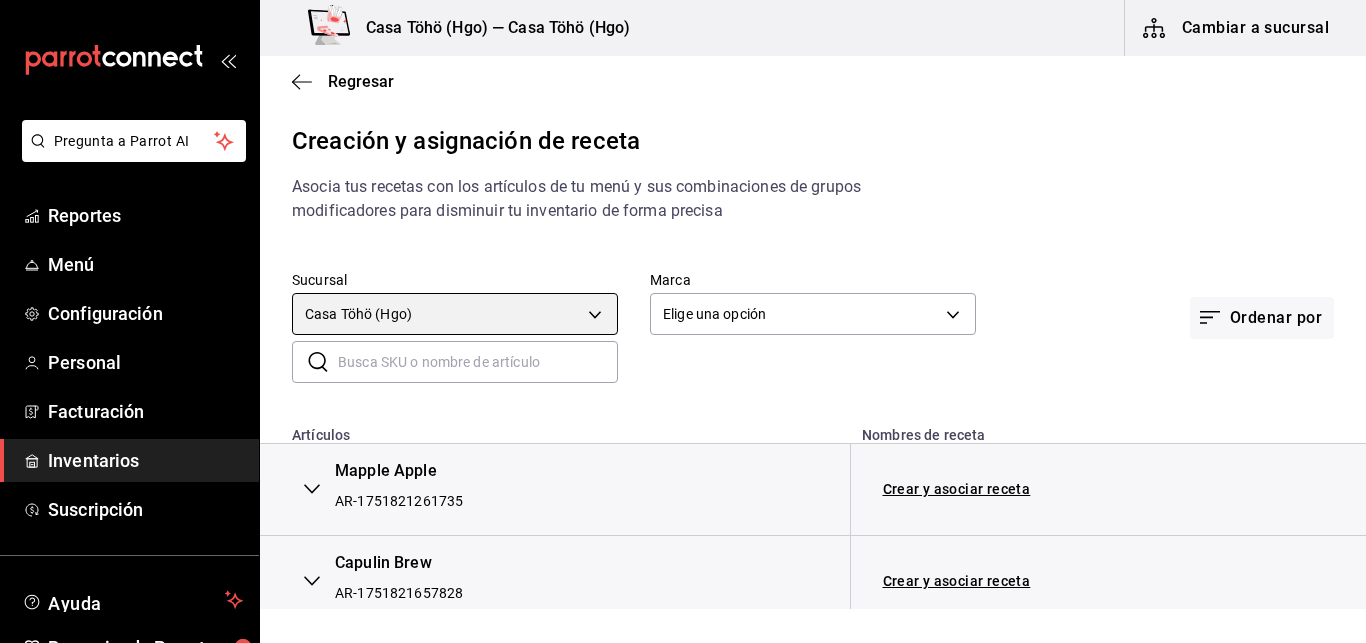 type on "06c3edb0-7957-4723-9004-d86464fac797" 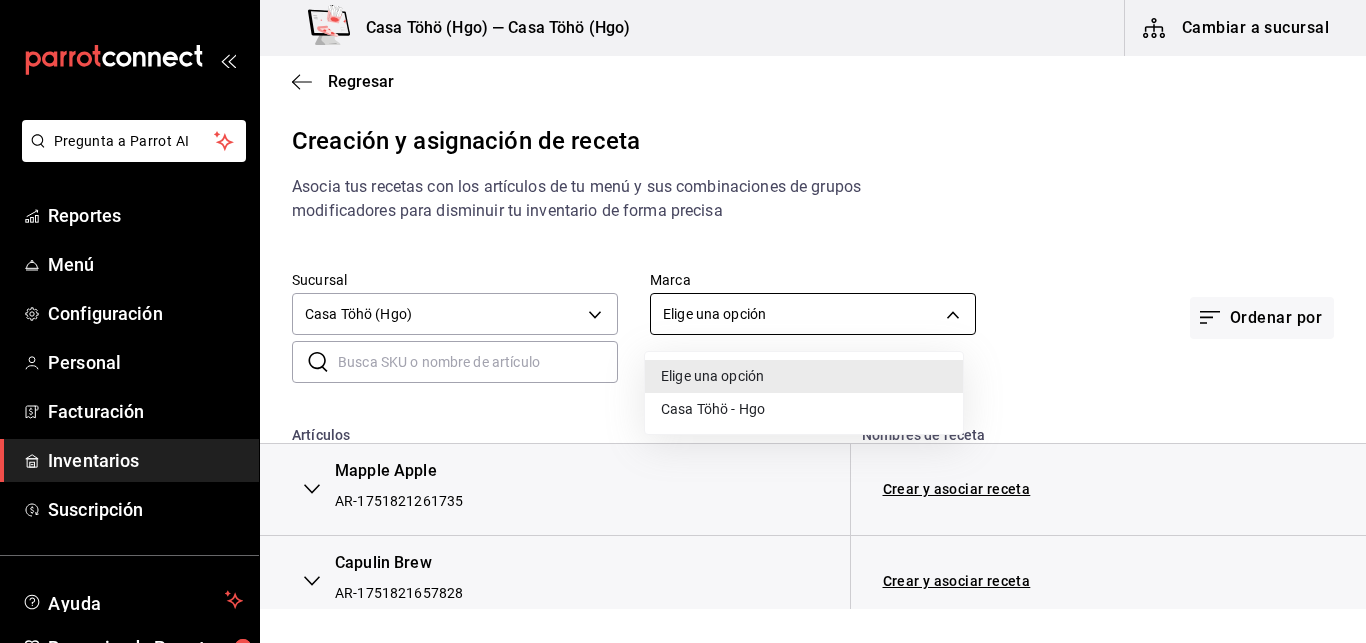 click on "Pregunta a Parrot AI Reportes   Menú   Configuración   Personal   Facturación   Inventarios   Suscripción   Ayuda Recomienda Parrot   [FIRST] [LAST]   Sugerir nueva función   Casa Töhö ([STATE]) — Casa Töhö ([STATE]) Cambiar a sucursal Regresar Creación y asignación de receta Asocia tus recetas con los artículos de tu menú y sus combinaciones de grupos modificadores para disminuir tu inventario de forma precisa Sucursal Casa Töhö ([STATE]) [UUID] Marca Elige una opción default Ordenar por ​ ​ Artículos Nombres de receta   Mapple Apple [ACCOUNT_ID] Crear y asociar receta Capulin Brew [ACCOUNT_ID] Crear y asociar receta Ginger Spritz [ACCOUNT_ID] Crear y asociar receta Old Fashioned [ACCOUNT_ID] Crear y asociar receta Mara - Coco [ACCOUNT_ID] Crear y asociar receta Margarita [ACCOUNT_ID] Crear y asociar receta Shirley Temple [ACCOUNT_ID] Crear y asociar receta Uémas [ACCOUNT_ID] Crear y asociar receta Pulquero [ACCOUNT_ID]" at bounding box center [683, 304] 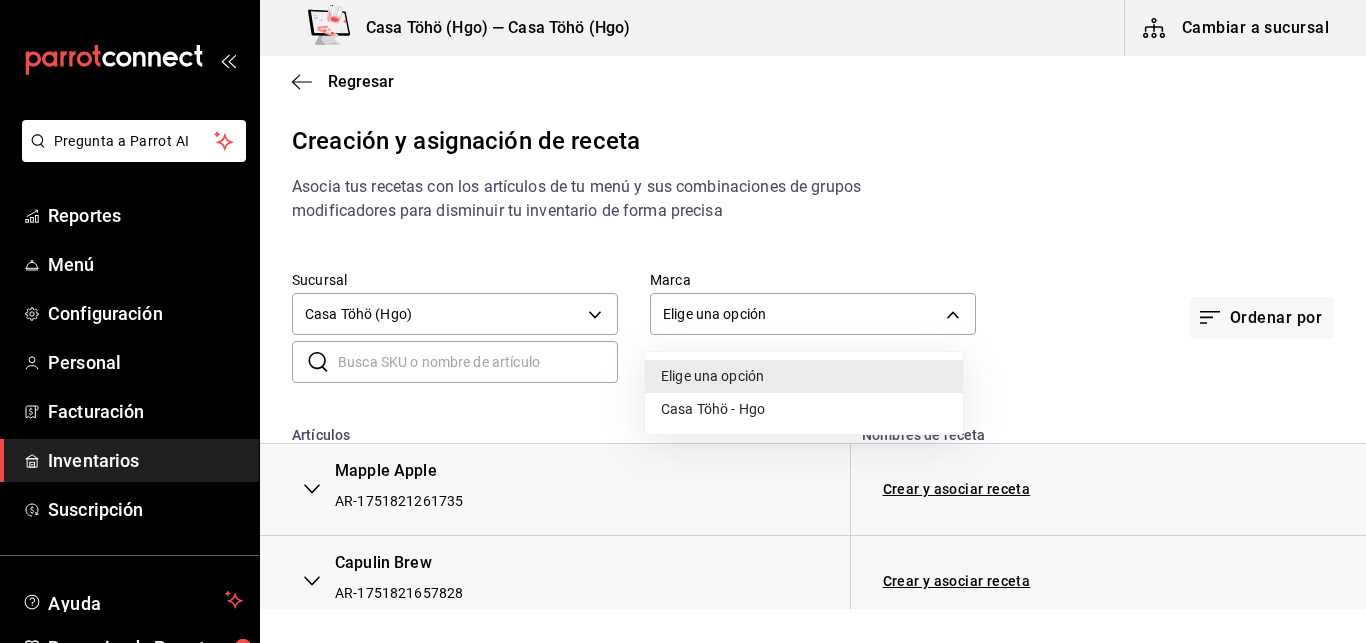 click on "Casa Töhö - Hgo" at bounding box center (804, 409) 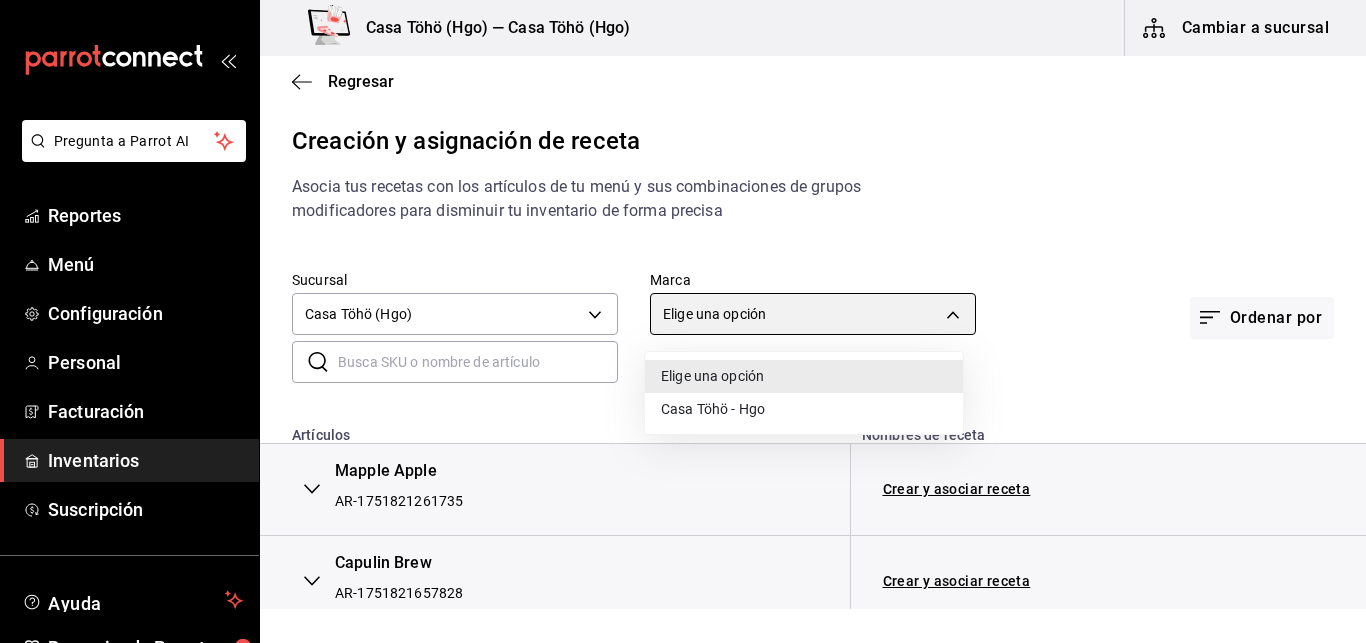type on "3863094e-80de-4485-9a79-27000a153f73" 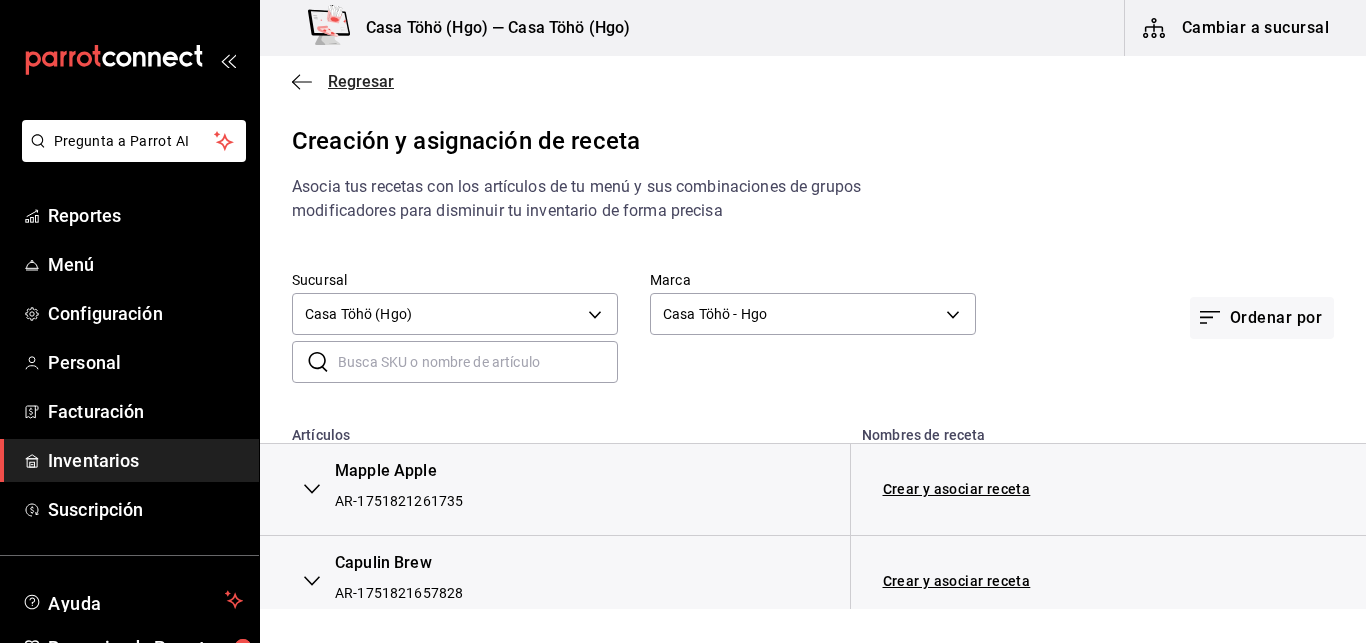 click 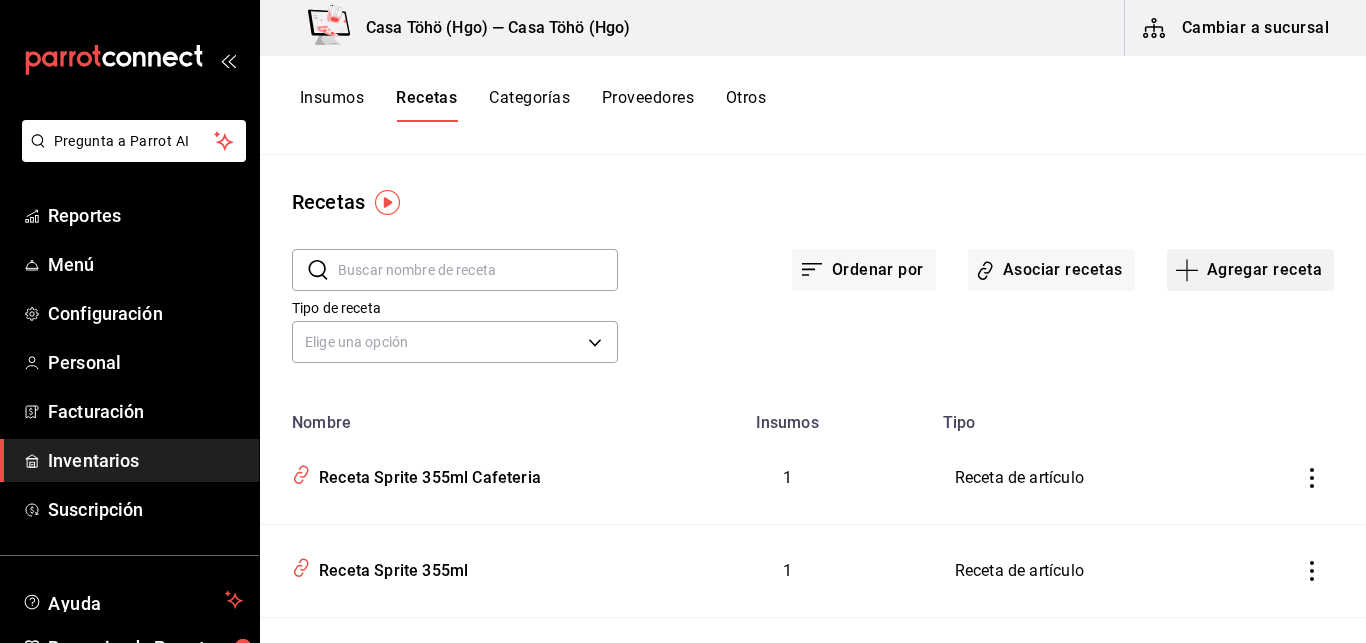 click on "Agregar receta" at bounding box center (1250, 270) 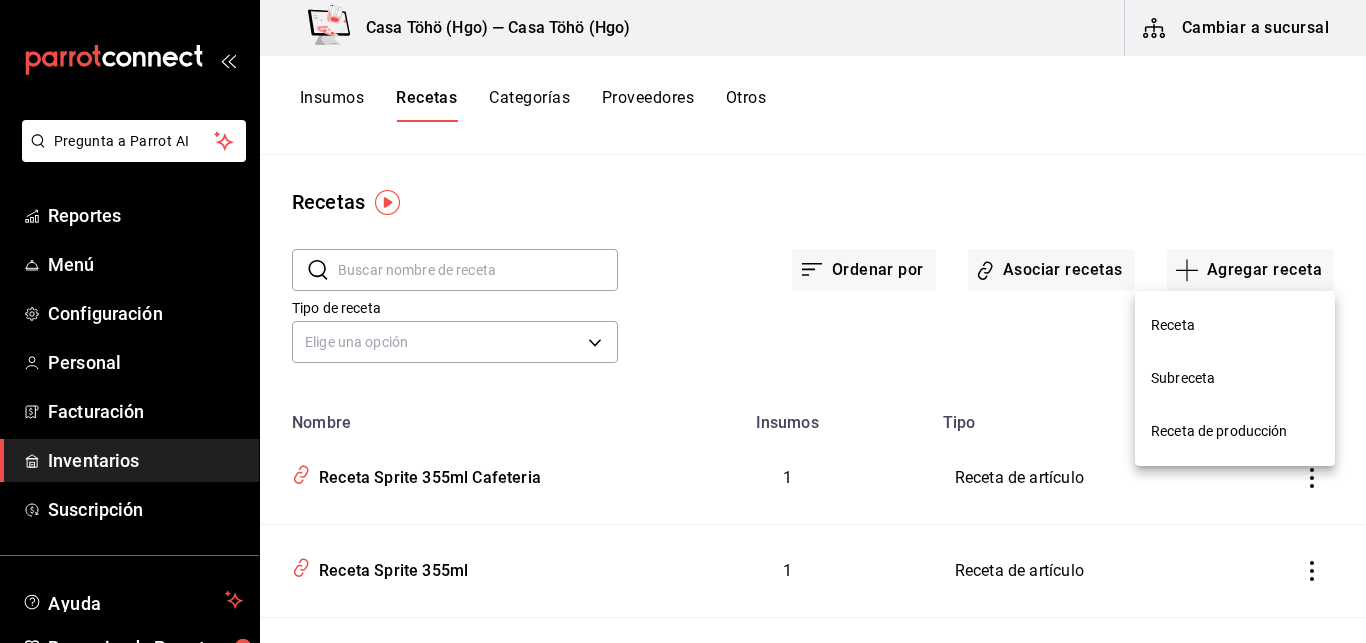 click on "Receta" at bounding box center [1235, 325] 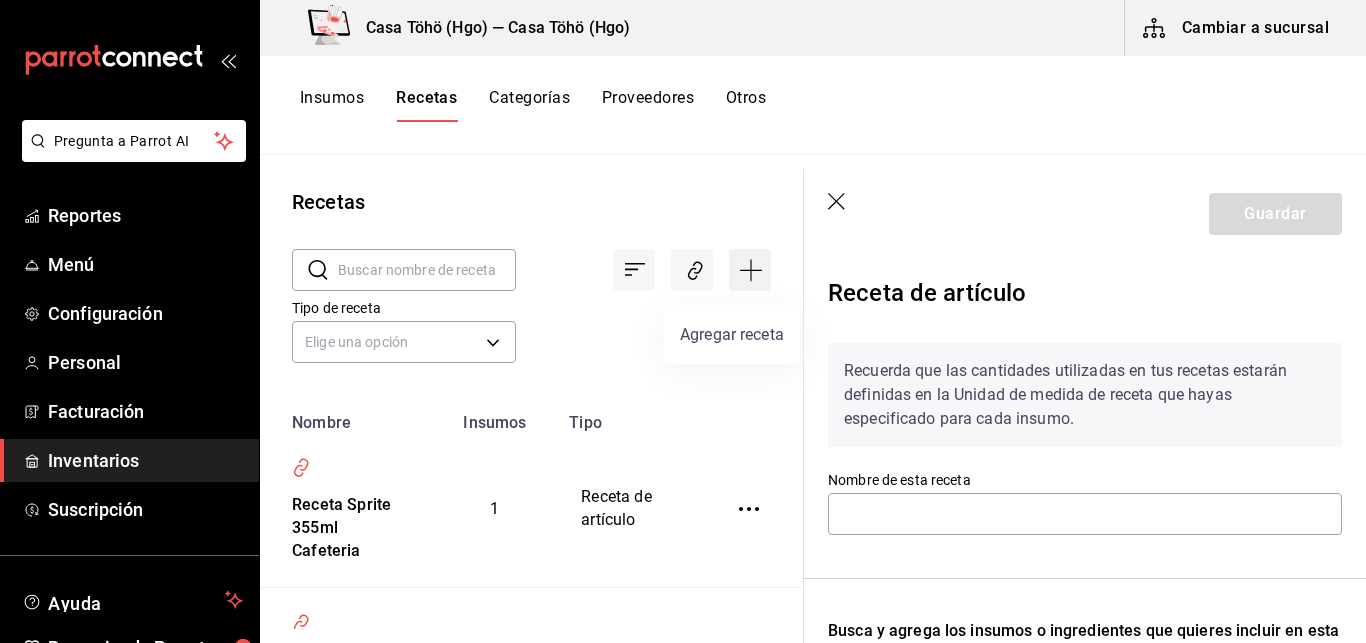 click 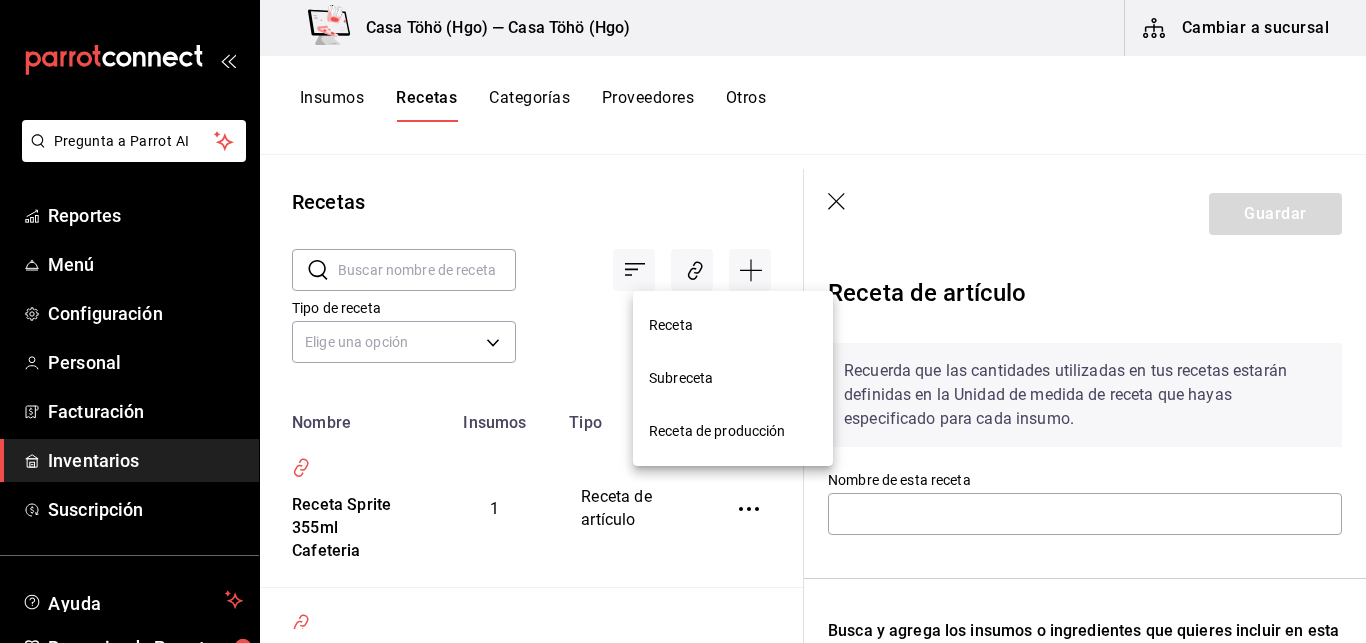 click at bounding box center [683, 321] 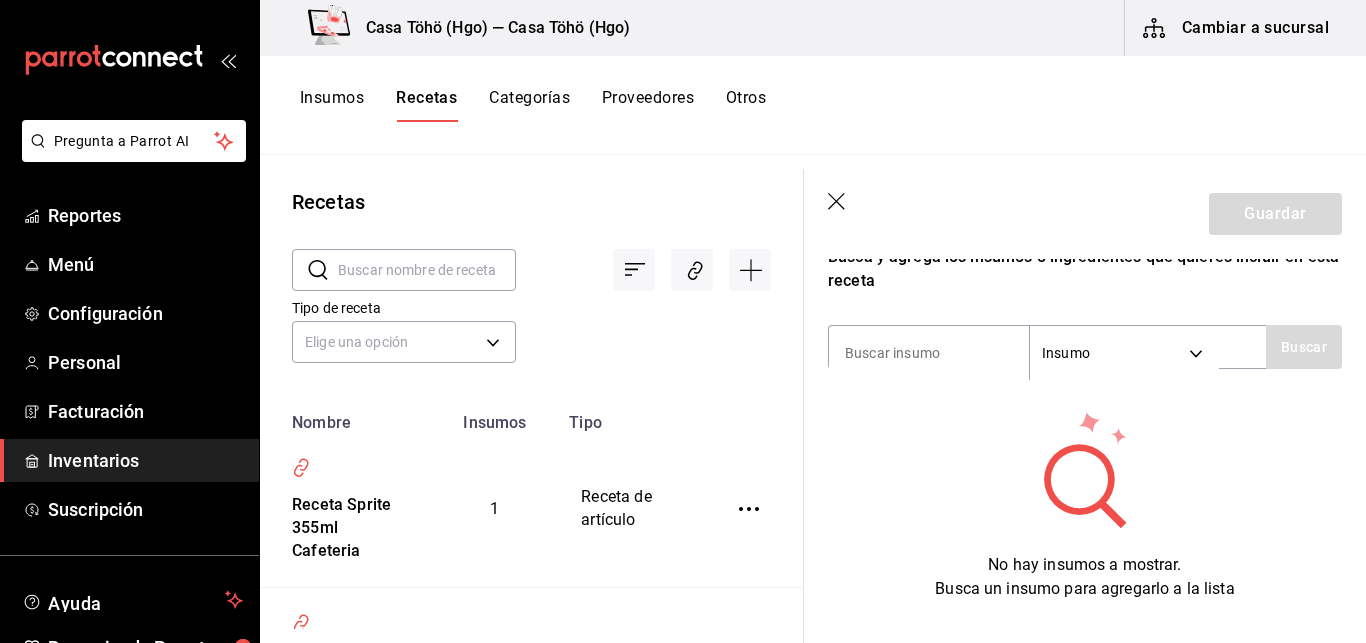 scroll, scrollTop: 376, scrollLeft: 0, axis: vertical 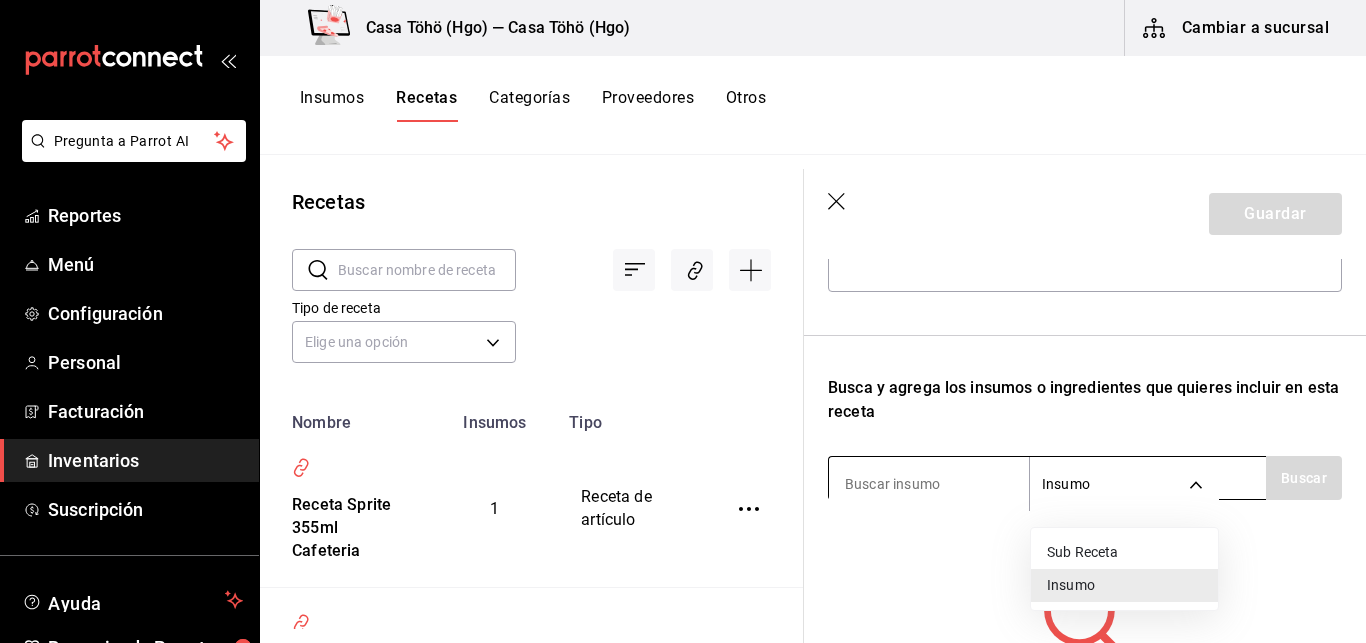 click on "Pregunta a Parrot AI Reportes   Menú   Configuración   Personal   Facturación   Inventarios   Suscripción   Ayuda Recomienda Parrot   [FIRST] [LAST]   Sugerir nueva función   Casa Töhö (Hgo) — Casa Töhö (Hgo) Cambiar a sucursal Insumos Recetas Categorías Proveedores Otros Recetas ​ ​ Tipo de receta Elige una opción default Nombre Insumos Tipo Receta Sprite 355ml Cafeteria 1 Receta de artículo Receta Sprite 355ml 1 Receta de artículo Receta Coca Cola Original 355ml 1 Receta de artículo Receta Coca Cola Zero 355ml 1 Receta de artículo Guardar Receta de artículo  Recuerda que las cantidades utilizadas en tus recetas estarán definidas en la Unidad de medida de receta que hayas especificado para cada insumo. Nombre de esta receta Busca y agrega los insumos o ingredientes que quieres incluir en esta receta Insumo SUPPLY Buscar No hay insumos a mostrar. Busca un insumo para agregarlo a la lista GANA 1 MES GRATIS EN TU SUSCRIPCIÓN AQUÍ Pregunta a Parrot AI Reportes   Menú" at bounding box center [683, 314] 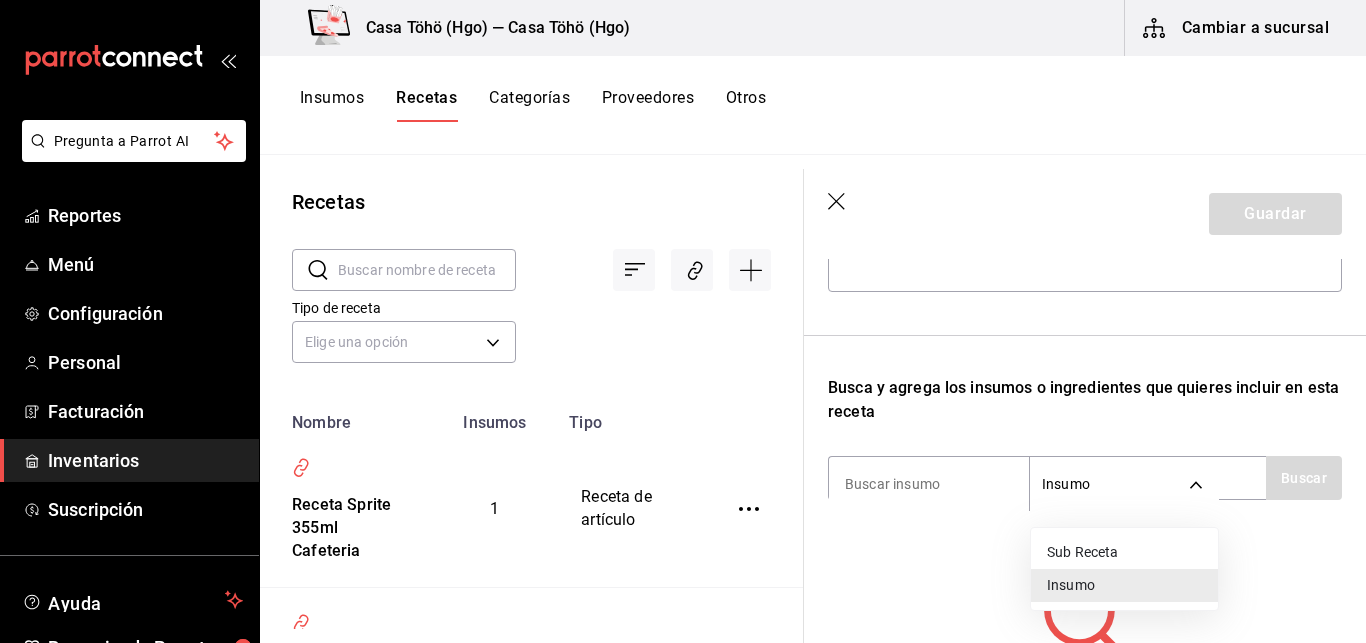 click at bounding box center [683, 321] 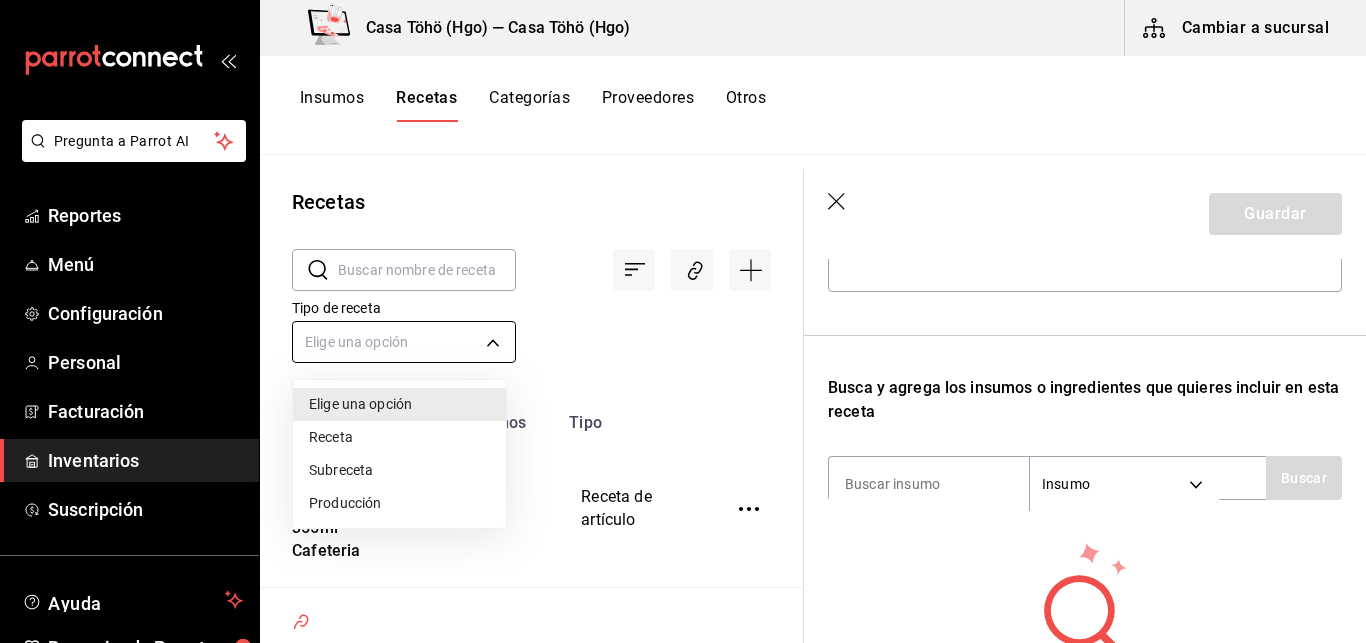 click on "Pregunta a Parrot AI Reportes   Menú   Configuración   Personal   Facturación   Inventarios   Suscripción   Ayuda Recomienda Parrot   [FIRST] [LAST]   Sugerir nueva función   Casa Töhö (Hgo) — Casa Töhö (Hgo) Cambiar a sucursal Insumos Recetas Categorías Proveedores Otros Recetas ​ ​ Tipo de receta Elige una opción default Nombre Insumos Tipo Receta Sprite 355ml Cafeteria 1 Receta de artículo Receta Sprite 355ml 1 Receta de artículo Receta Coca Cola Original 355ml 1 Receta de artículo Receta Coca Cola Zero 355ml 1 Receta de artículo Guardar Receta de artículo  Recuerda que las cantidades utilizadas en tus recetas estarán definidas en la Unidad de medida de receta que hayas especificado para cada insumo. Nombre de esta receta Busca y agrega los insumos o ingredientes que quieres incluir en esta receta Insumo SUPPLY Buscar No hay insumos a mostrar. Busca un insumo para agregarlo a la lista GANA 1 MES GRATIS EN TU SUSCRIPCIÓN AQUÍ Pregunta a Parrot AI Reportes   Menú" at bounding box center (683, 314) 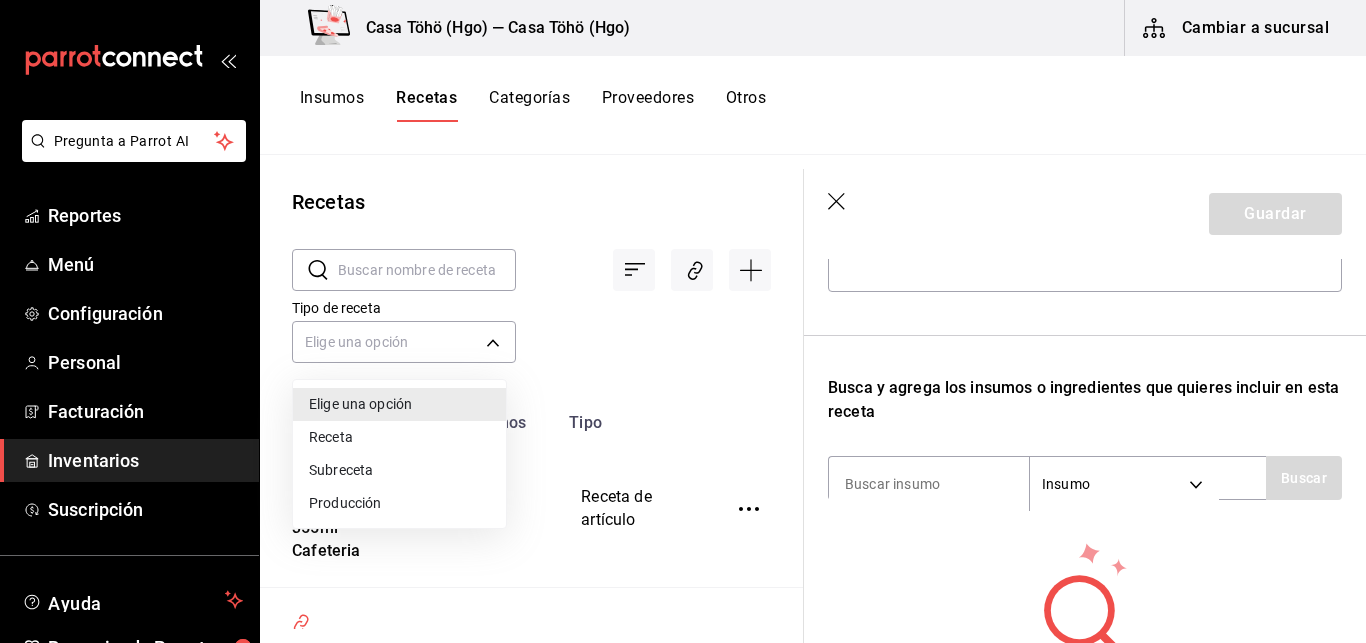 click on "Producción" at bounding box center [399, 503] 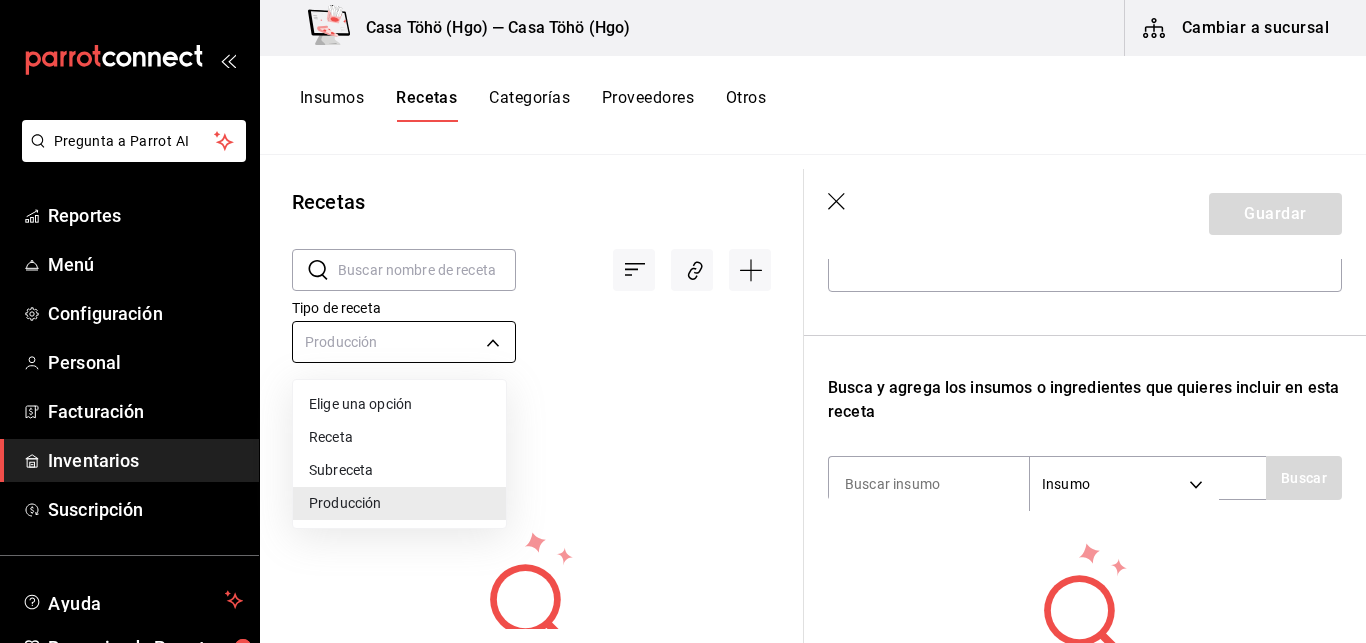 click on "Pregunta a Parrot AI Reportes   Menú   Configuración   Personal   Facturación   Inventarios   Suscripción   Ayuda Recomienda Parrot   [FIRST] [LAST]   Sugerir nueva función   Casa Töhö (Hgo) — Casa Töhö (Hgo) Cambiar a sucursal Insumos Recetas Categorías Proveedores Otros Recetas ​ ​ Tipo de receta Producción PREPARATION No hay recetas a mostrar. Intenta otra búsqueda. Guardar Receta de artículo  Recuerda que las cantidades utilizadas en tus recetas estarán definidas en la Unidad de medida de receta que hayas especificado para cada insumo. Nombre de esta receta Busca y agrega los insumos o ingredientes que quieres incluir en esta receta Insumo SUPPLY Buscar No hay insumos a mostrar. Busca un insumo para agregarlo a la lista GANA 1 MES GRATIS EN TU SUSCRIPCIÓN AQUÍ Pregunta a Parrot AI Reportes   Menú   Configuración   Personal   Facturación   Inventarios   Suscripción   Ayuda Recomienda Parrot   [FIRST] [LAST]   Sugerir nueva función   Duplicar Eliminar Receta" at bounding box center (683, 314) 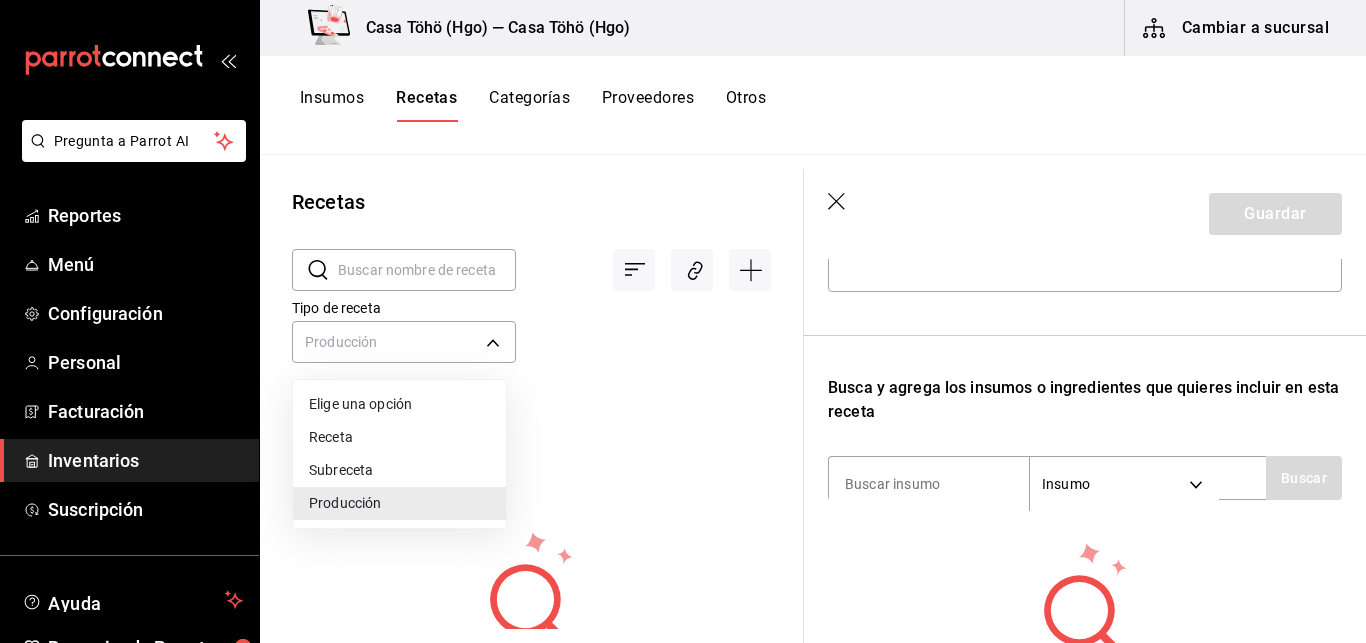 click on "Receta" at bounding box center [399, 437] 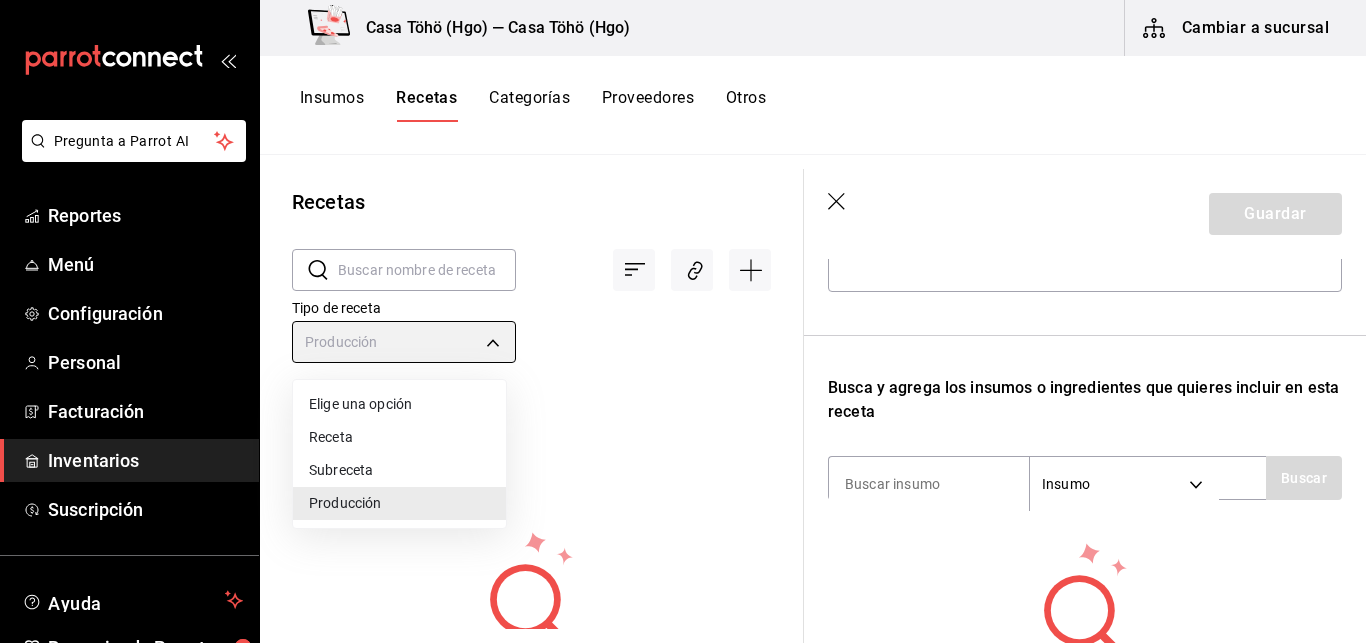 type on "PRODUCT" 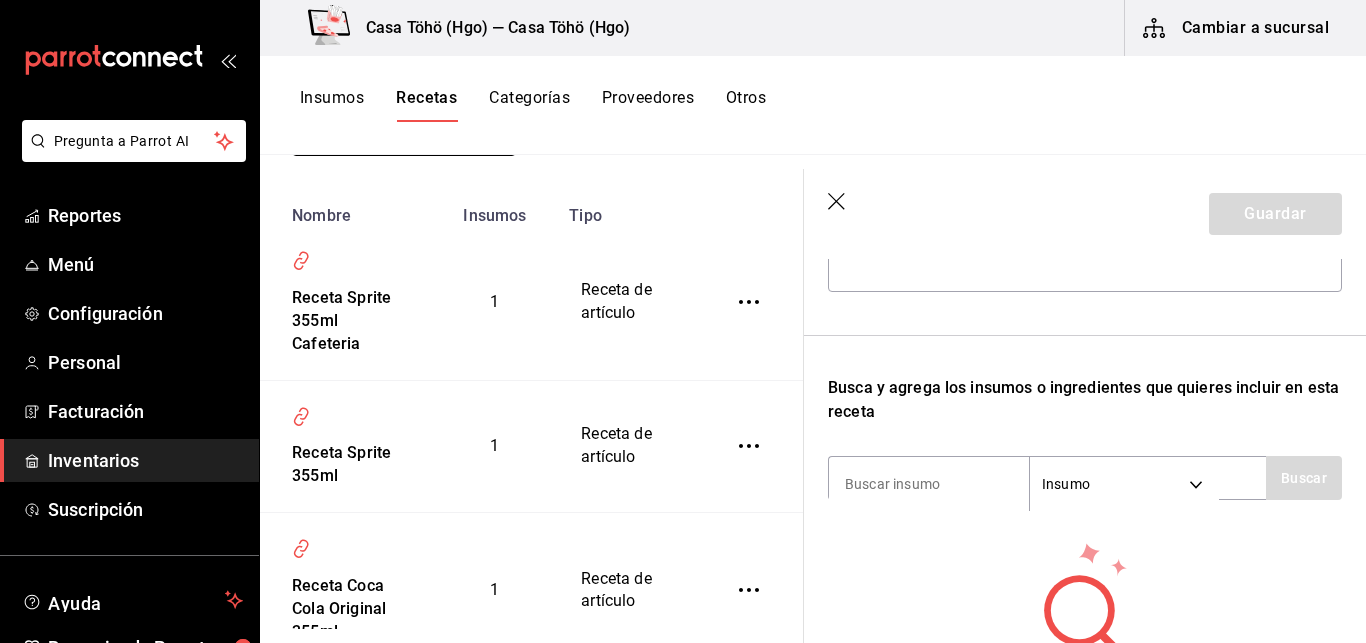 scroll, scrollTop: 211, scrollLeft: 0, axis: vertical 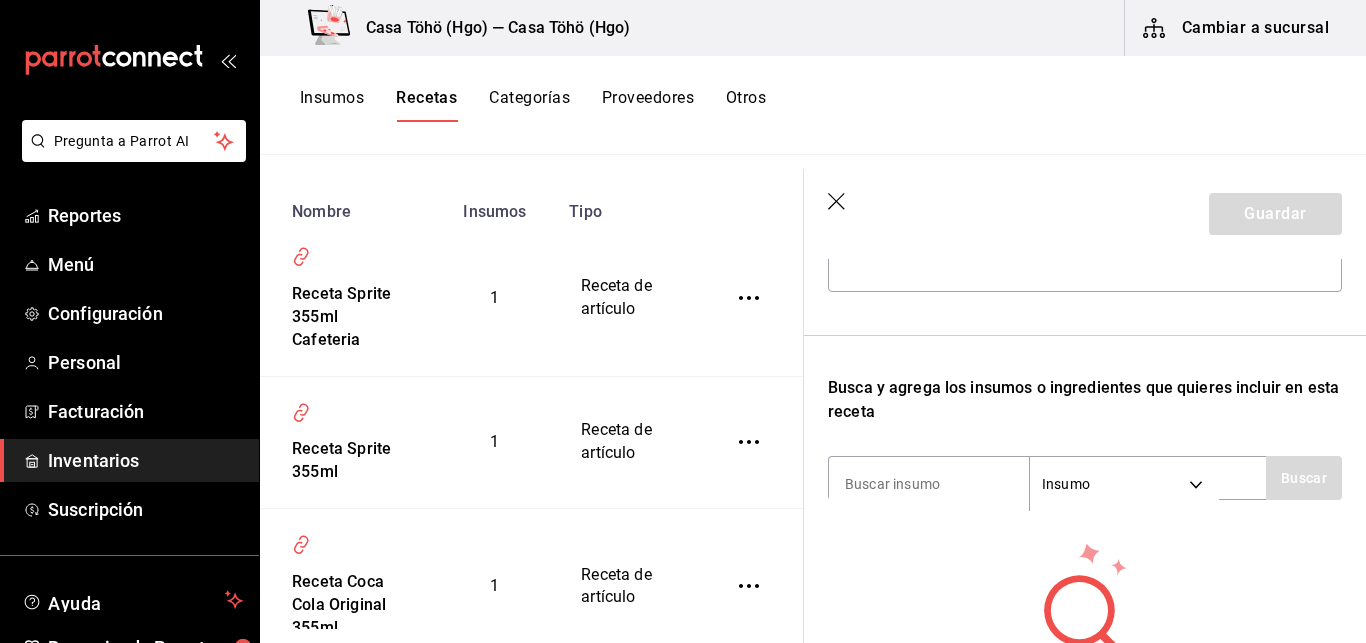 click at bounding box center (753, 442) 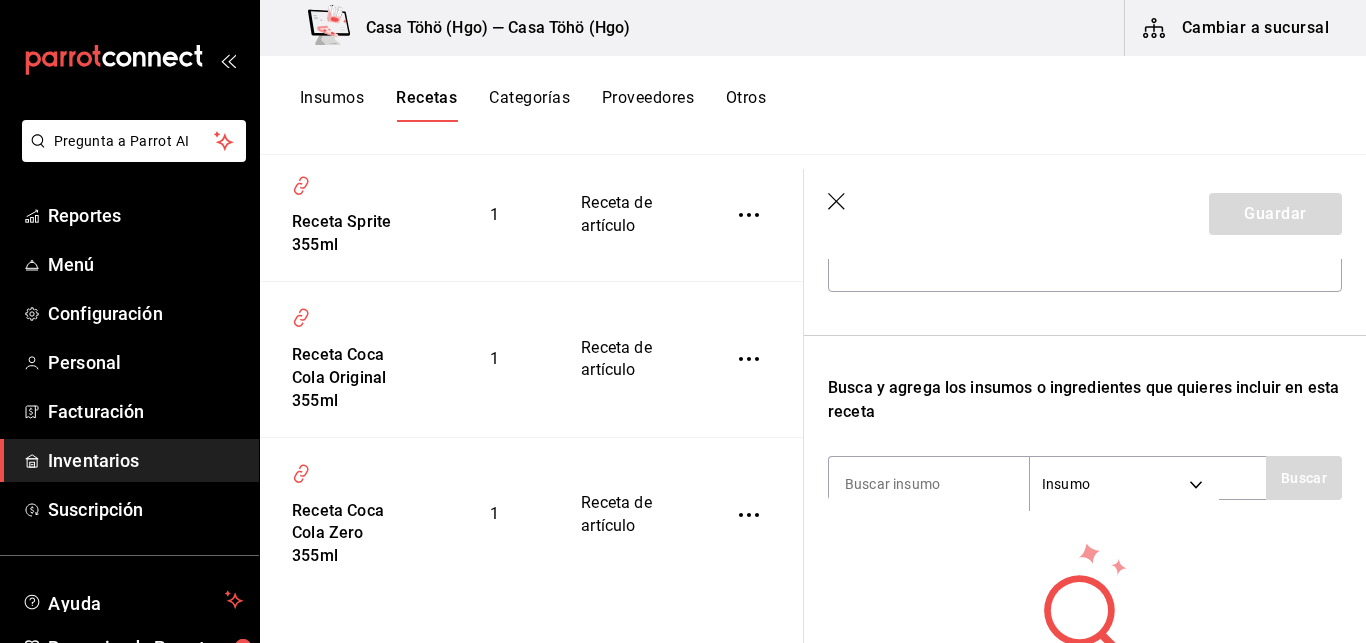 scroll, scrollTop: 0, scrollLeft: 0, axis: both 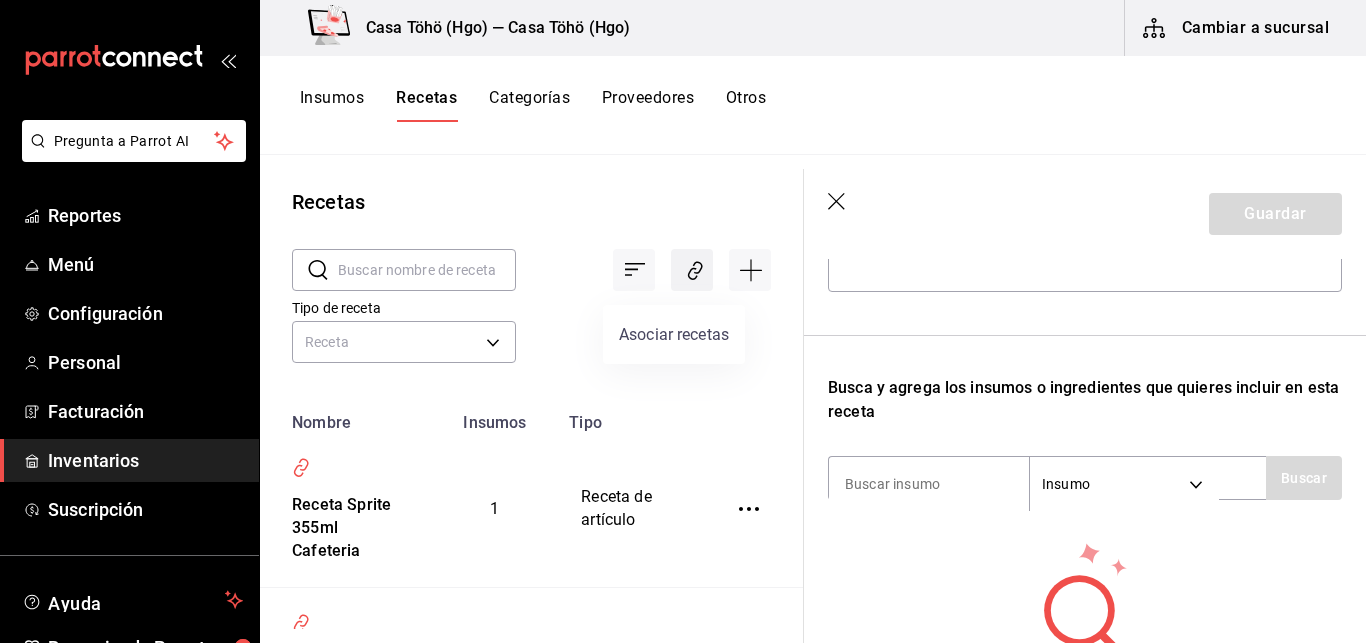 click at bounding box center [692, 270] 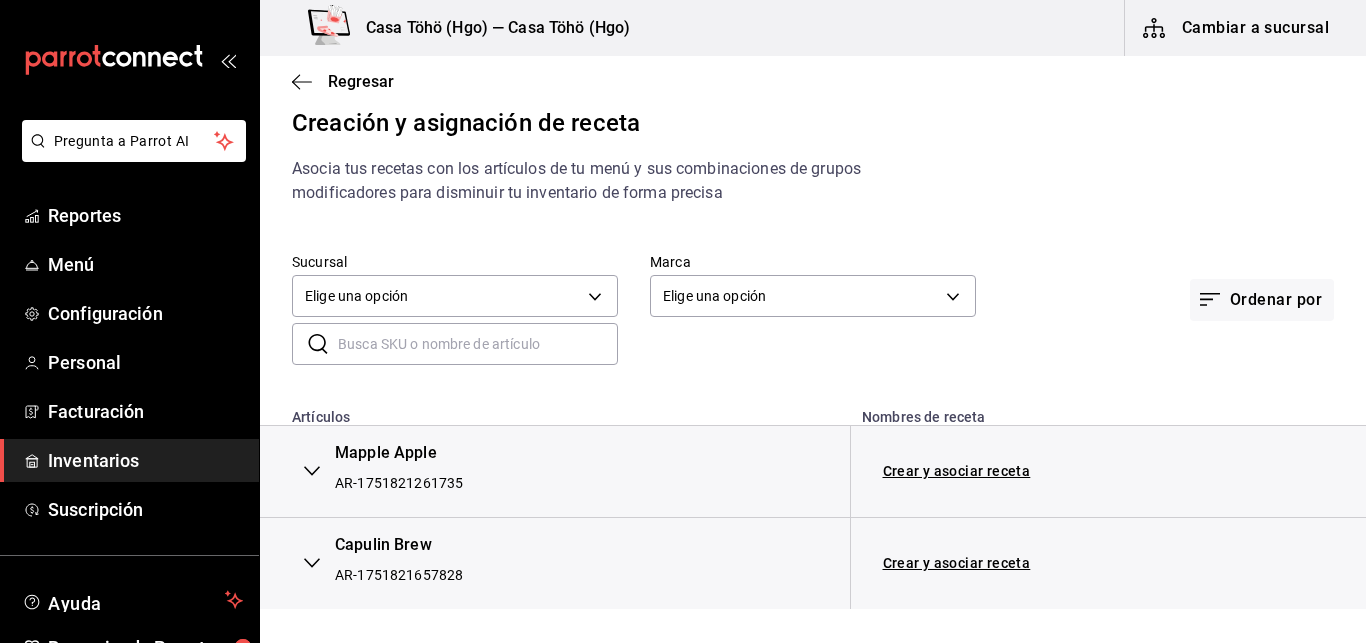 scroll, scrollTop: 0, scrollLeft: 0, axis: both 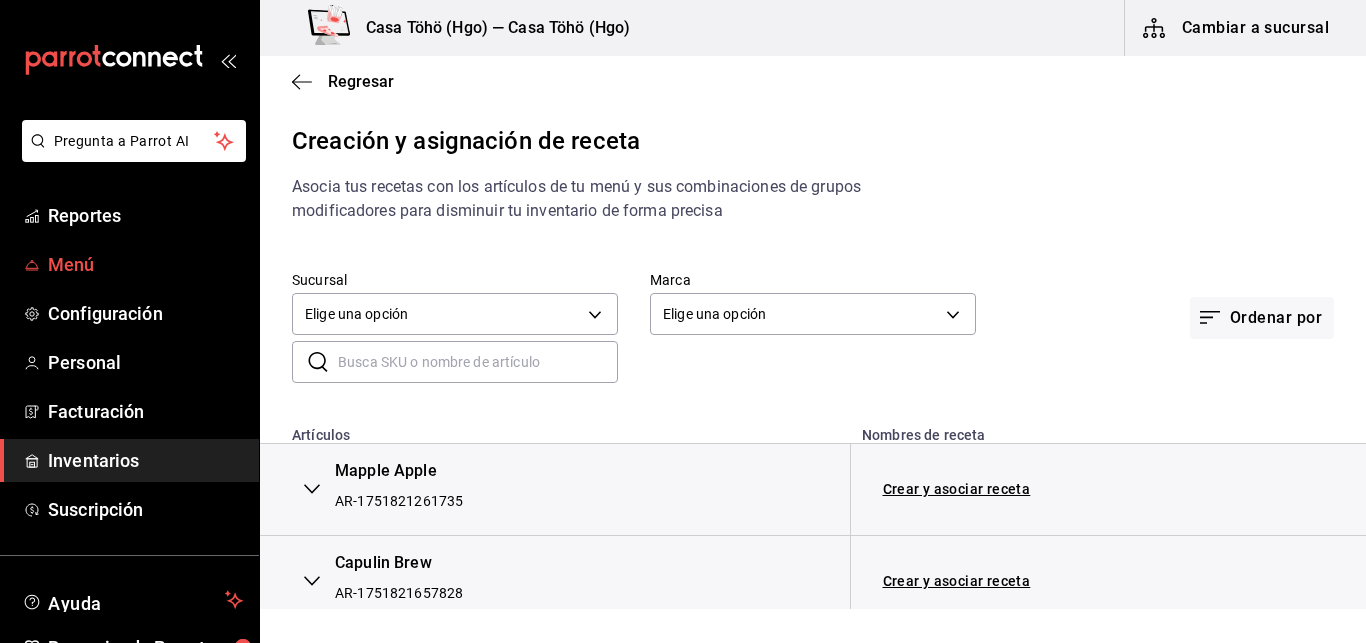 click on "Menú" at bounding box center (145, 264) 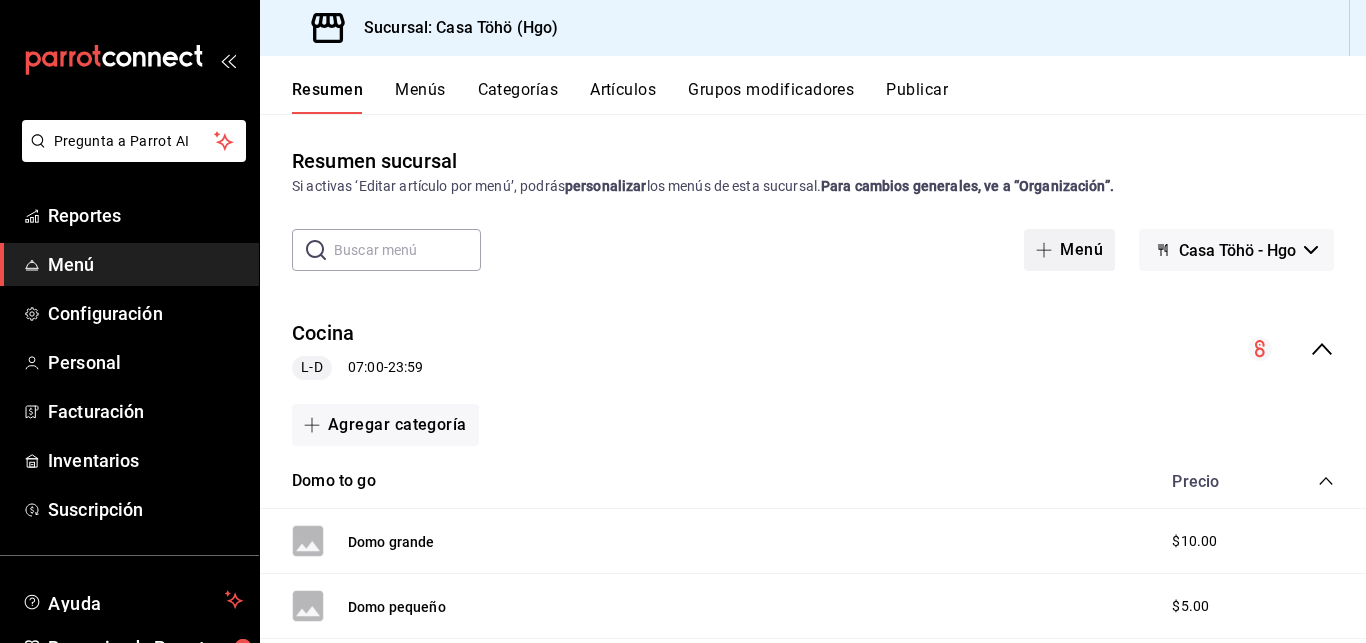 click on "Menú" at bounding box center [1069, 250] 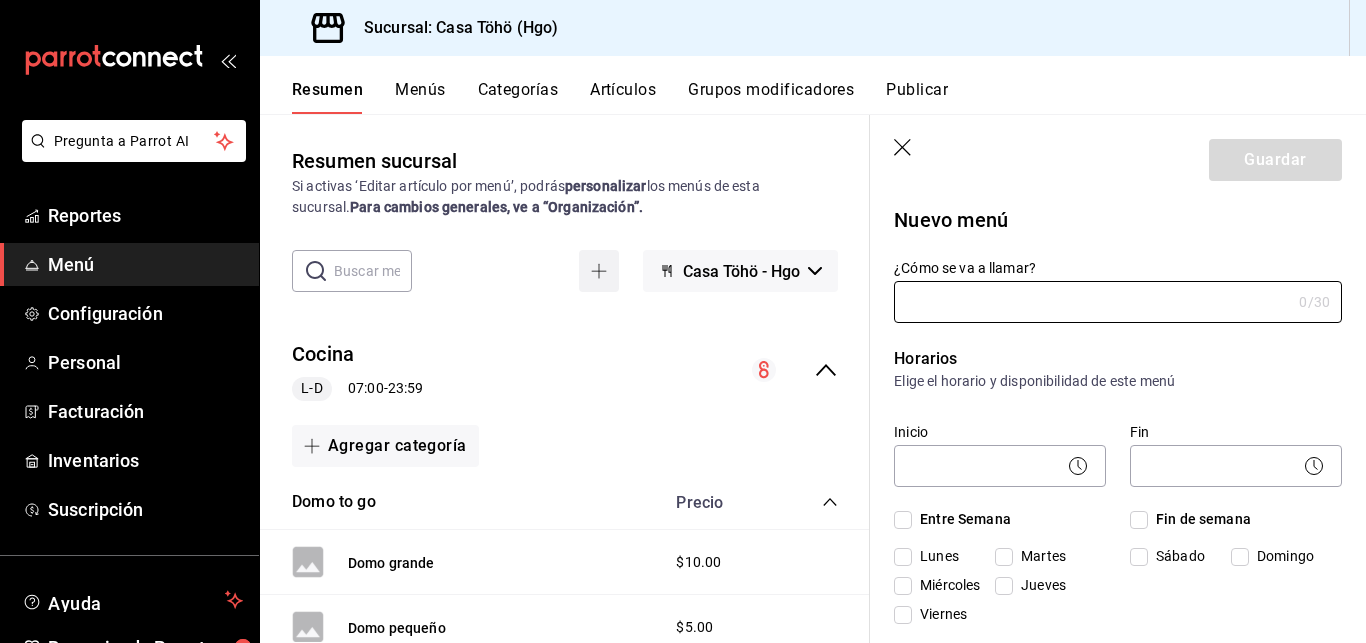 type on "1754597902213" 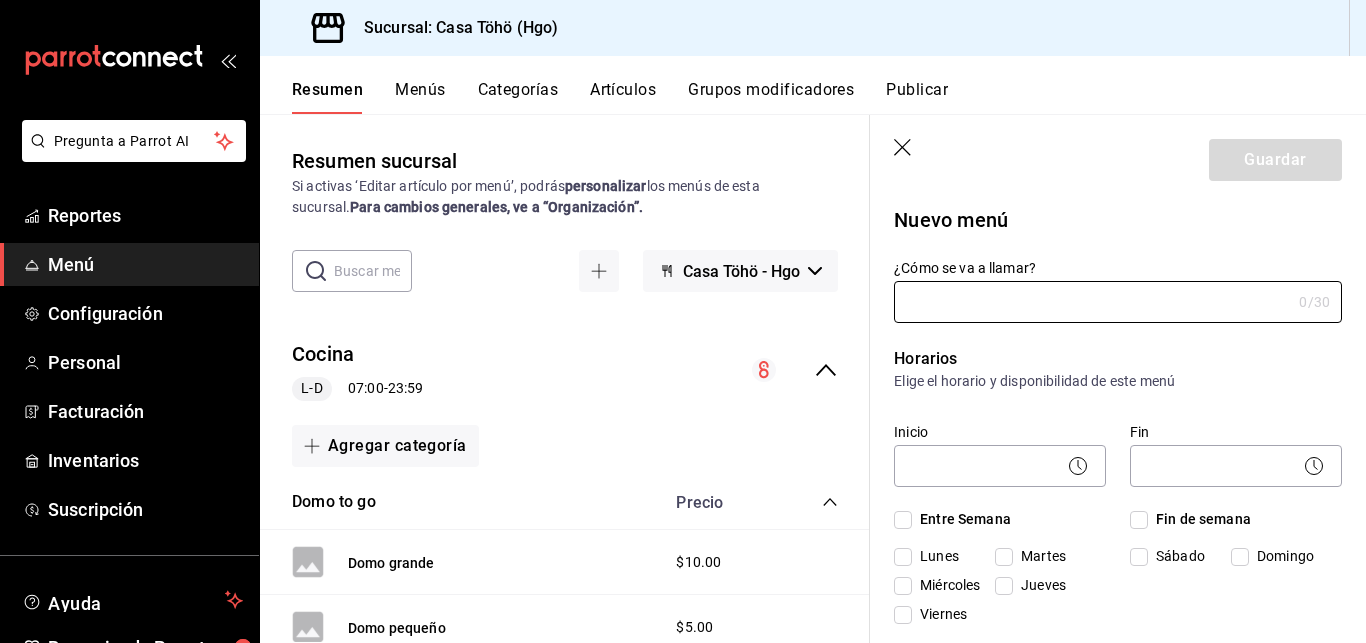 click on "Menús" at bounding box center [420, 97] 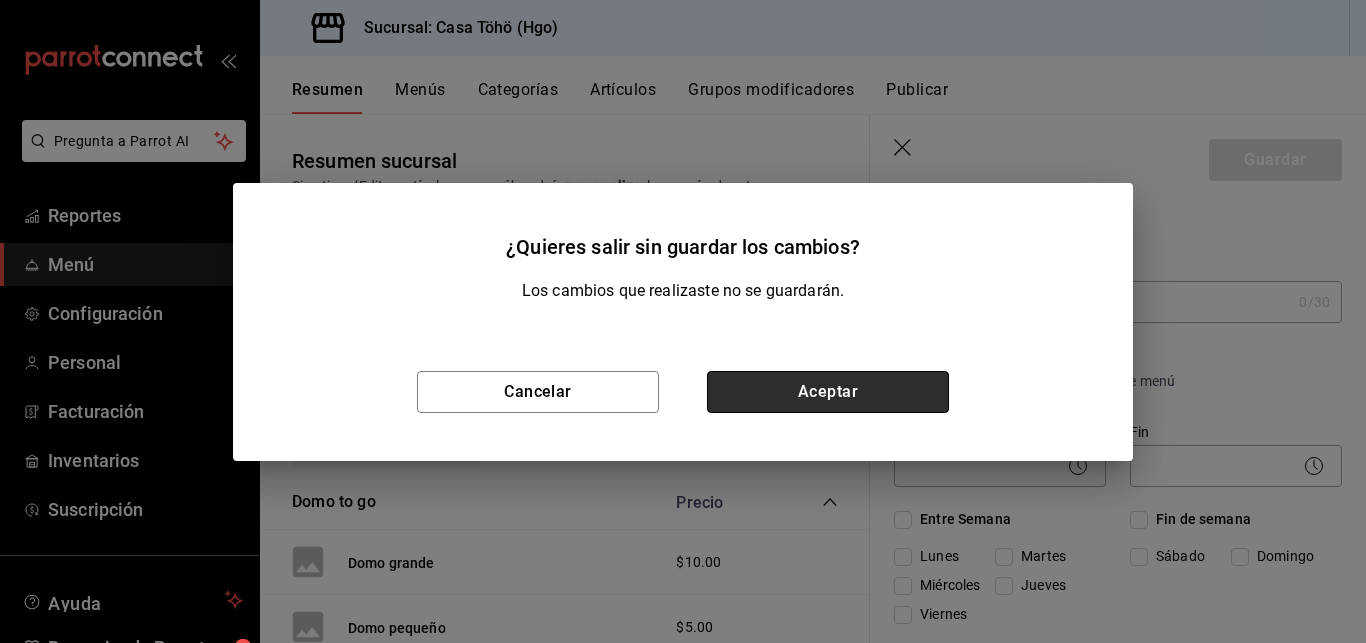 click on "Aceptar" at bounding box center [828, 392] 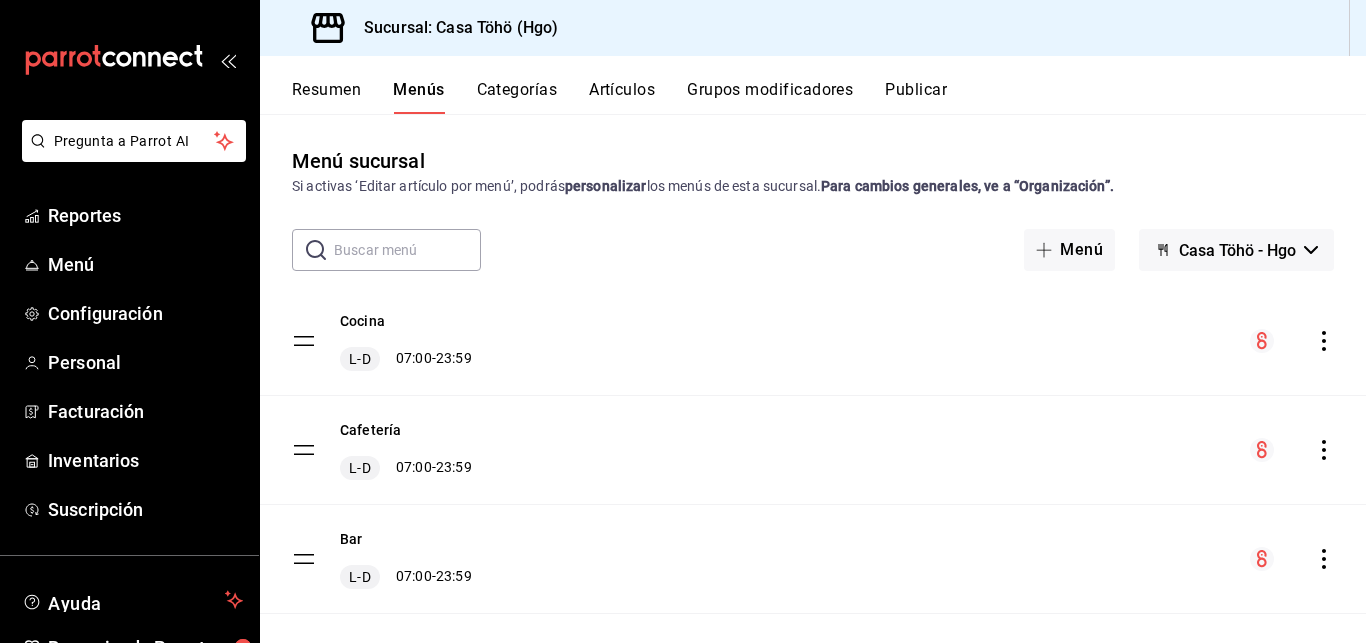 click on "Categorías" at bounding box center (517, 97) 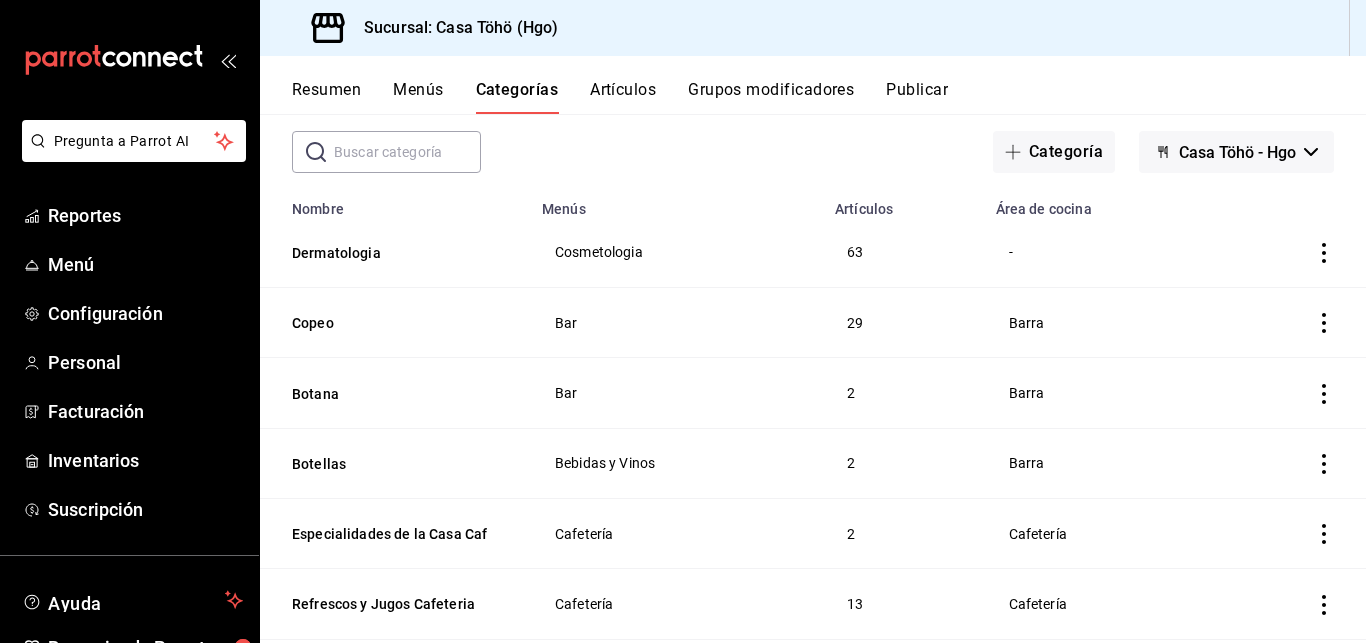 scroll, scrollTop: 102, scrollLeft: 0, axis: vertical 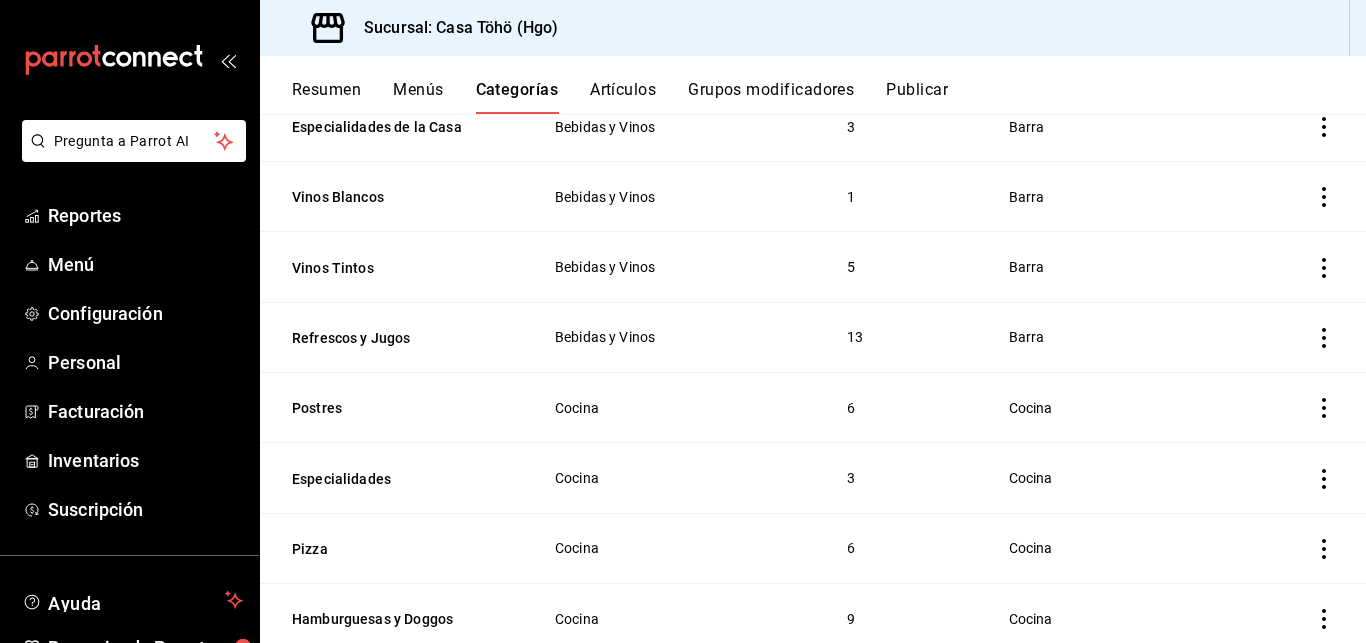 click 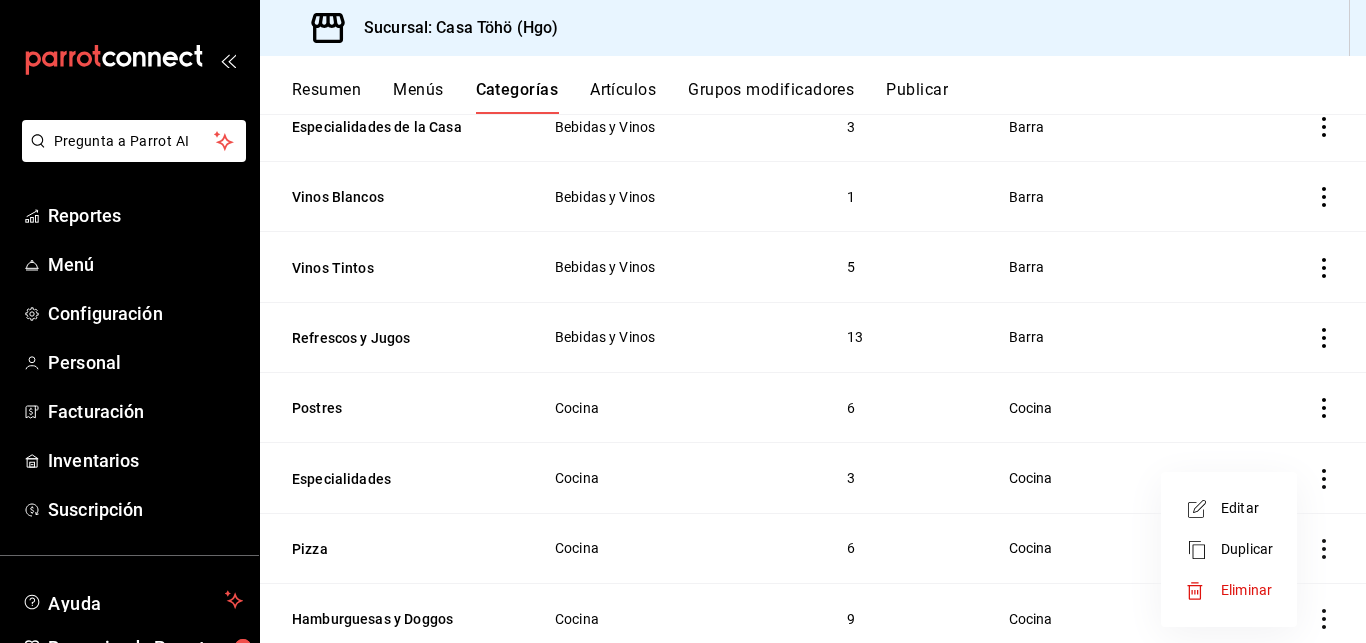 click on "Editar" at bounding box center (1247, 508) 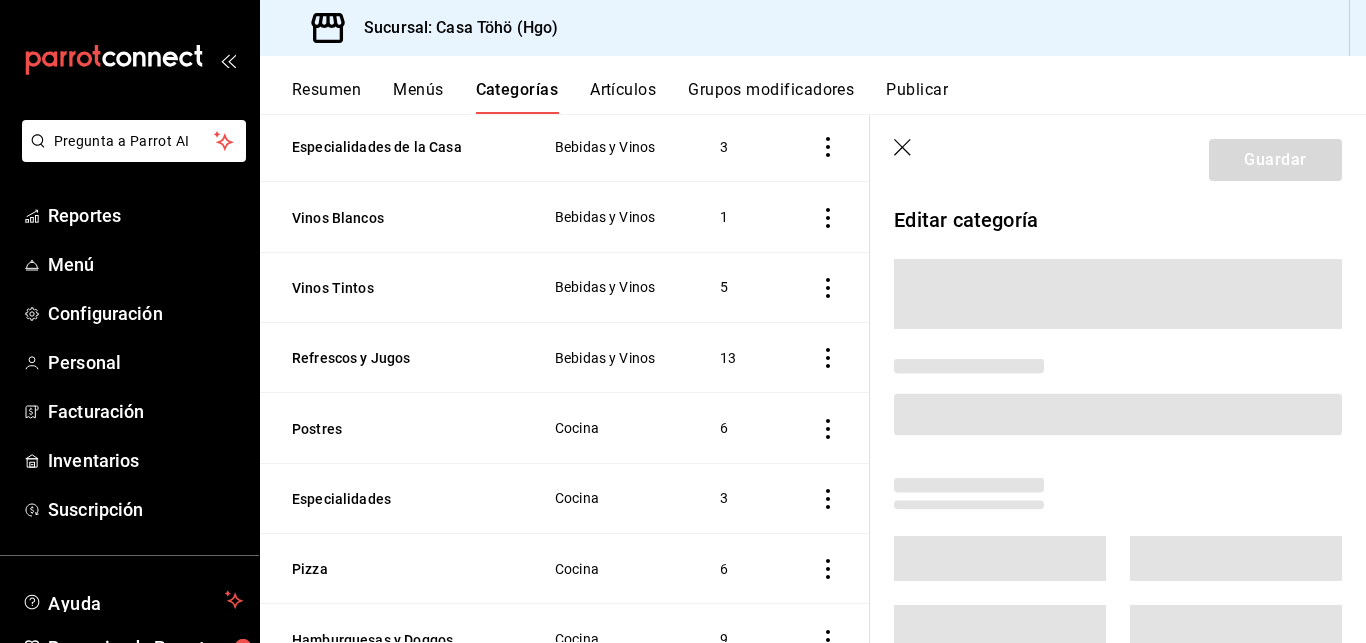 scroll, scrollTop: 1316, scrollLeft: 0, axis: vertical 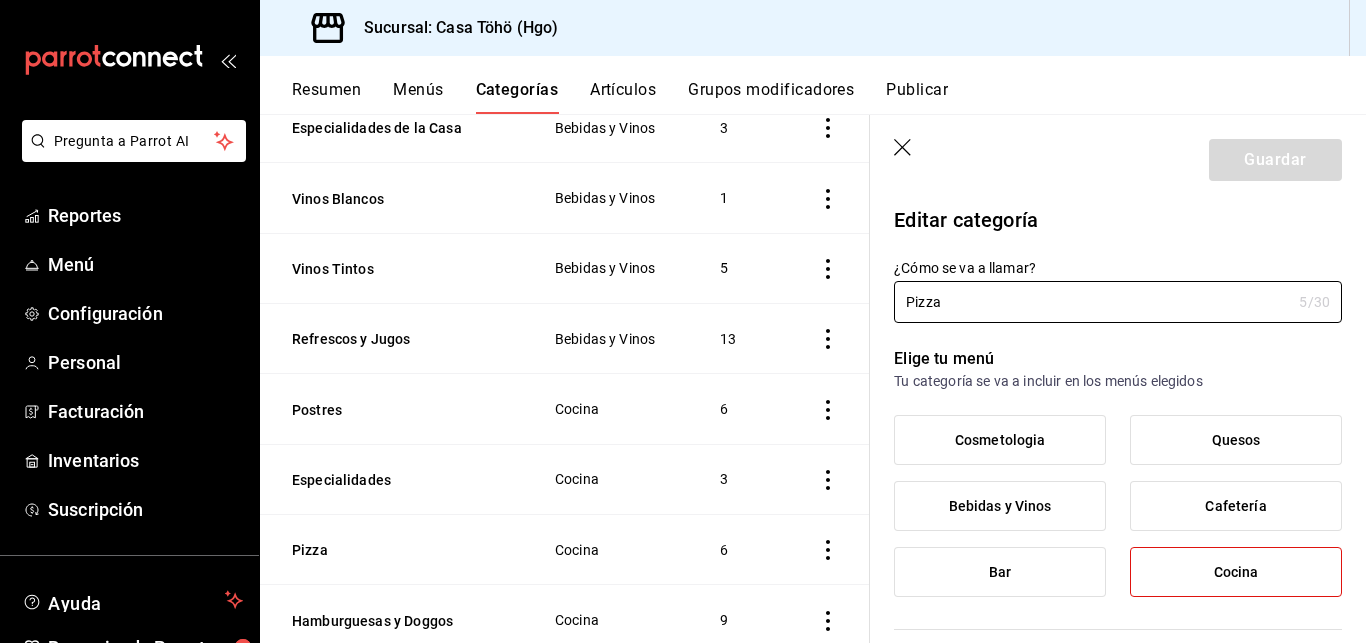 type on "415f5e92-90db-4b0d-b133-ff95fd49345a" 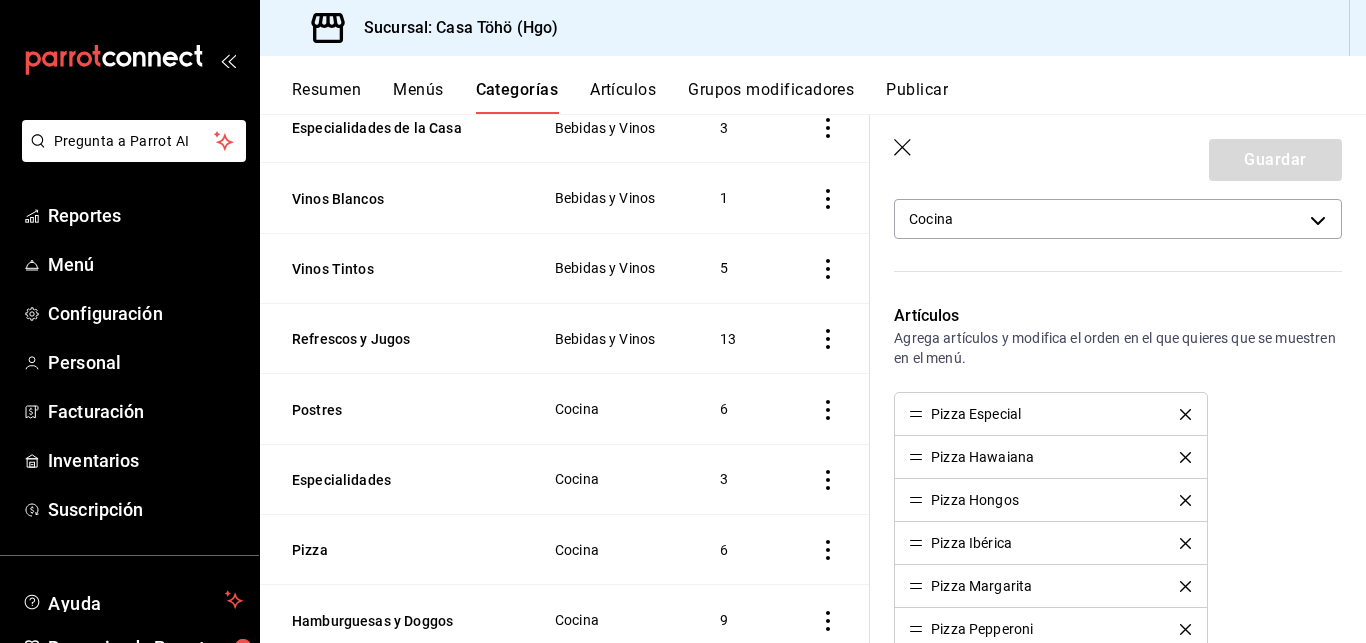 scroll, scrollTop: 538, scrollLeft: 0, axis: vertical 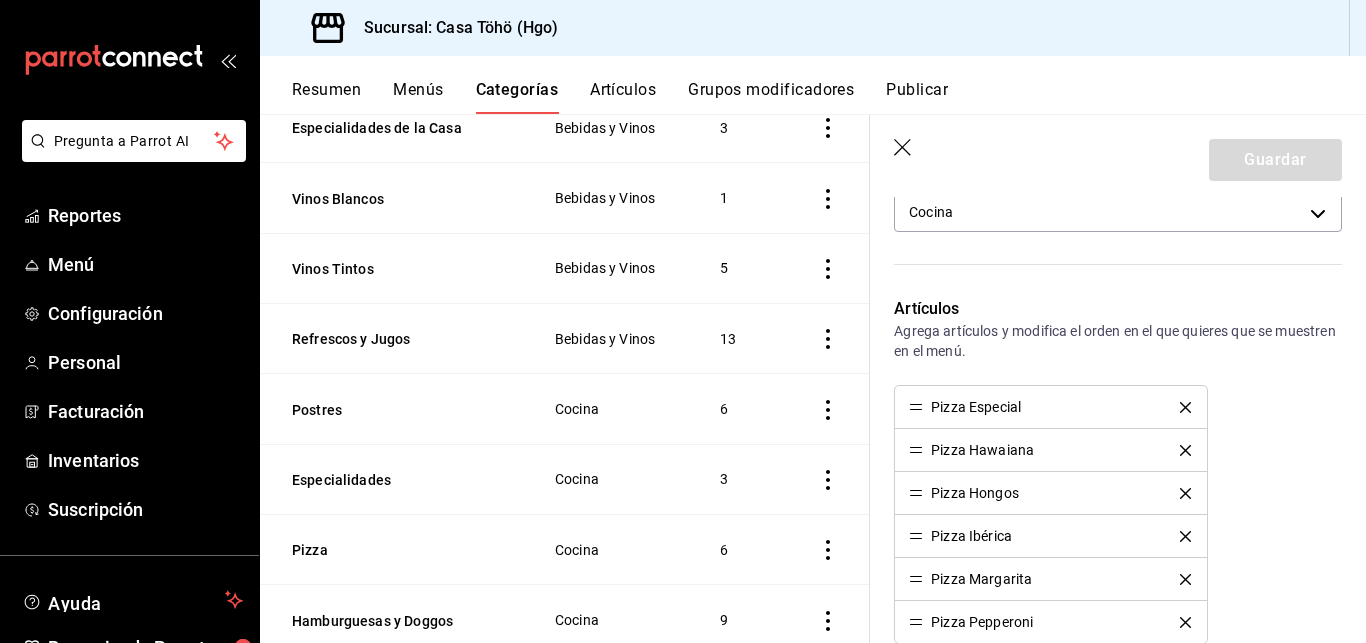 click on "Artículos" at bounding box center [623, 97] 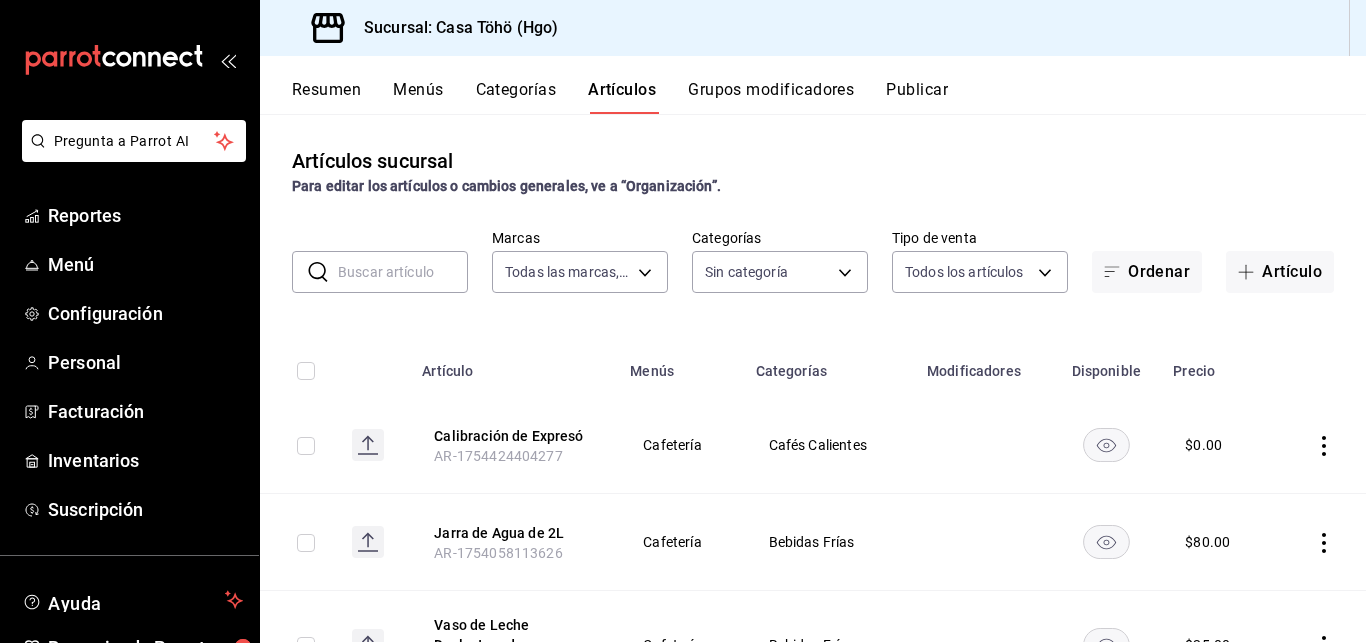 type on "3863094e-80de-4485-9a79-27000a153f73" 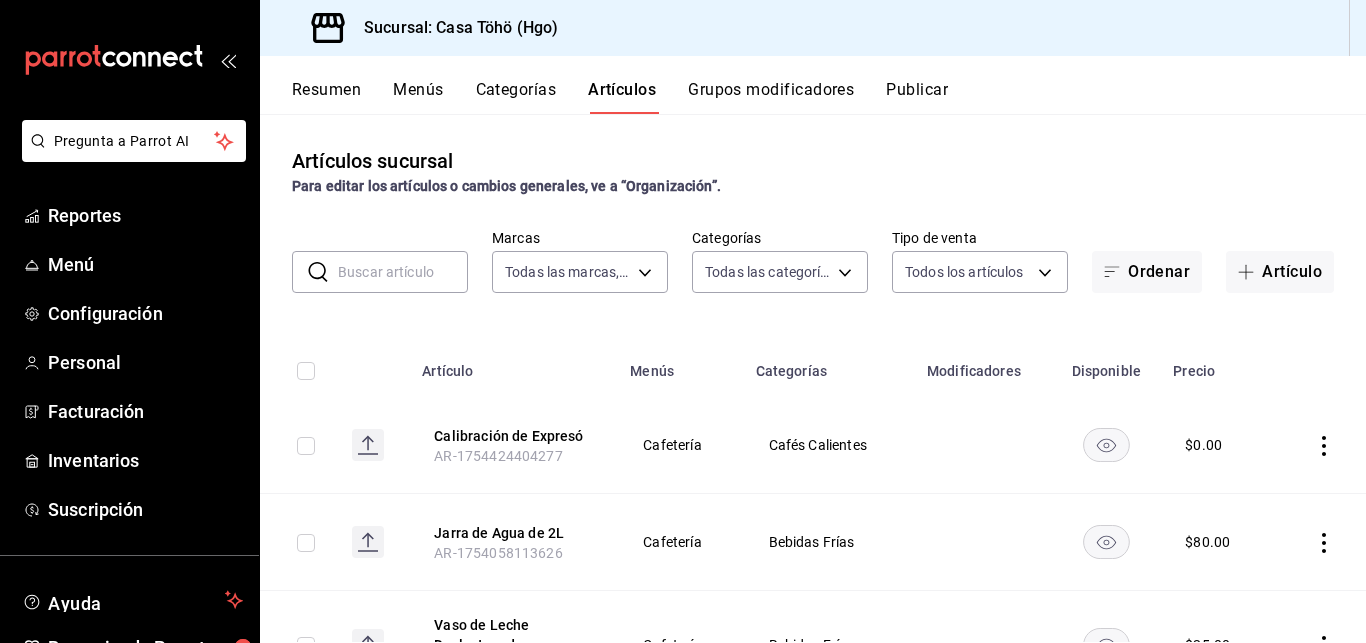 type on "28f2b0a5-eb9c-4e50-8eb7-b6e34f5562dd,e7c48834-1e64-4b77-b558-5d812561dcdf,84922201-a44f-4a56-b45e-81e13bfee1ac,abb3ccee-a61e-4fbe-a6fb-f17d684e7af4,04767d89-46d1-458b-9a5b-e852e68620ac,6a5c9fa8-79a5-4ad1-84e2-3dd8c61e3a37,d52444dc-e1a7-4733-93c0-b1585278fa15,2405ee42-32fa-4598-a1ee-3ee3652e0468,0cfc4a1f-fe4a-4d43-b588-6b02c48510df,745307bb-2ecc-4f3d-9a60-51f34c8ee142,3e15d77a-f20b-4a7b-b0e4-40fcbc2efde1,f4d7a593-7e40-4d79-a772-d18c77bba614,aa45b371-f5f8-4ab8-acdd-6fc47d3a54cf,86764494-f812-42c4-9c46-eb7fd7cf30b0,bf6b5fe4-5f5e-42b2-bd52-860d53cba16c,5b1ff892-96ce-4a40-86e9-c0a60349f7dd,f3cb3484-58e2-483f-a397-8fc0b36957ba,26570487-398c-4a5d-91e7-fa999b271065,edf411c3-53dd-4d3c-b44d-aa8226c4a158,6b3c63f4-9ebd-47bf-920f-3eaa89f343c3,a8868b68-a62c-486f-979a-f1316a8c3eab,c5bf2643-58da-4fc4-a339-5eed856c3638,0e72454f-1491-4f60-a4c8-bb0c3e727132,6a7e523e-6911-4f19-bc11-267dfba3a68f,47694981-2ec6-4f28-bdd2-5058ad106869,0cef9e01-9c07-42eb-af77-ae7cae2046ae,edbc9a9d-64ca-44b4-844a-7026a1d30a07,4d13423e-53ef-4033-b7e..." 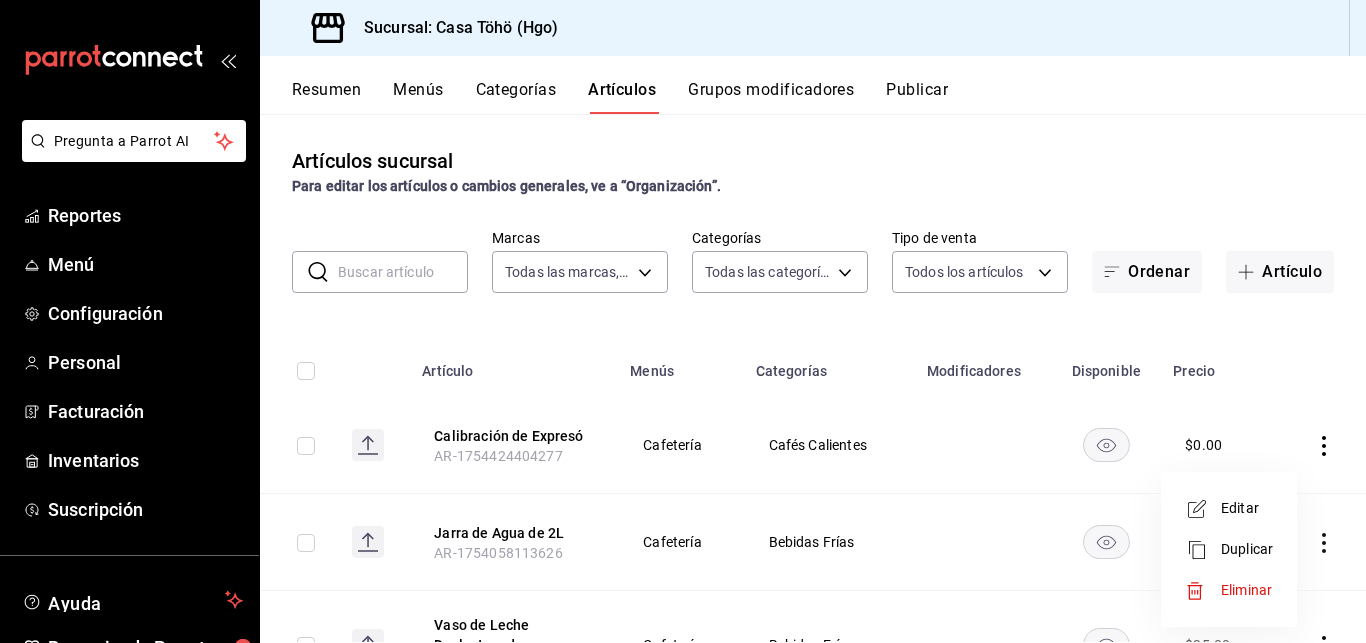 click on "Editar" at bounding box center (1247, 508) 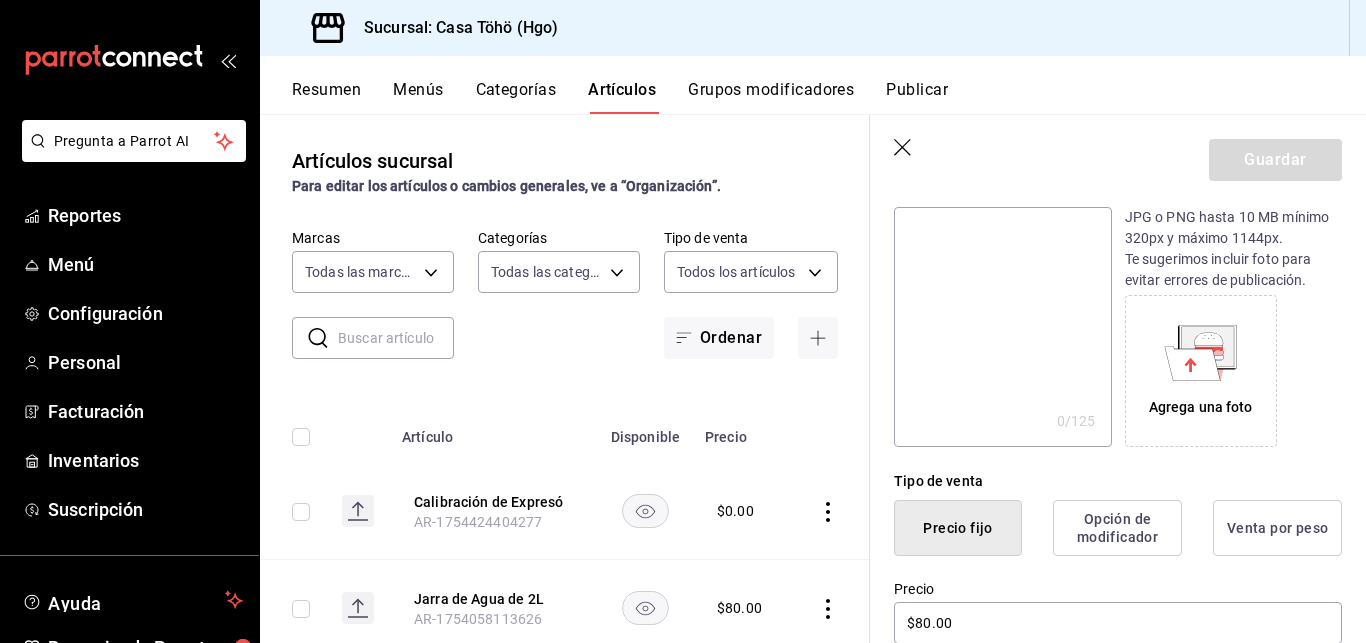 scroll, scrollTop: 224, scrollLeft: 0, axis: vertical 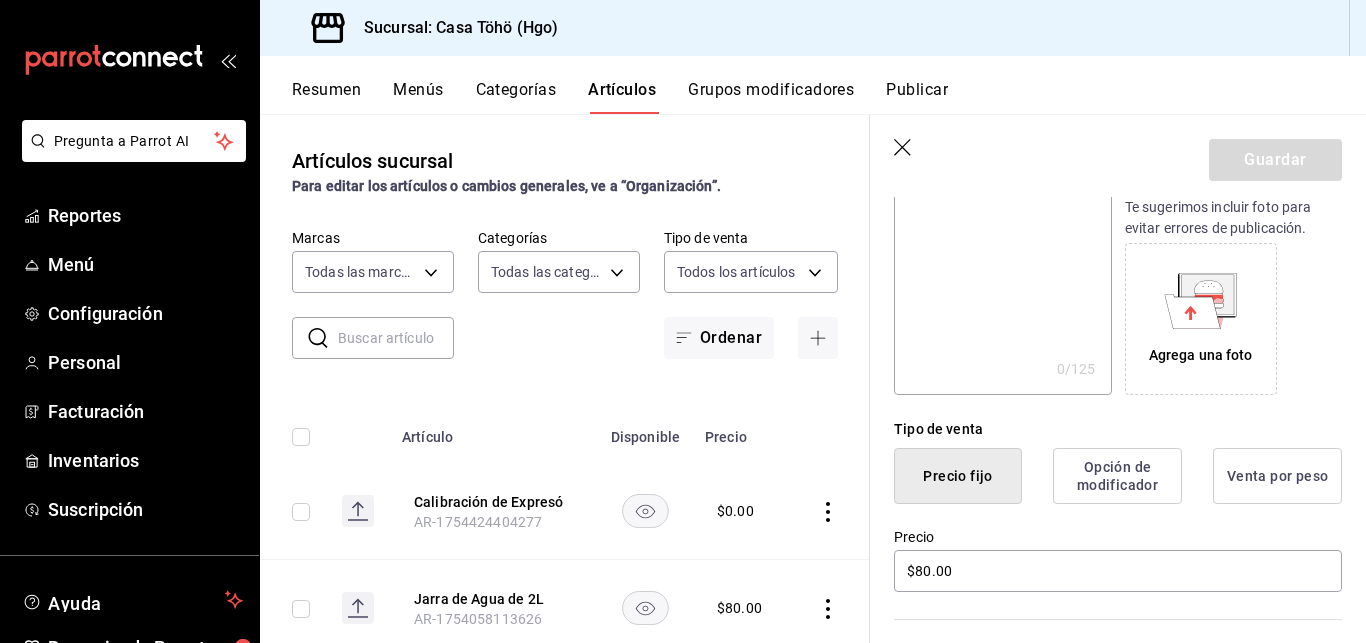 click on "Opción de modificador" at bounding box center (1117, 476) 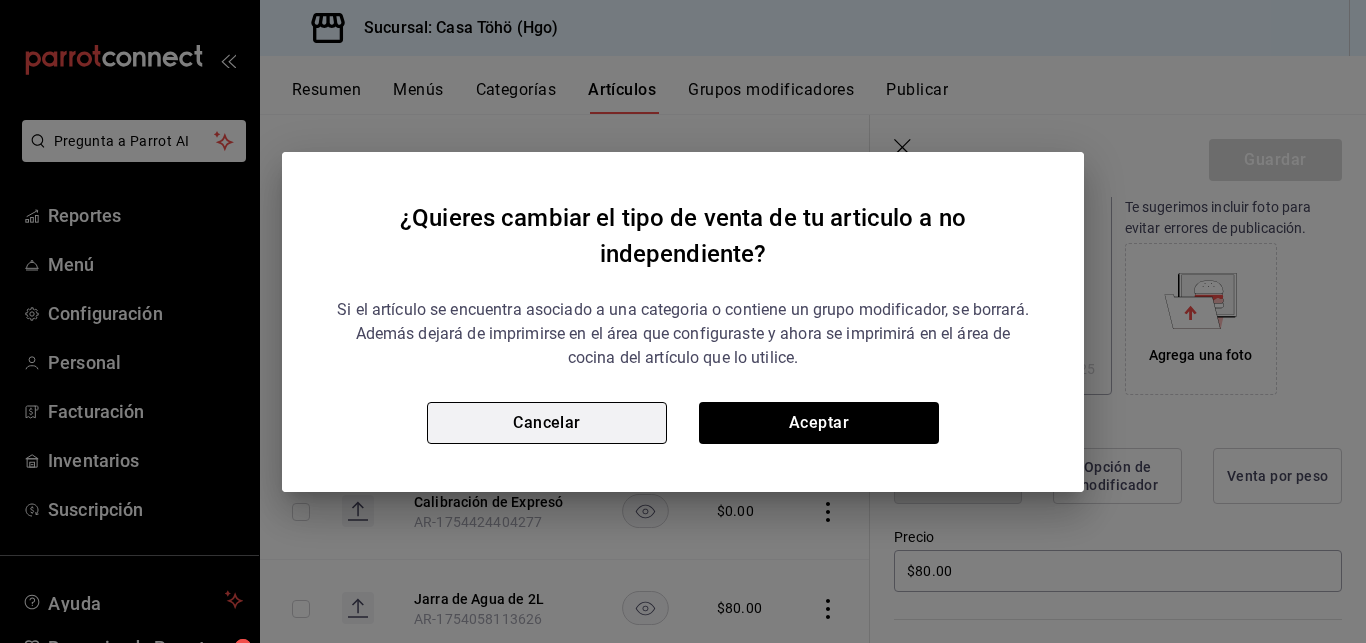 click on "Cancelar" at bounding box center (547, 423) 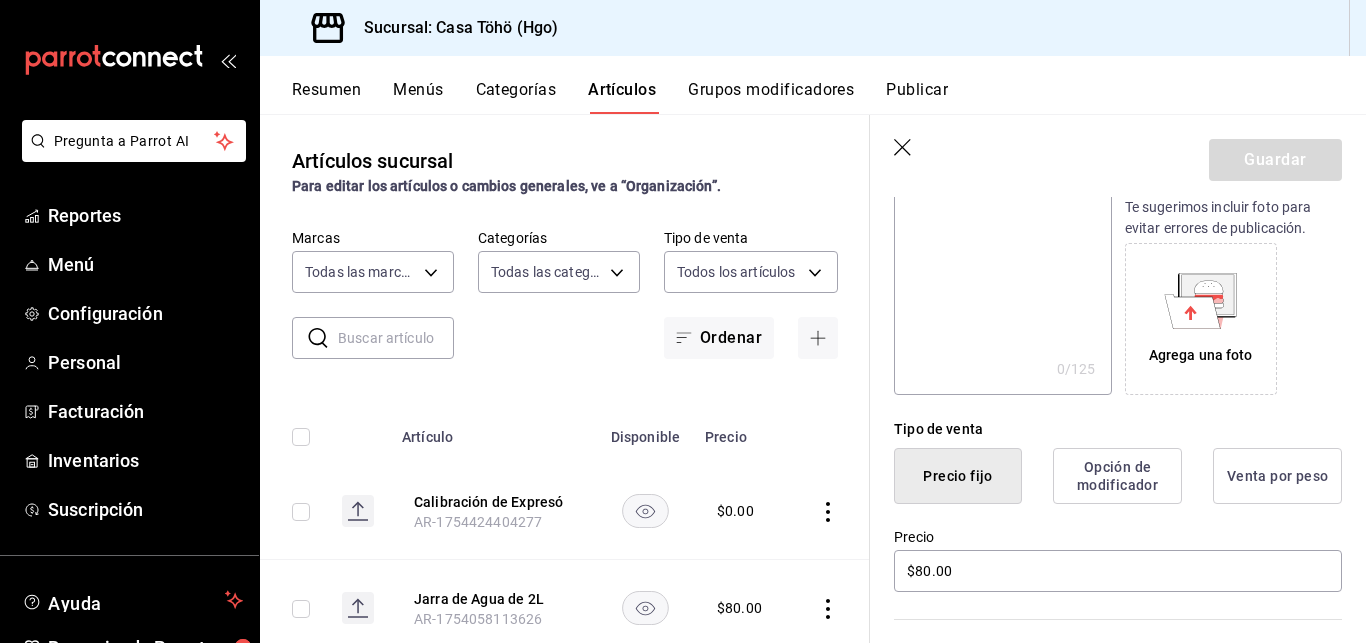 click on "Venta por peso" at bounding box center (1277, 476) 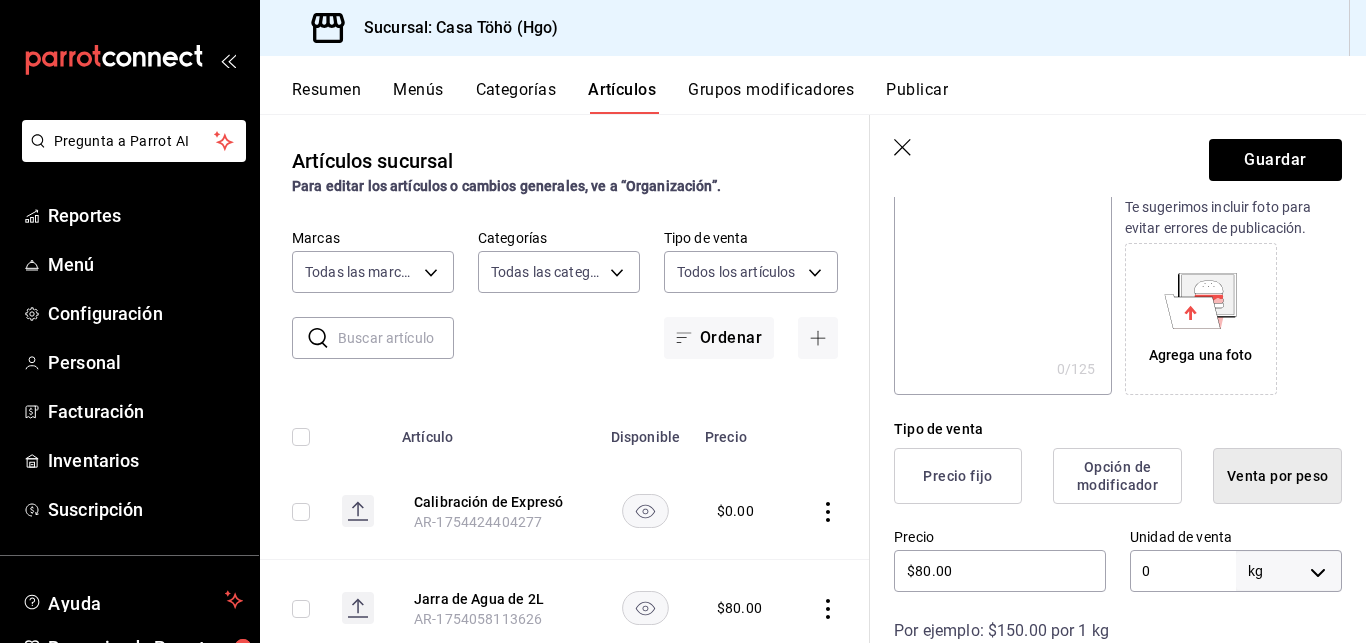 click on "Menús" at bounding box center (418, 97) 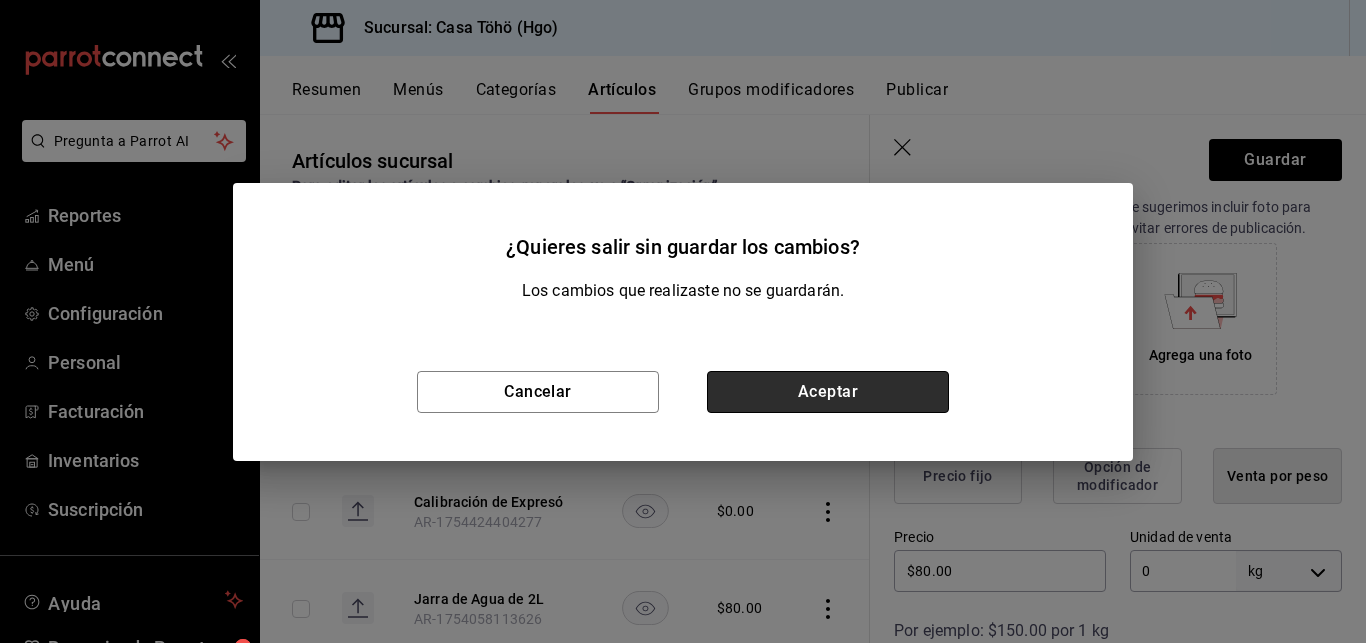 click on "Aceptar" at bounding box center [828, 392] 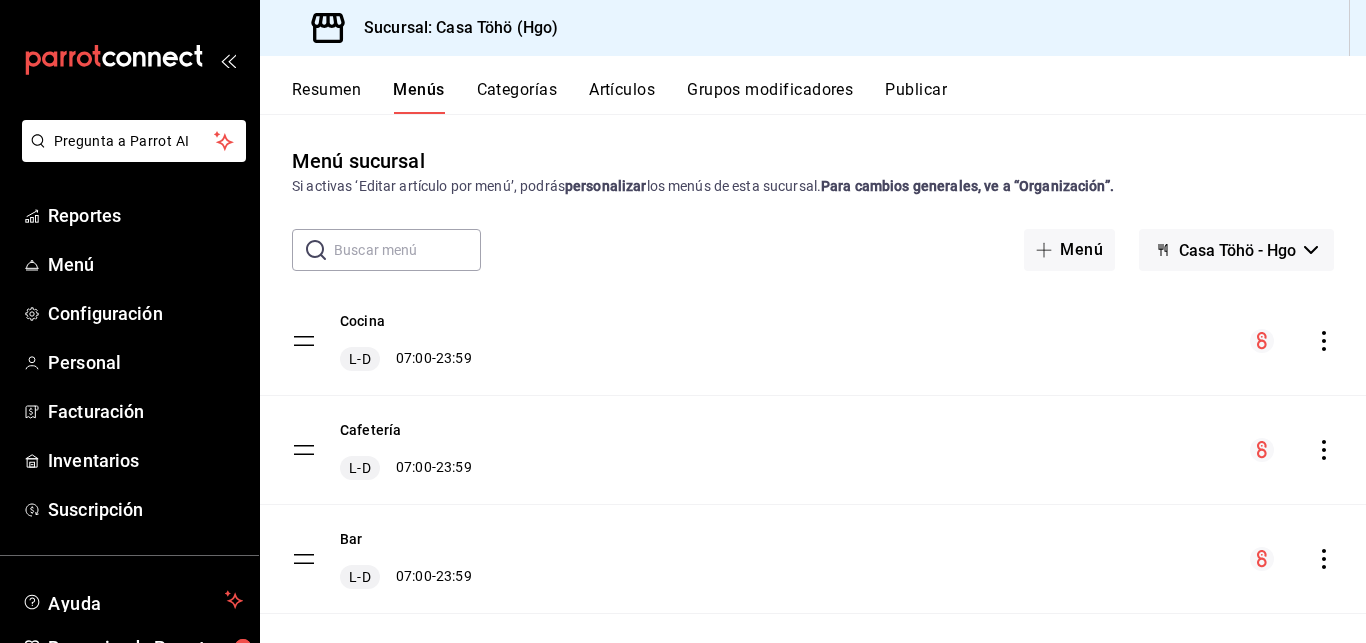 click 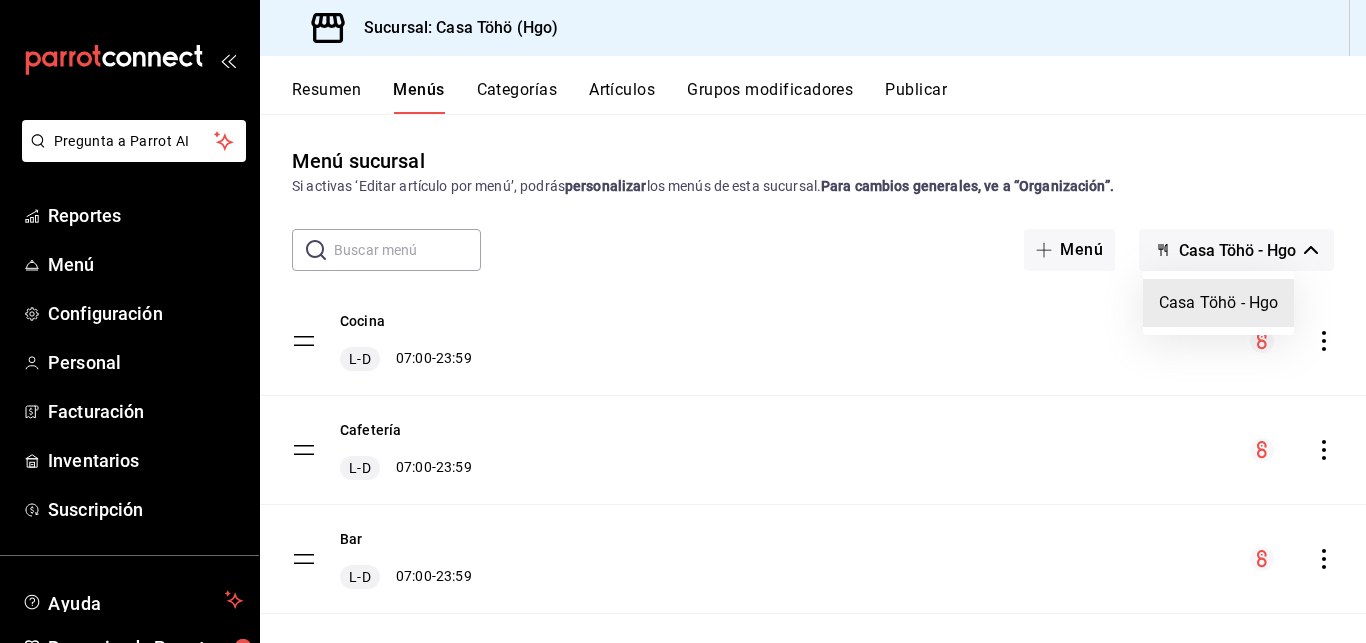 click at bounding box center [683, 321] 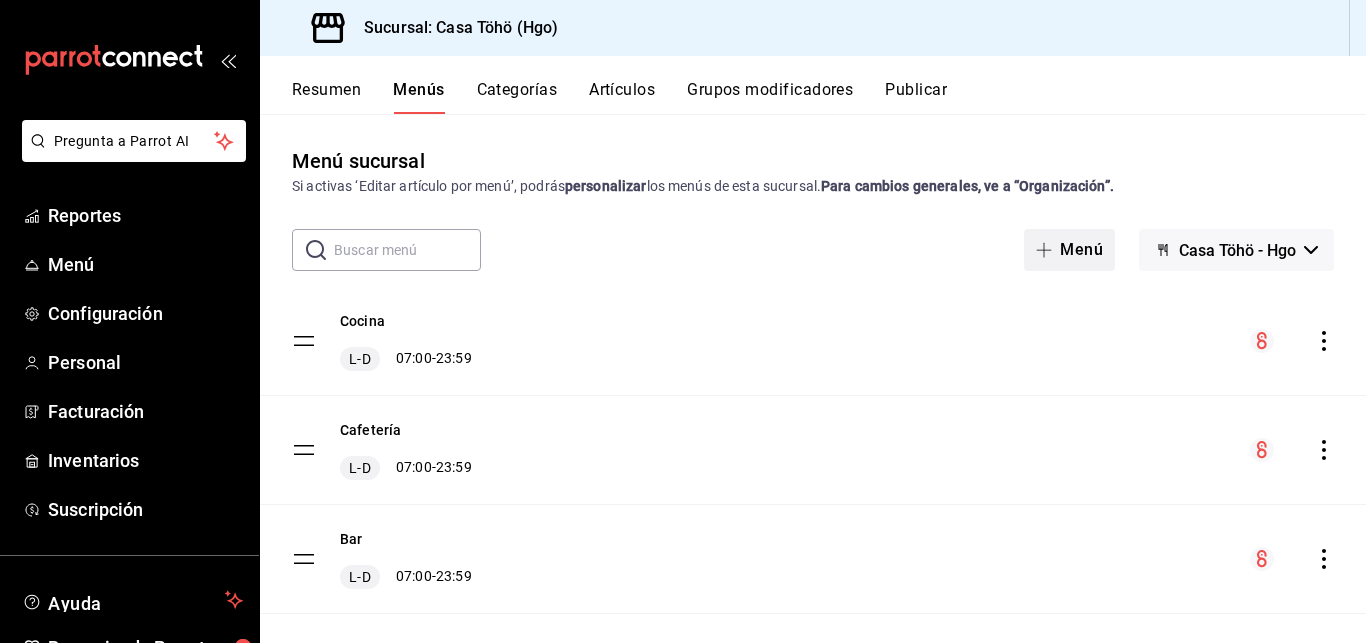 click on "Menú" at bounding box center (1069, 250) 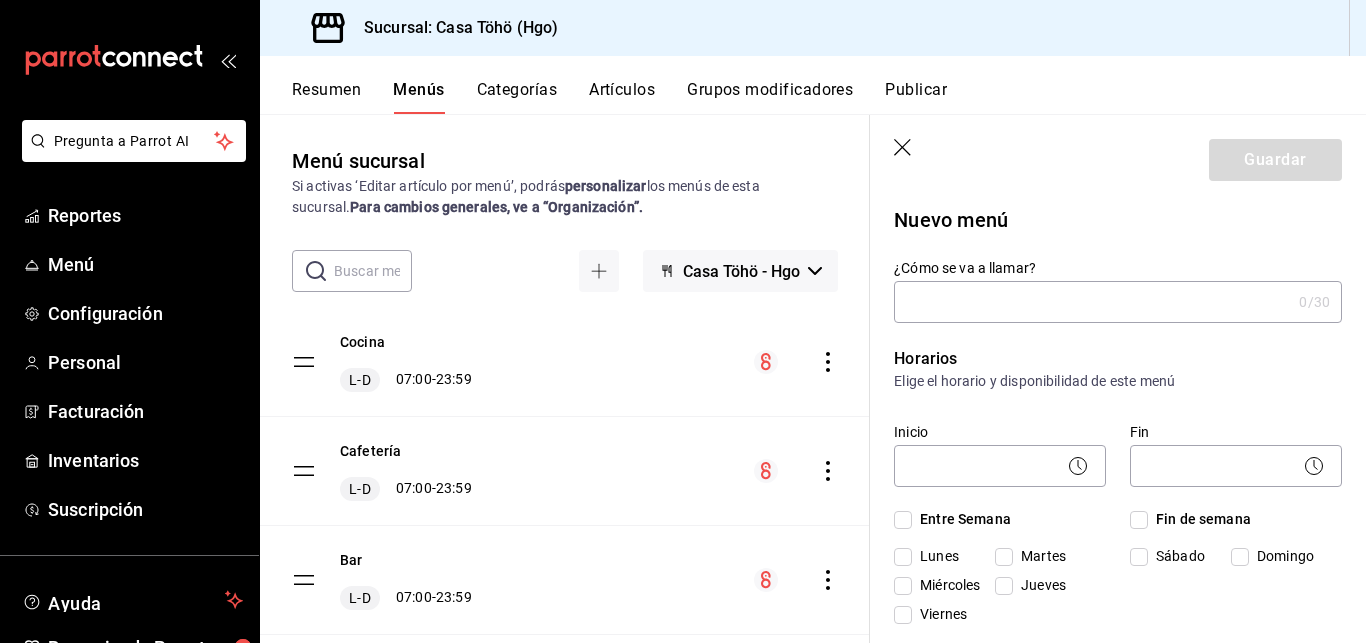 click 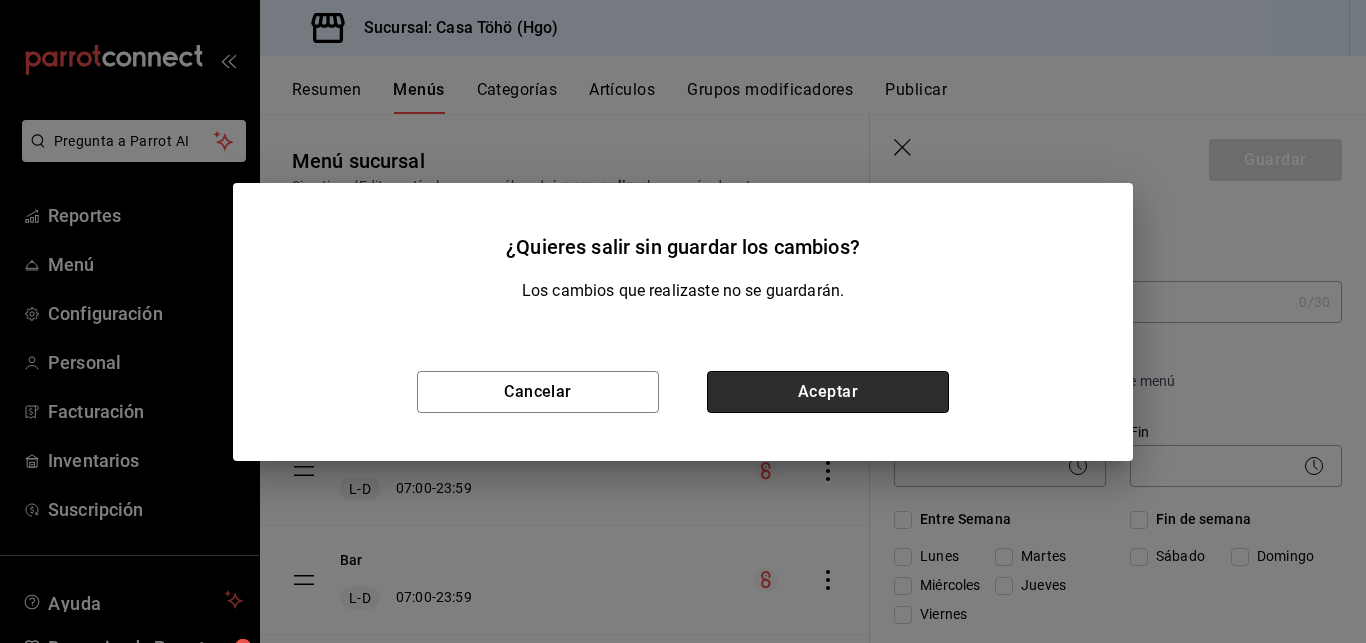 click on "Aceptar" at bounding box center (828, 392) 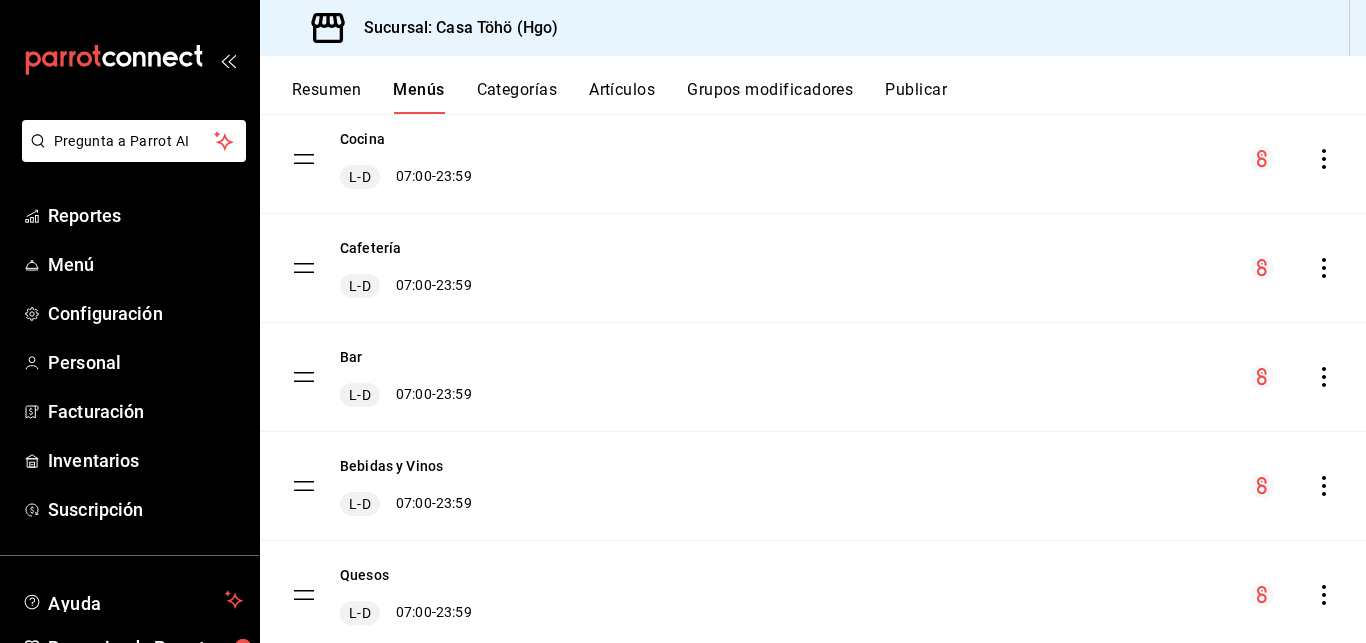 scroll, scrollTop: 204, scrollLeft: 0, axis: vertical 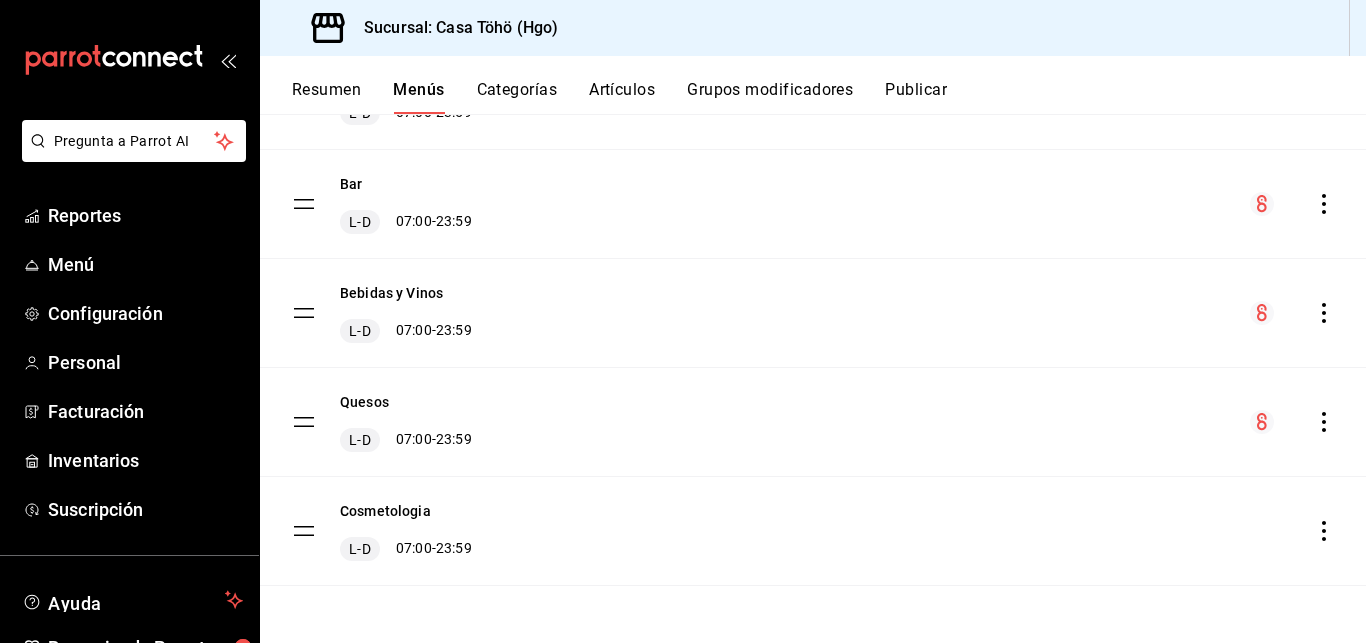 click on "Resumen" at bounding box center [326, 97] 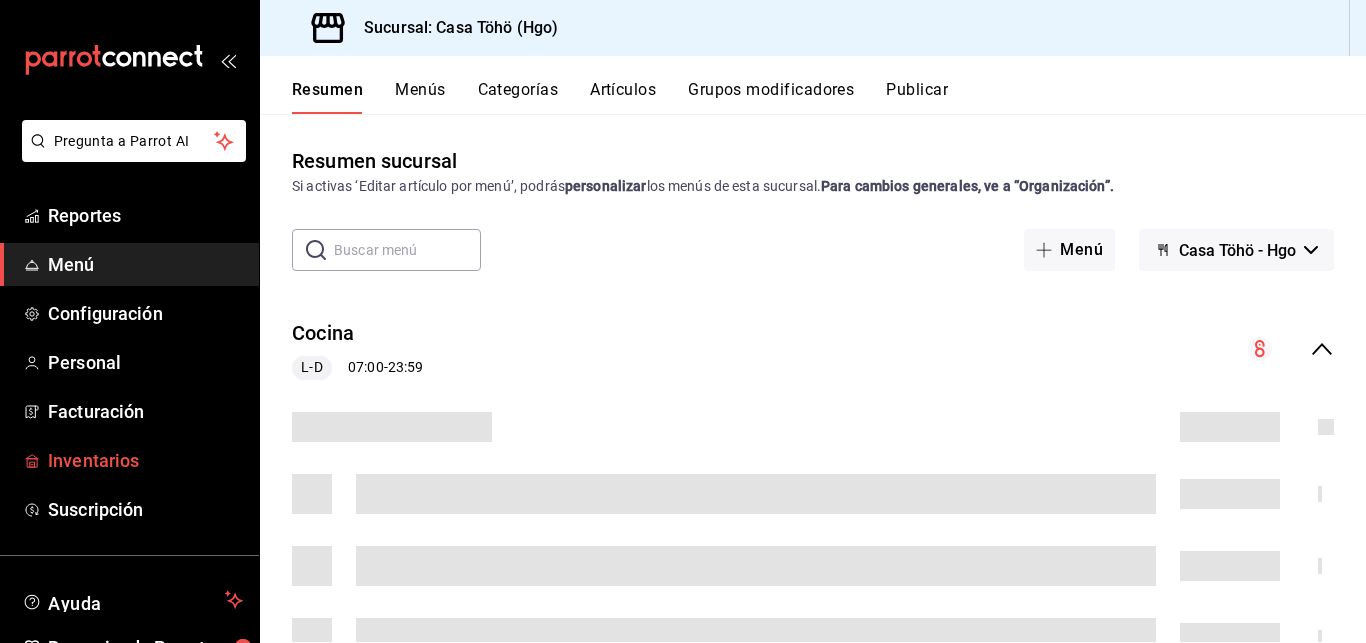 click on "Inventarios" at bounding box center (145, 460) 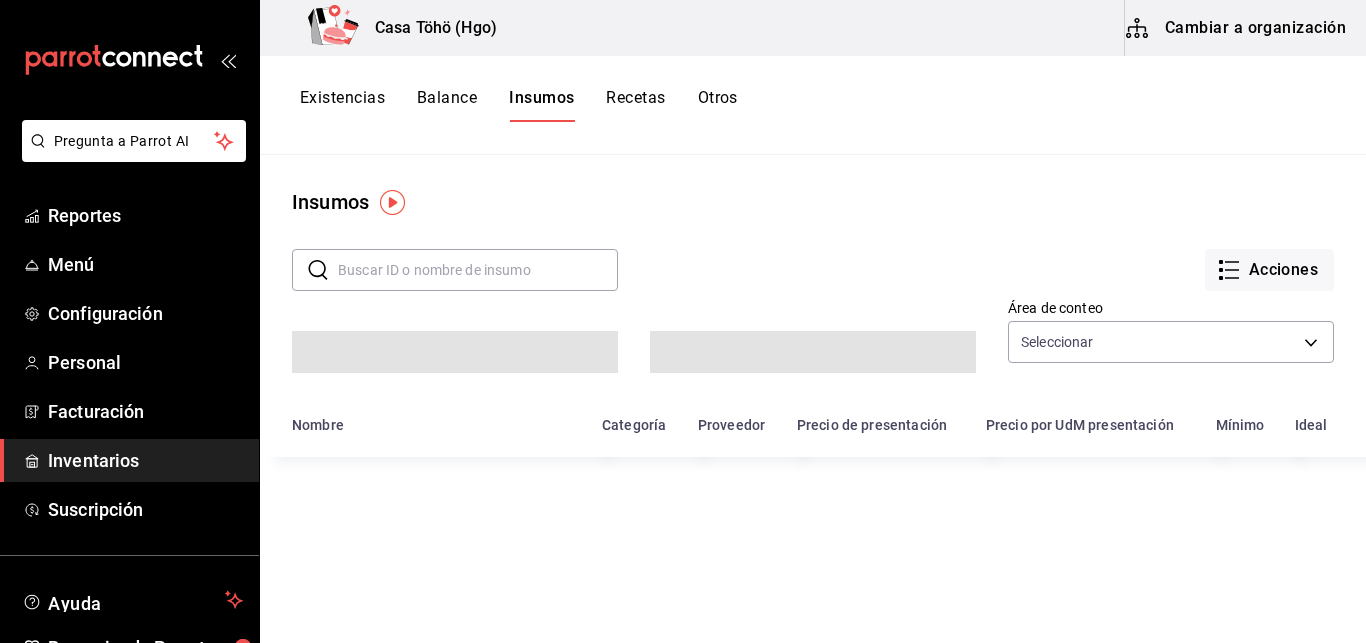 type on "71349399-df64-4b7f-9231-e1c876dff997,1473e5fb-9006-47e5-85e1-5ab0e20332ff,ebb7bddd-5f56-476b-8217-5434198c8d75,15358e1b-30c9-443f-90c4-a5e823bafabc,274e15f7-b8d4-4b28-bfc4-f31a922f8f7b" 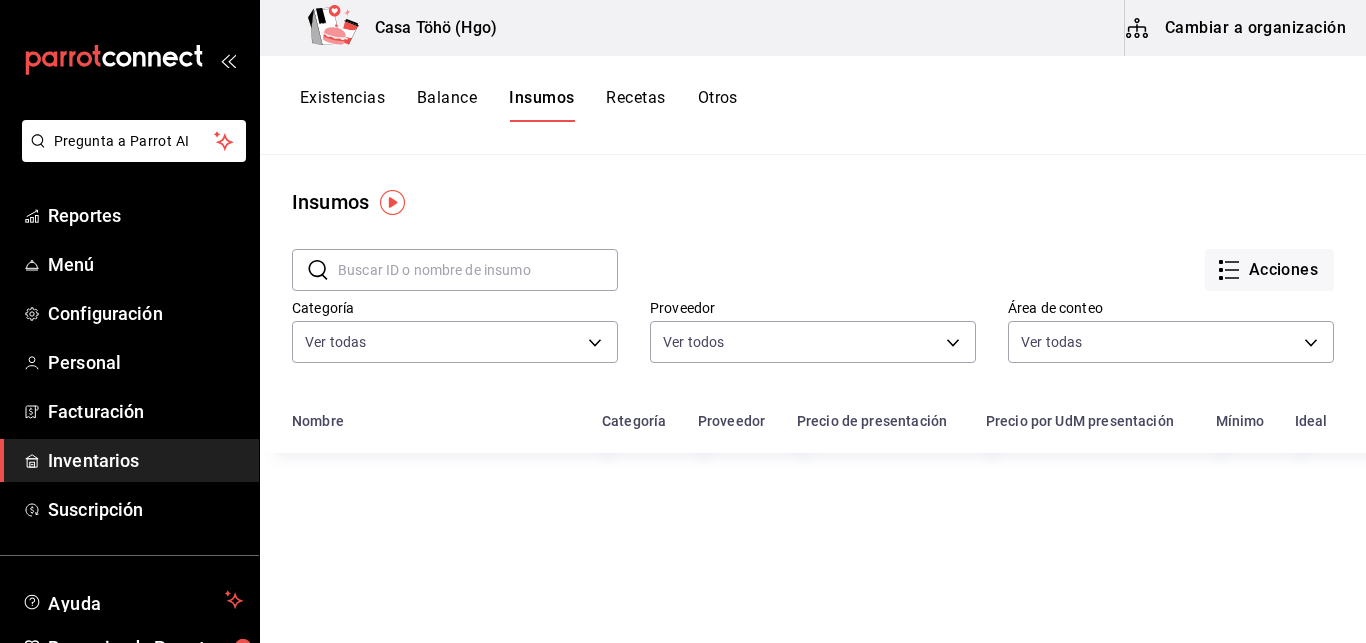 click on "Balance" at bounding box center (447, 105) 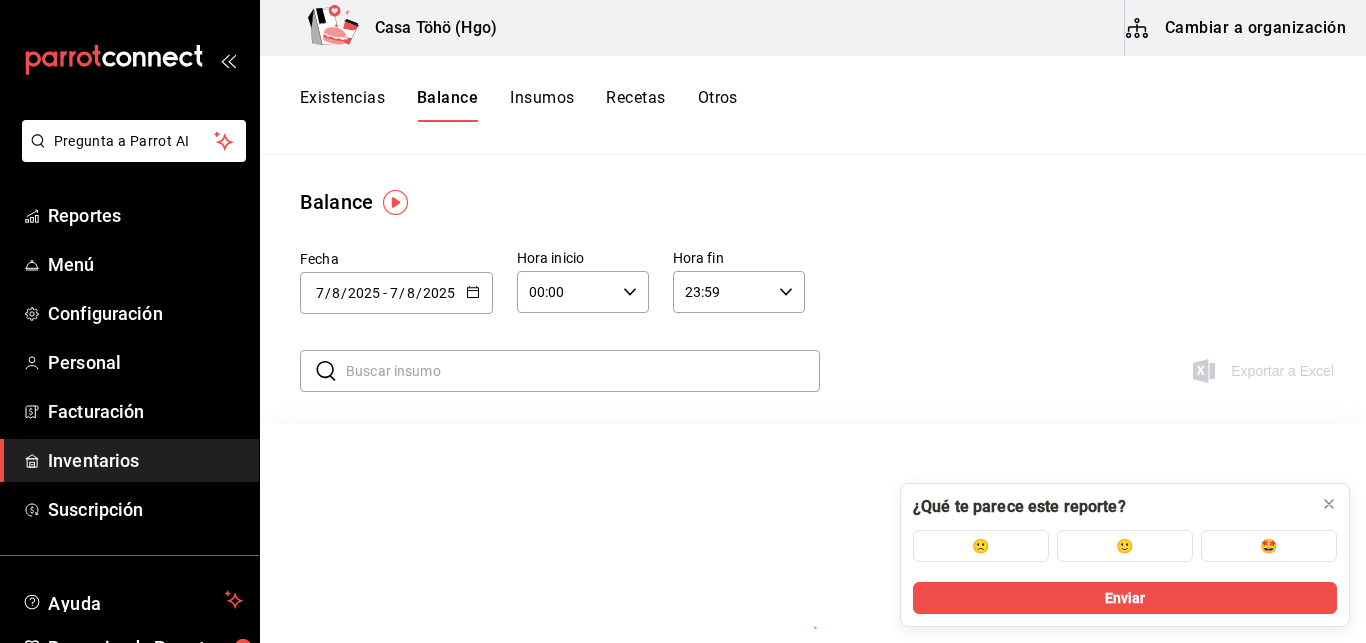 click on "Insumos" at bounding box center [542, 105] 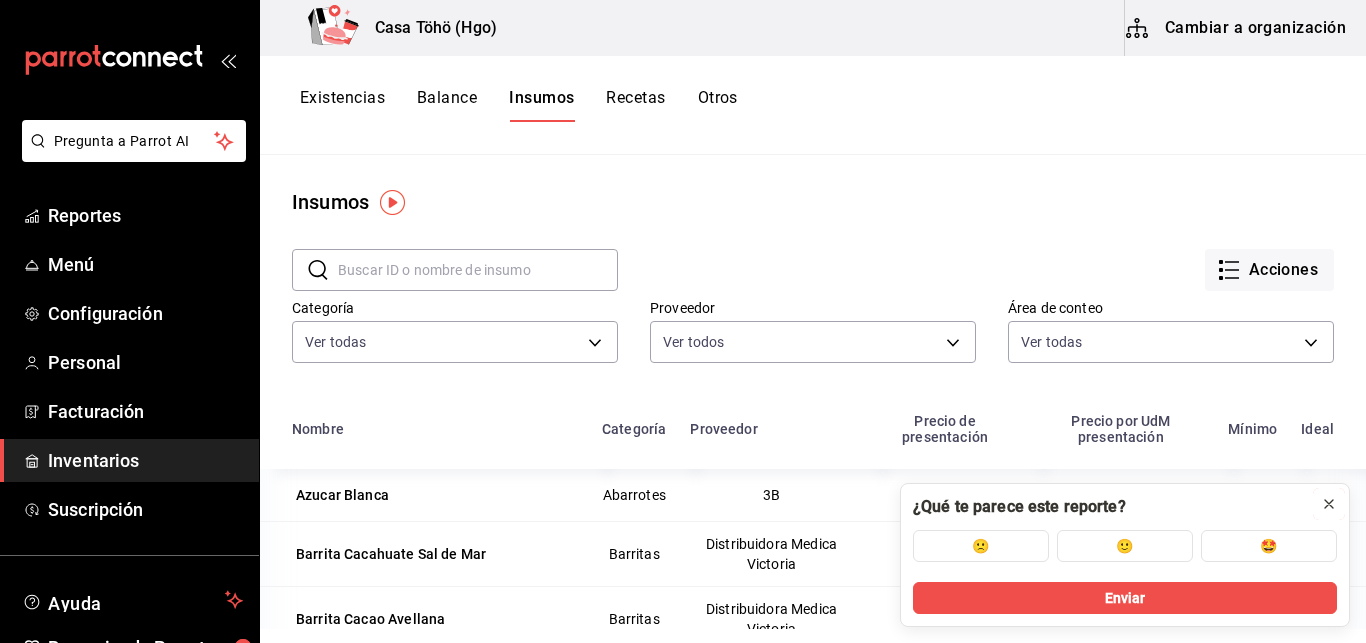 click 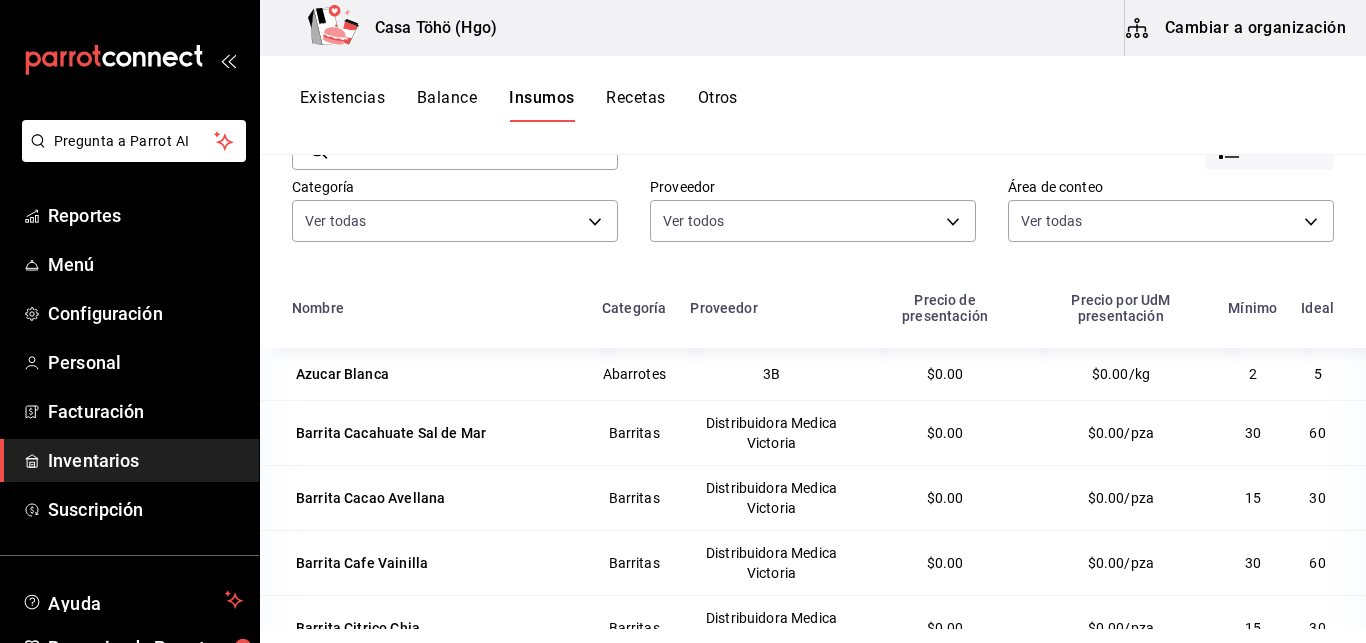 scroll, scrollTop: 123, scrollLeft: 0, axis: vertical 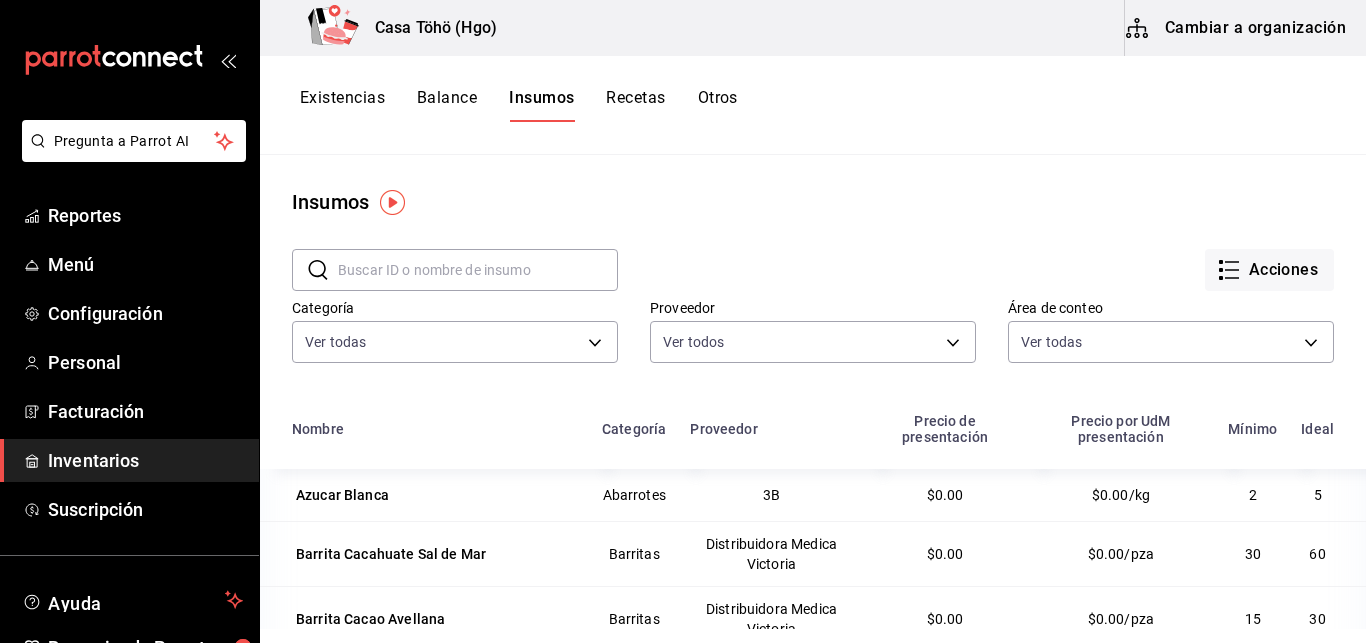 click on "Recetas" at bounding box center [635, 105] 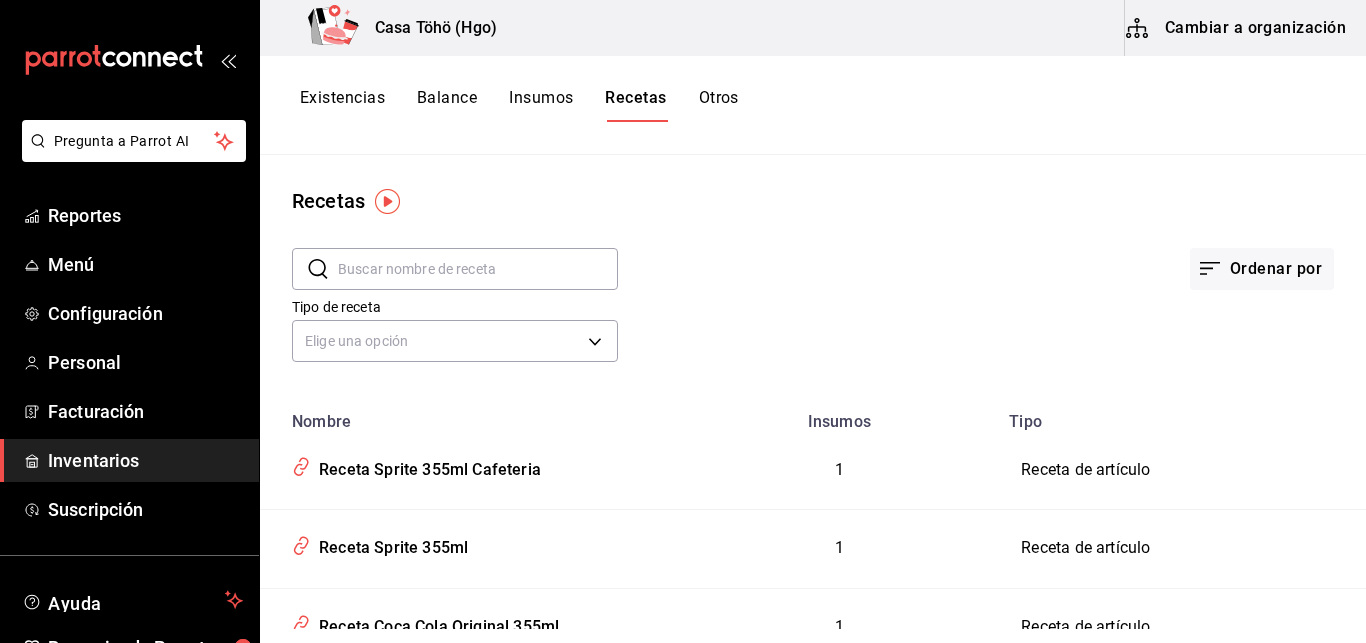 scroll, scrollTop: 0, scrollLeft: 0, axis: both 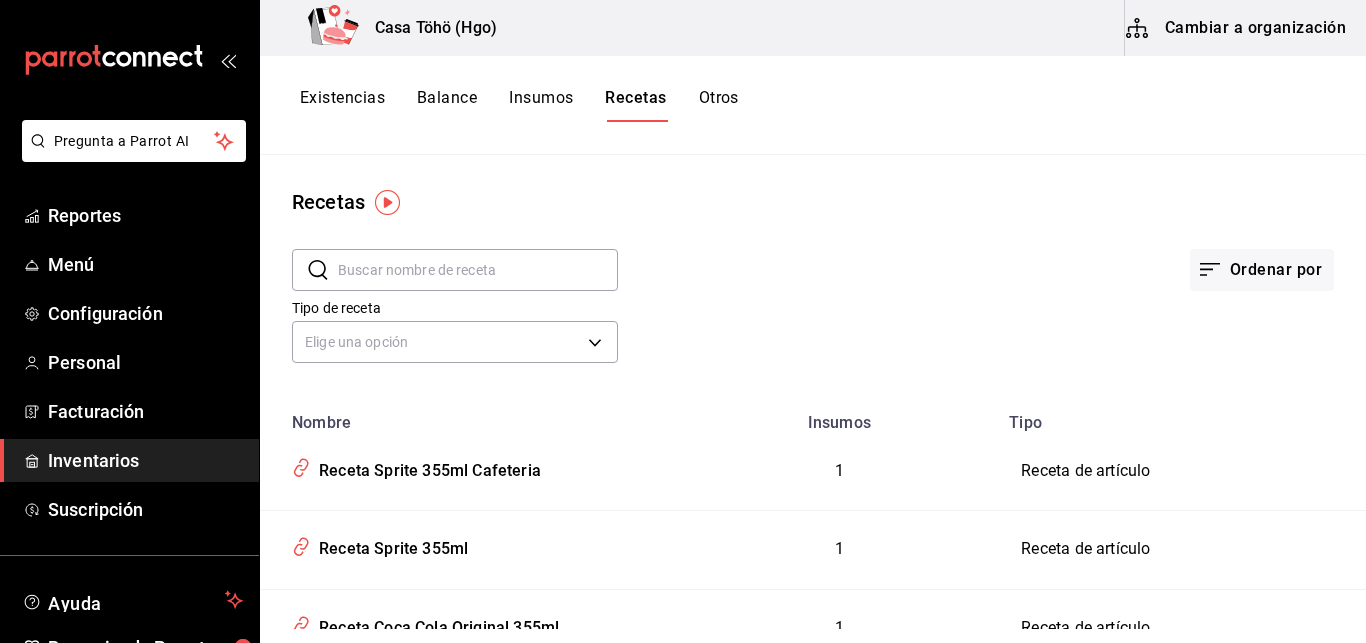 click 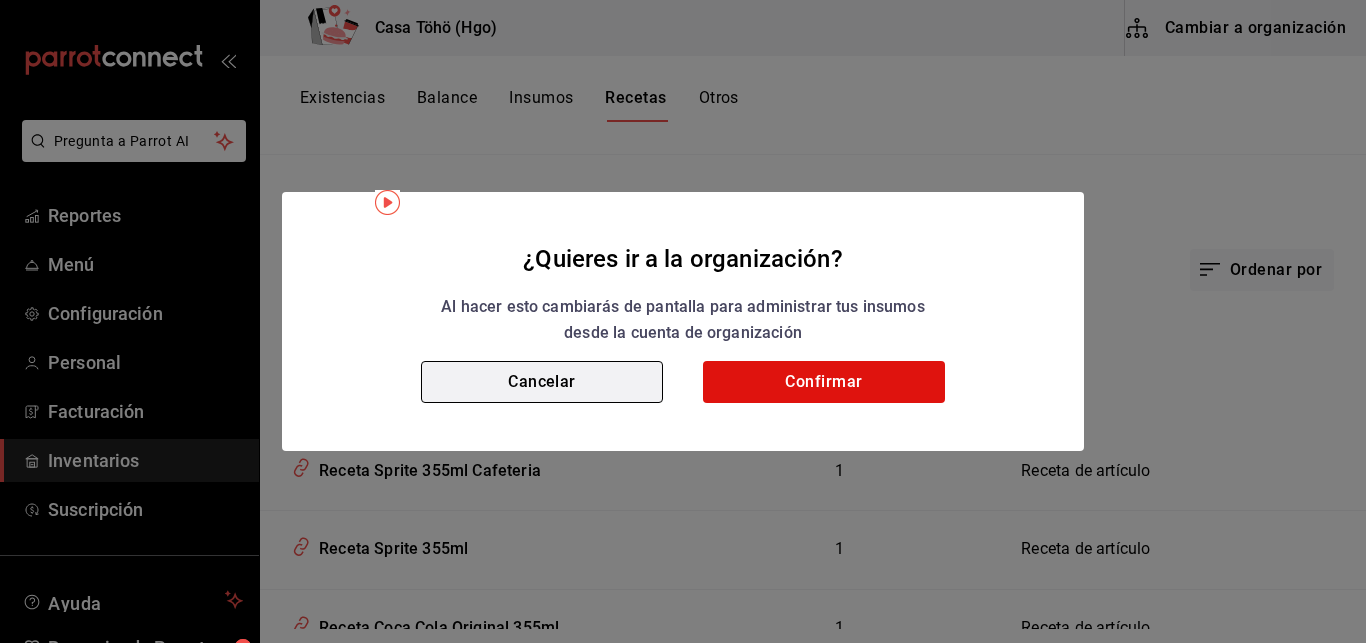 click on "Cancelar" at bounding box center [542, 382] 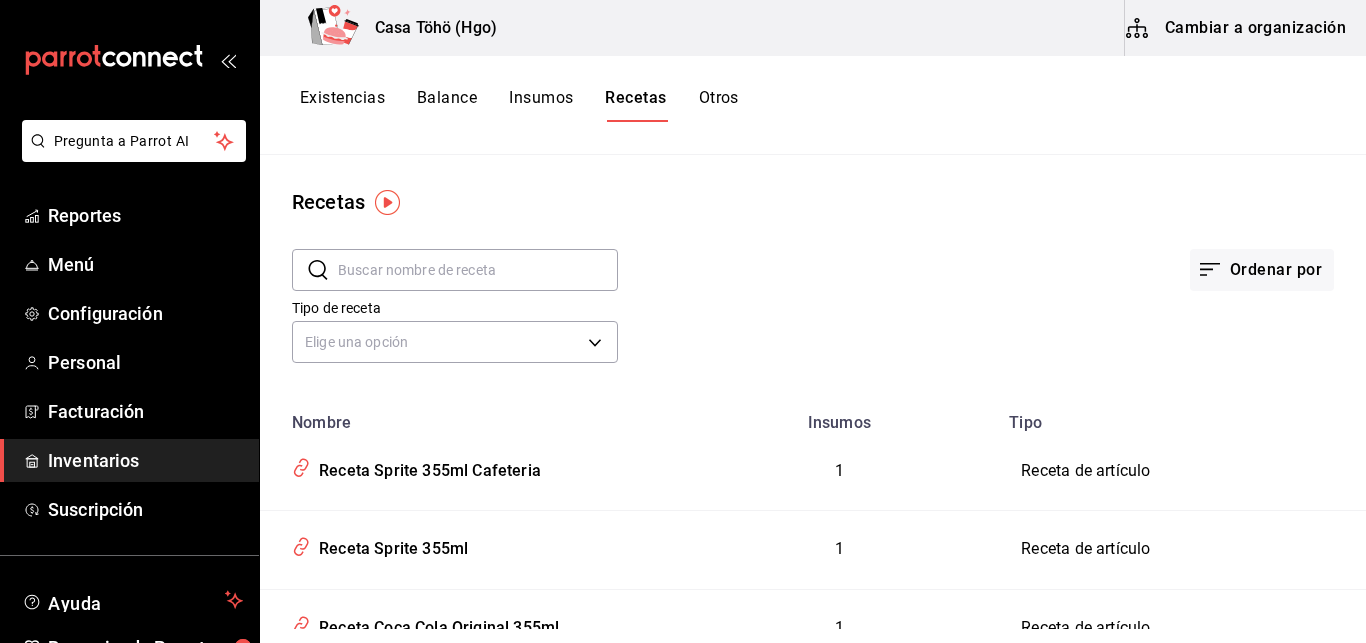 click on "Cambiar a organización" at bounding box center [1237, 28] 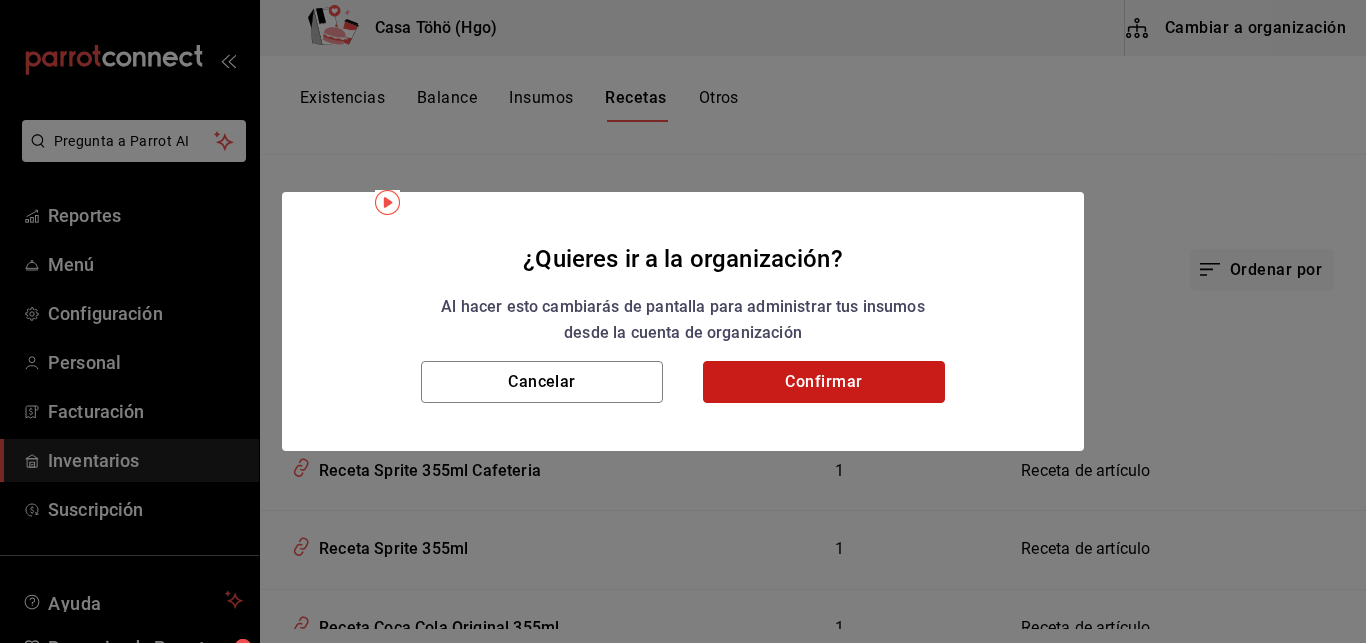 click on "Confirmar" at bounding box center (824, 382) 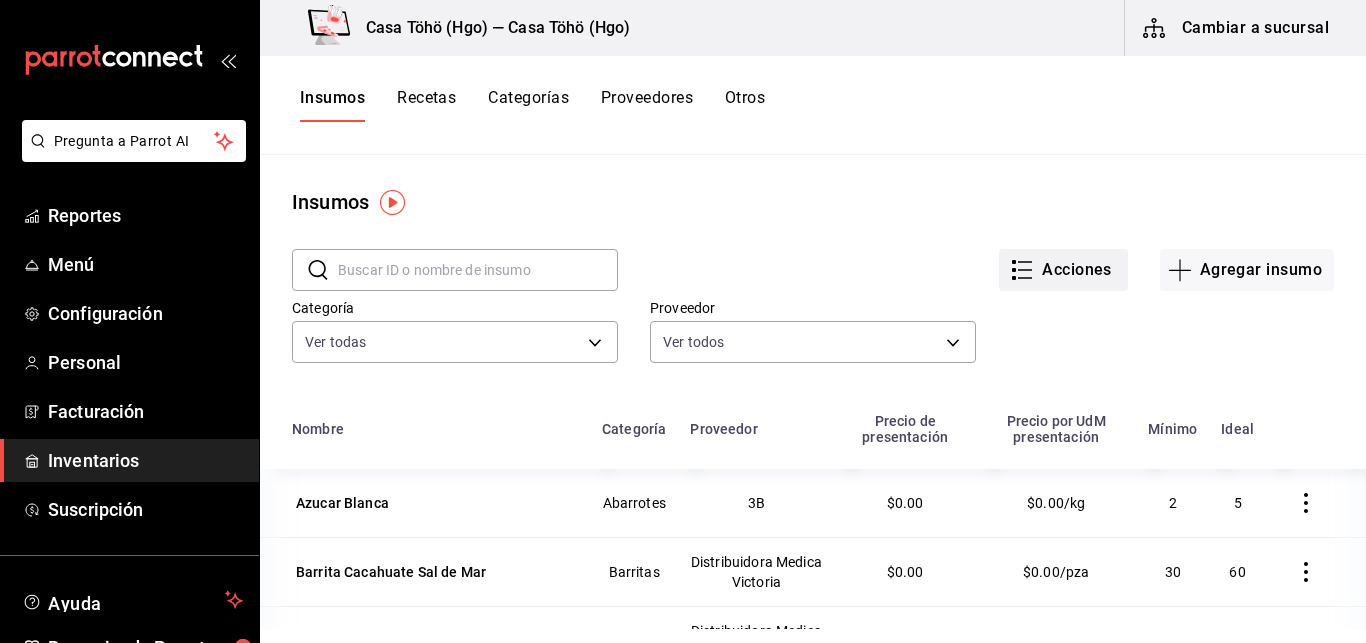 click 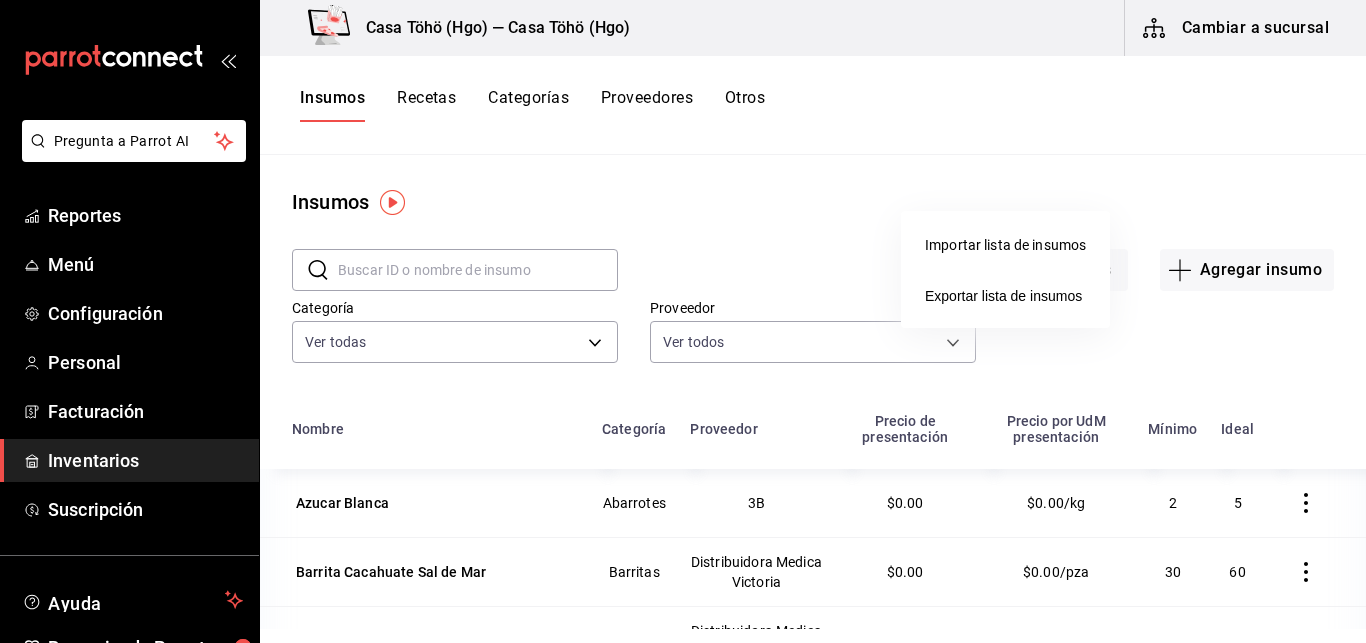 click on "Importar lista de insumos" at bounding box center [1005, 245] 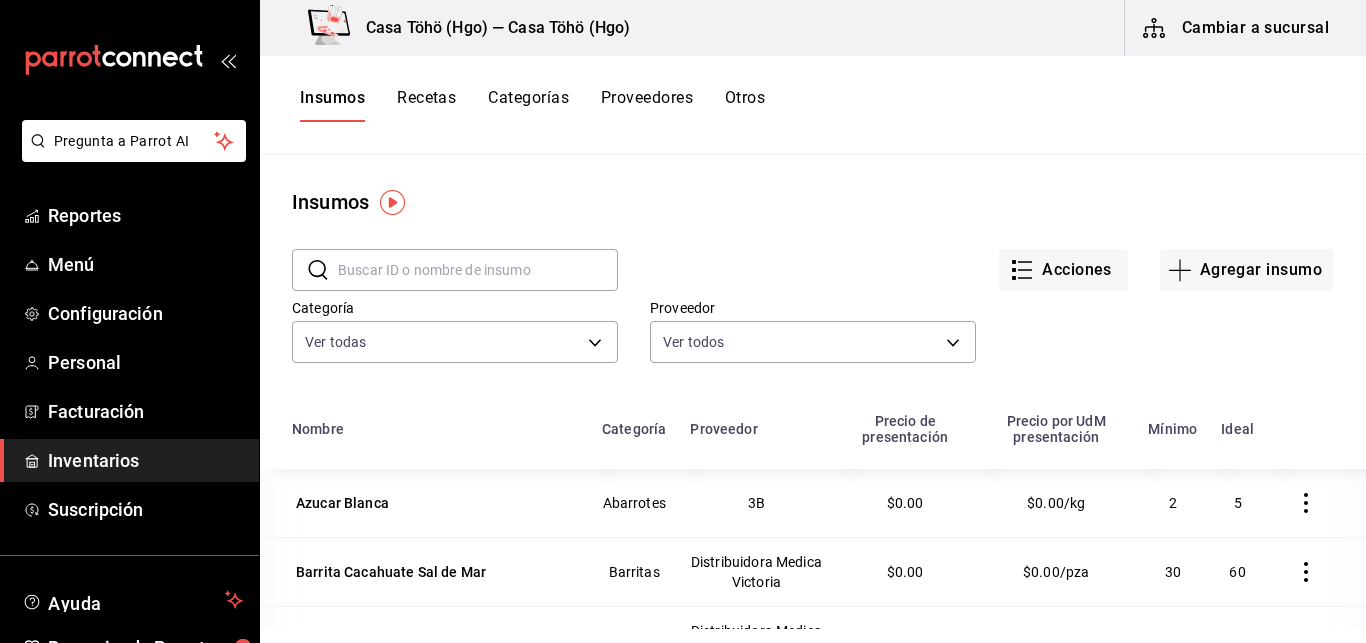 click on "Recetas" at bounding box center [426, 105] 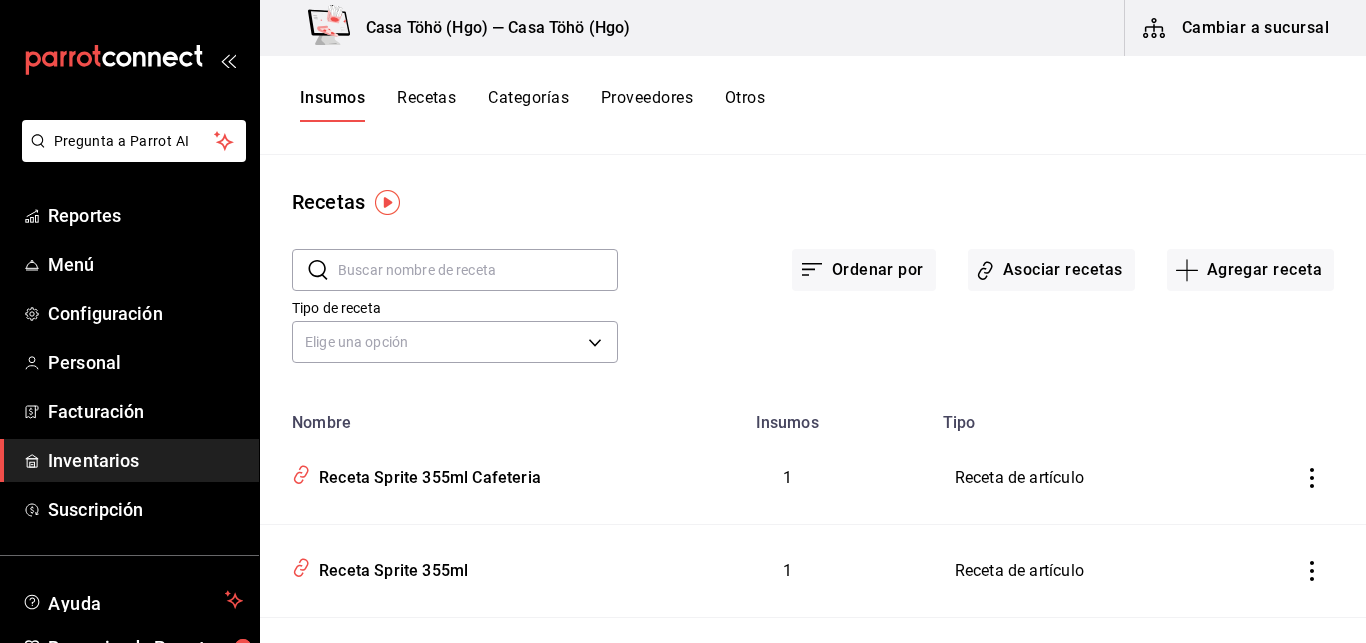 click on "Recetas" at bounding box center (426, 105) 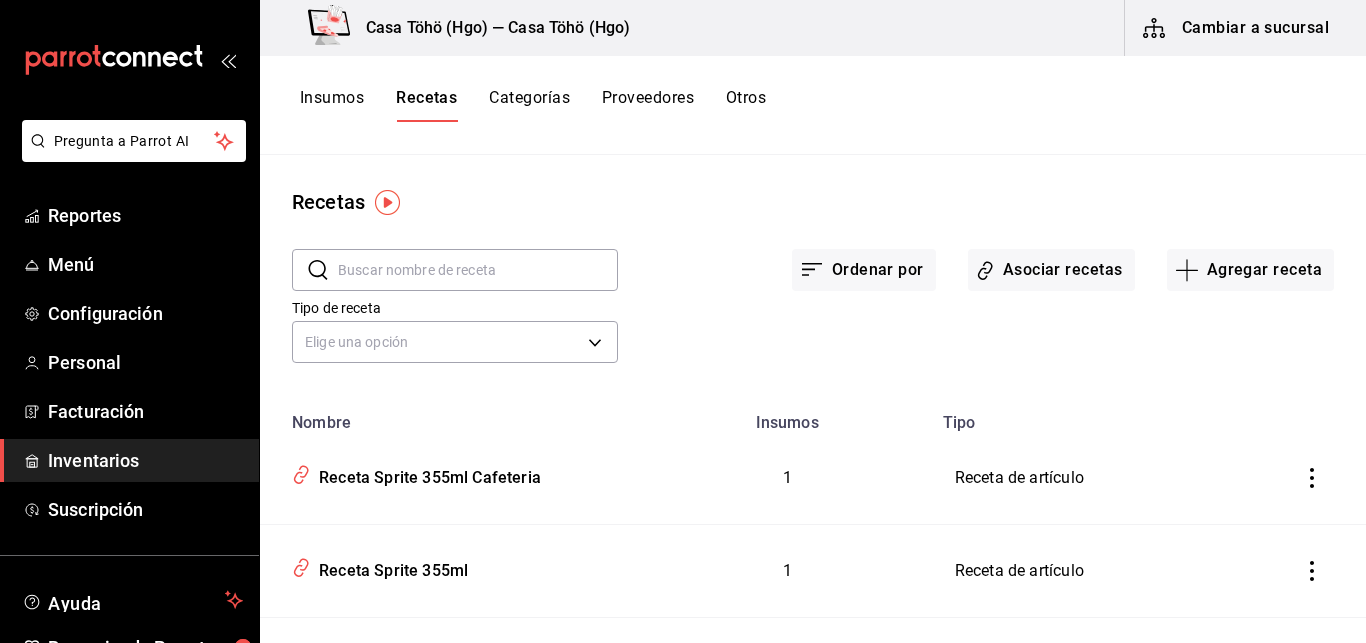click on "Insumos" at bounding box center [332, 105] 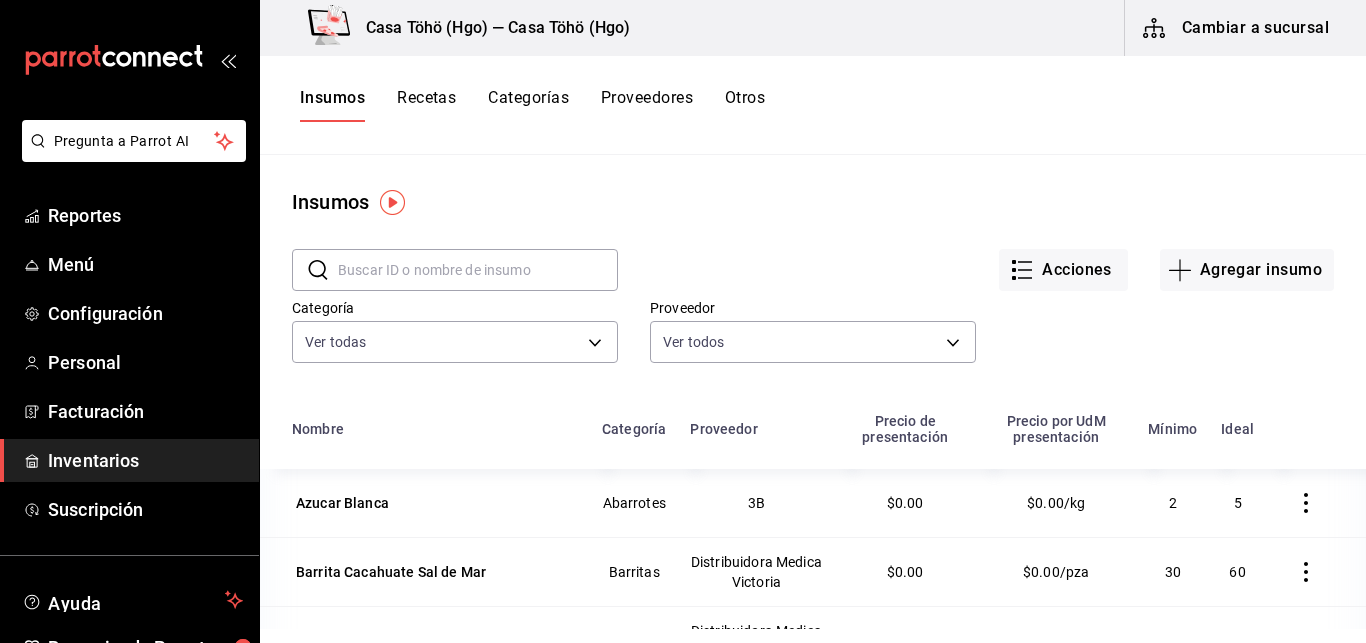 type 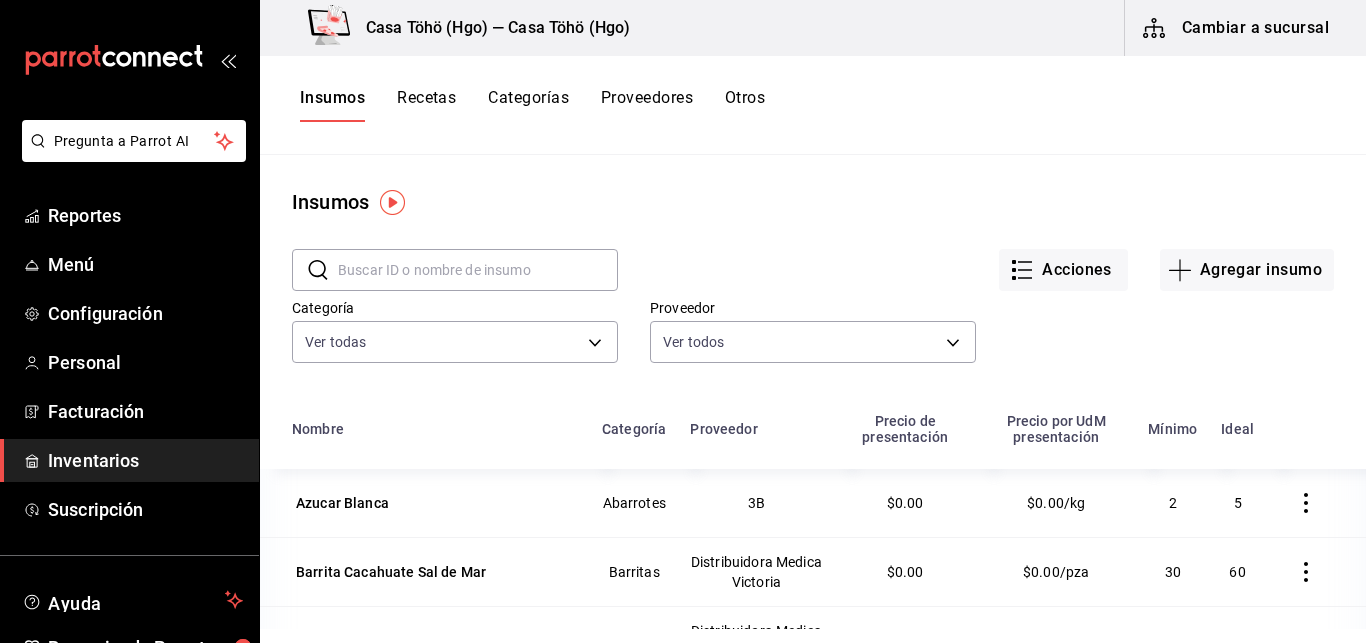 click on "Recetas" at bounding box center [426, 105] 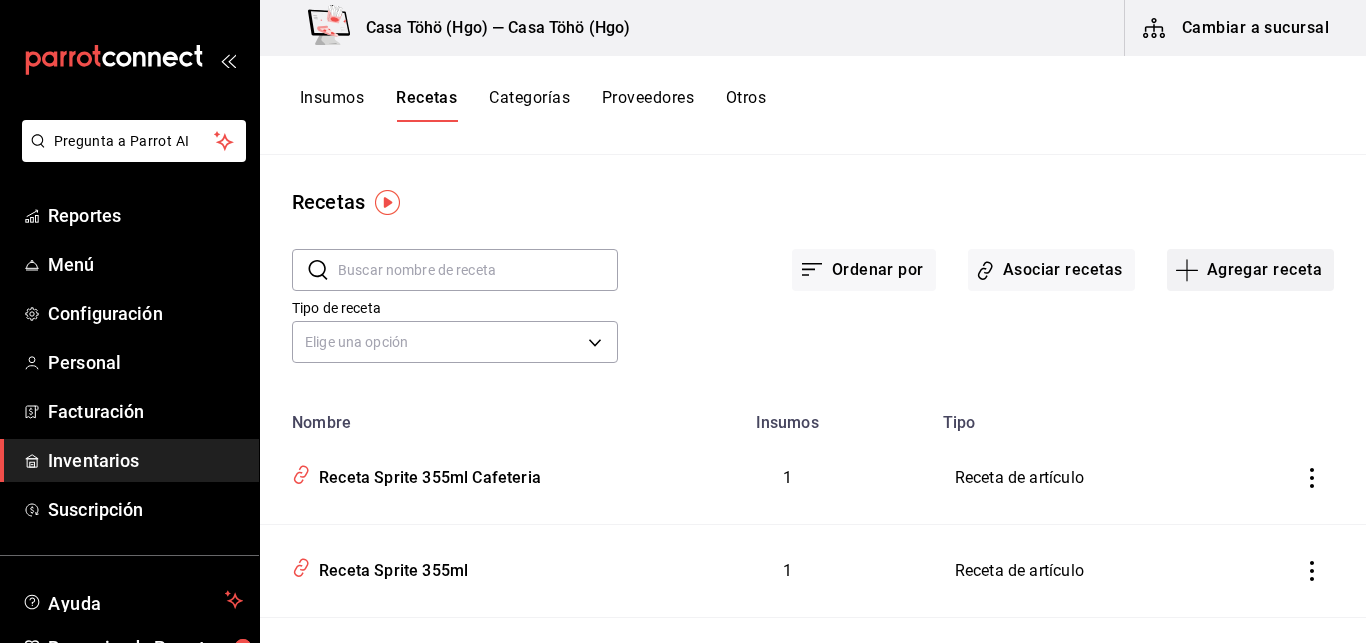 click on "Agregar receta" at bounding box center [1250, 270] 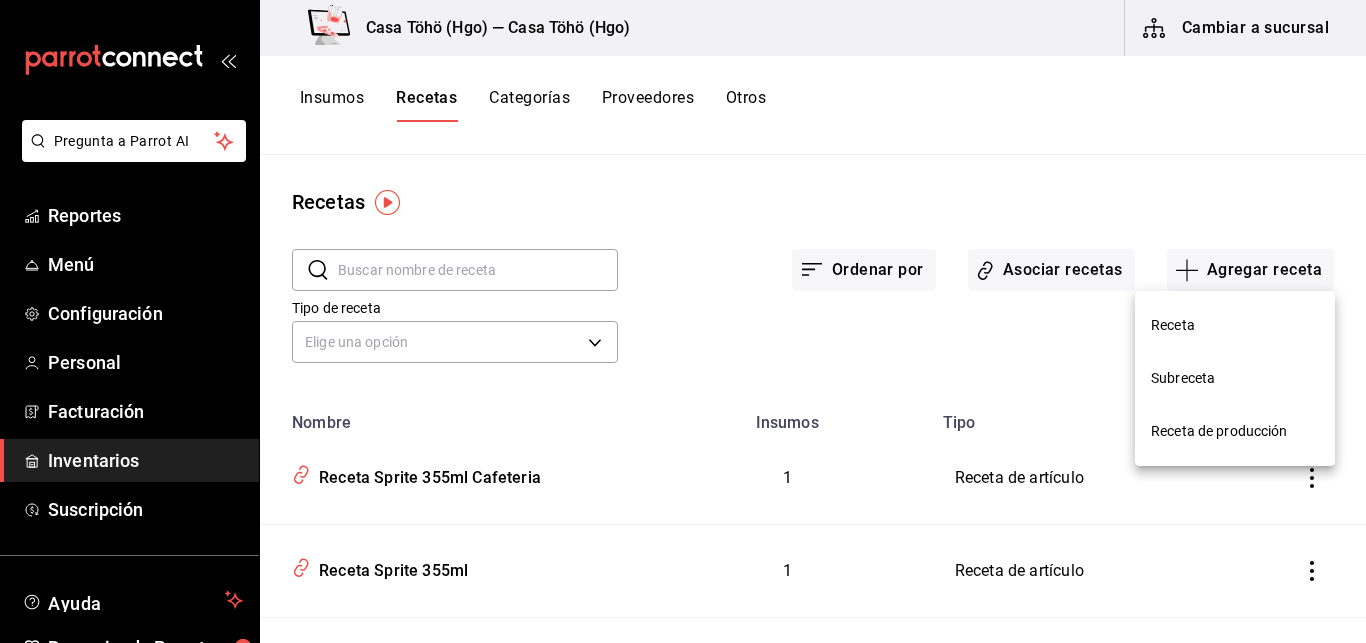click on "Receta" at bounding box center [1235, 325] 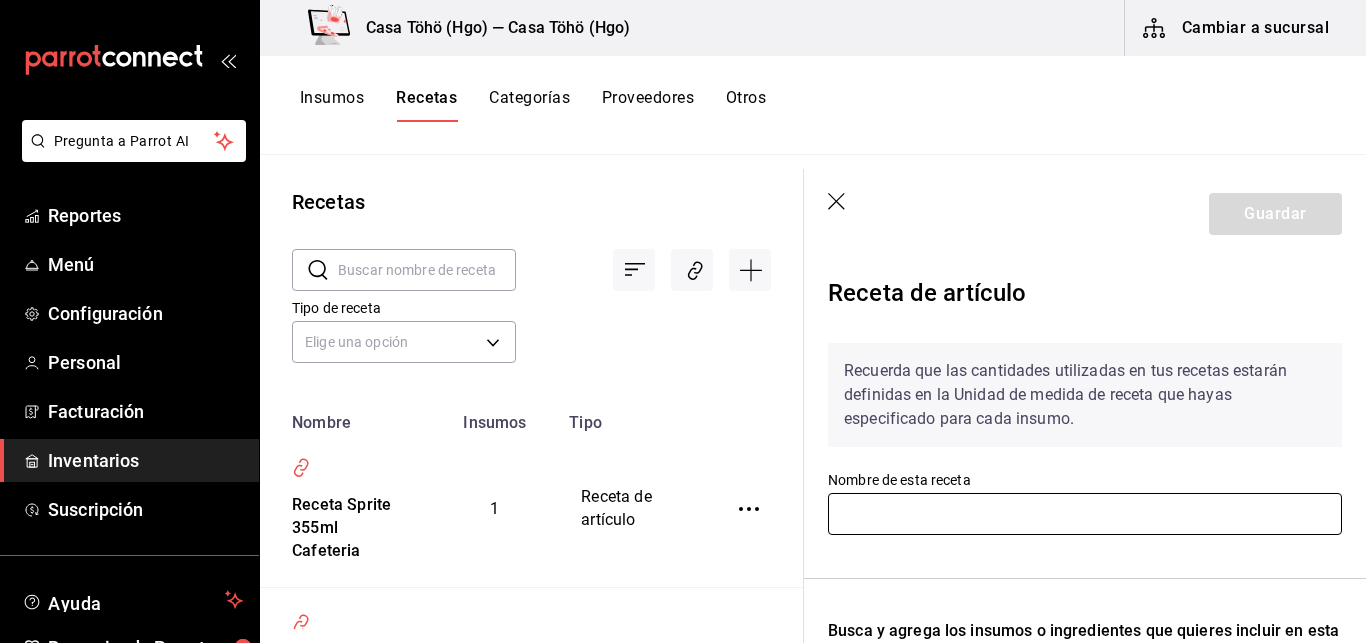 click at bounding box center (1085, 514) 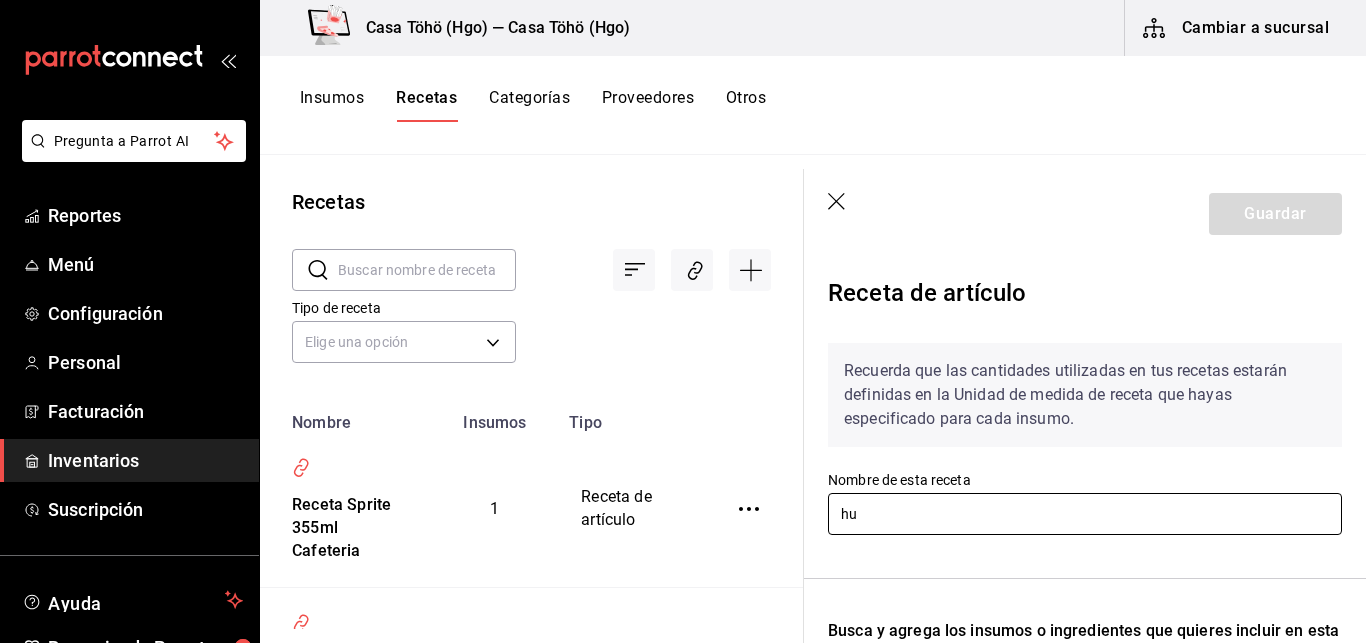 type on "h" 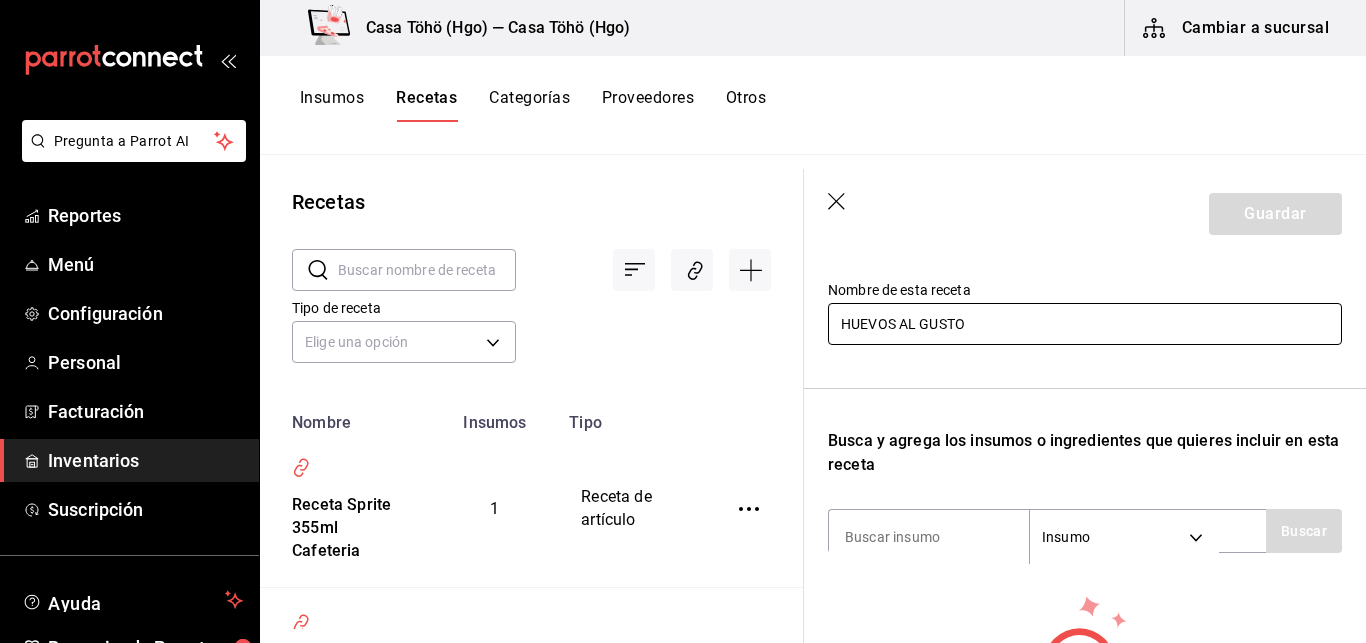 scroll, scrollTop: 192, scrollLeft: 0, axis: vertical 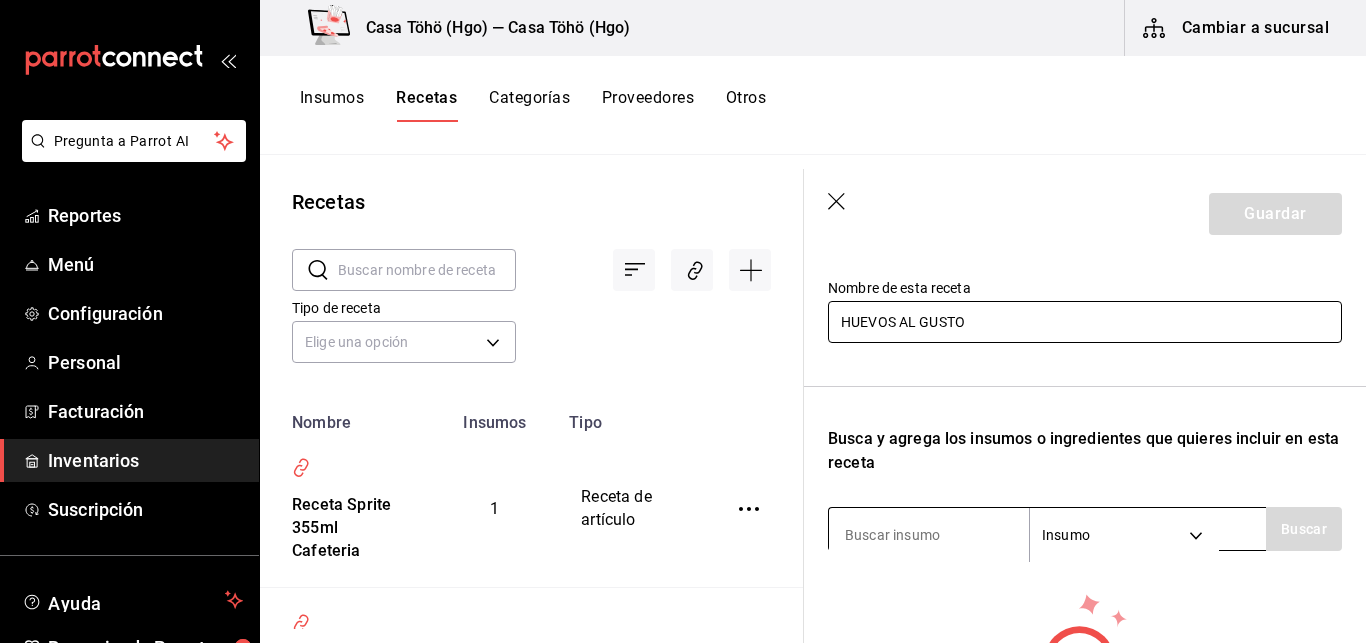 type on "HUEVOS AL GUSTO" 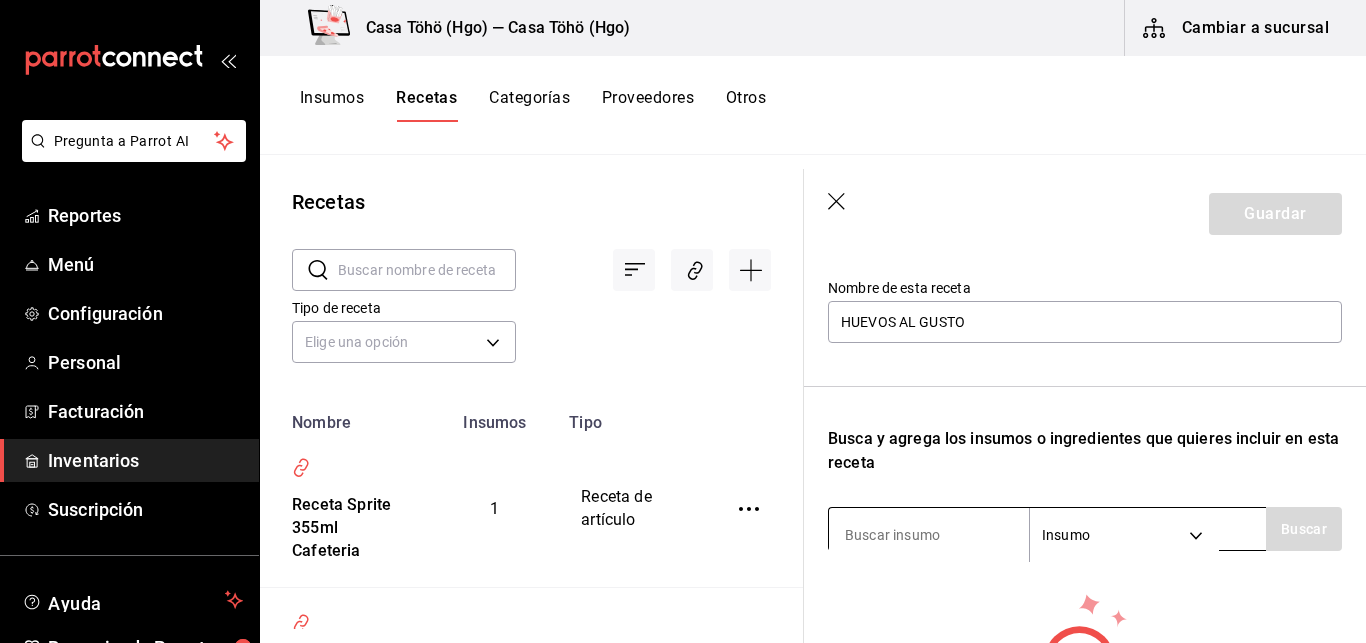 click on "Pregunta a Parrot AI Reportes   Menú   Configuración   Personal   Facturación   Inventarios   Suscripción   Ayuda Recomienda Parrot   [FIRST] [LAST]   Sugerir nueva función   Casa Töhö (Hgo) — Casa Töhö (Hgo) Cambiar a sucursal Insumos Recetas Categorías Proveedores Otros Recetas ​ ​ Tipo de receta Elige una opción default Nombre Insumos Tipo Receta Sprite 355ml Cafeteria 1 Receta de artículo Receta Sprite 355ml 1 Receta de artículo Receta Coca Cola Original 355ml 1 Receta de artículo Receta Coca Cola Zero 355ml 1 Receta de artículo Guardar Receta de artículo  Recuerda que las cantidades utilizadas en tus recetas estarán definidas en la Unidad de medida de receta que hayas especificado para cada insumo. Nombre de esta receta HUEVOS AL GUSTO Busca y agrega los insumos o ingredientes que quieres incluir en esta receta Insumo SUPPLY Buscar No hay insumos a mostrar. Busca un insumo para agregarlo a la lista GANA 1 MES GRATIS EN TU SUSCRIPCIÓN AQUÍ Pregunta a Parrot AI Reportes" at bounding box center (683, 314) 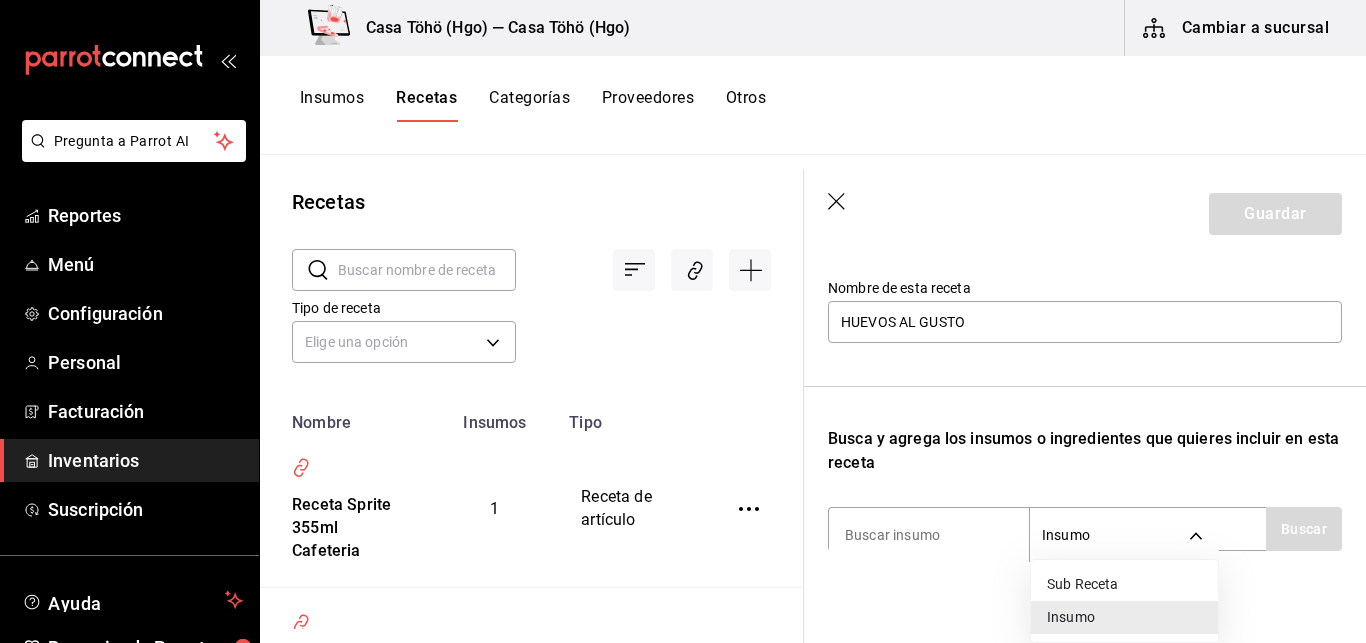 click on "Insumo" at bounding box center [1124, 617] 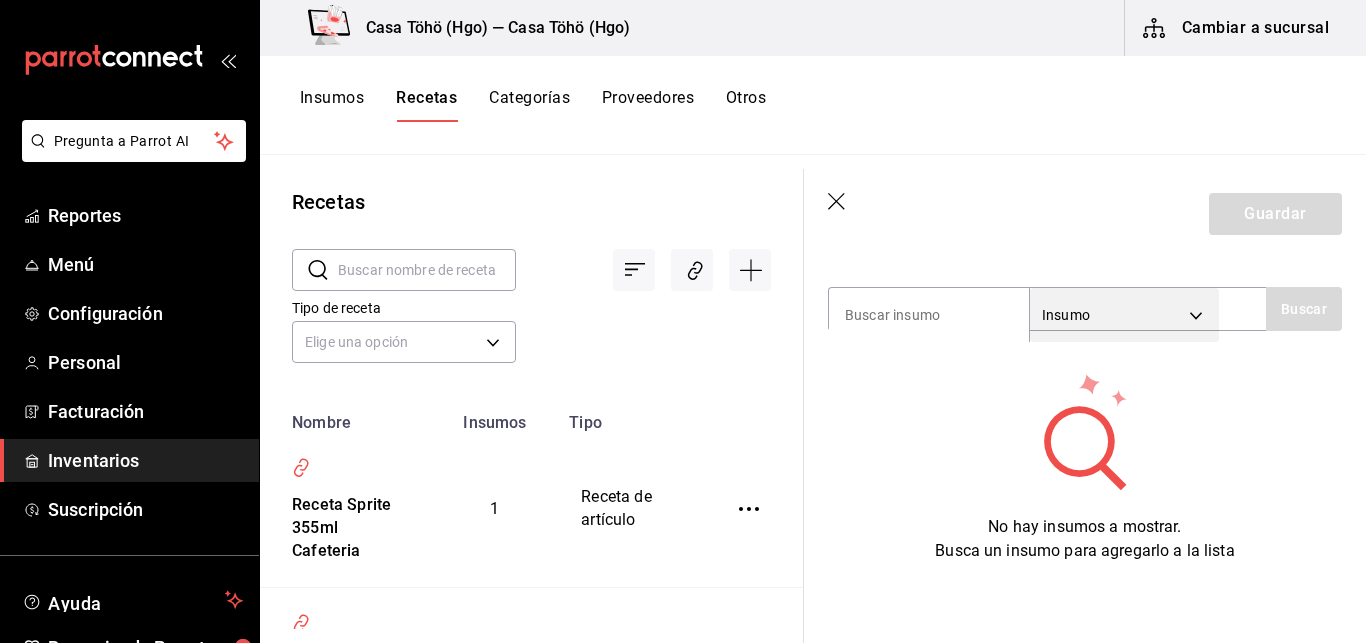 scroll, scrollTop: 429, scrollLeft: 0, axis: vertical 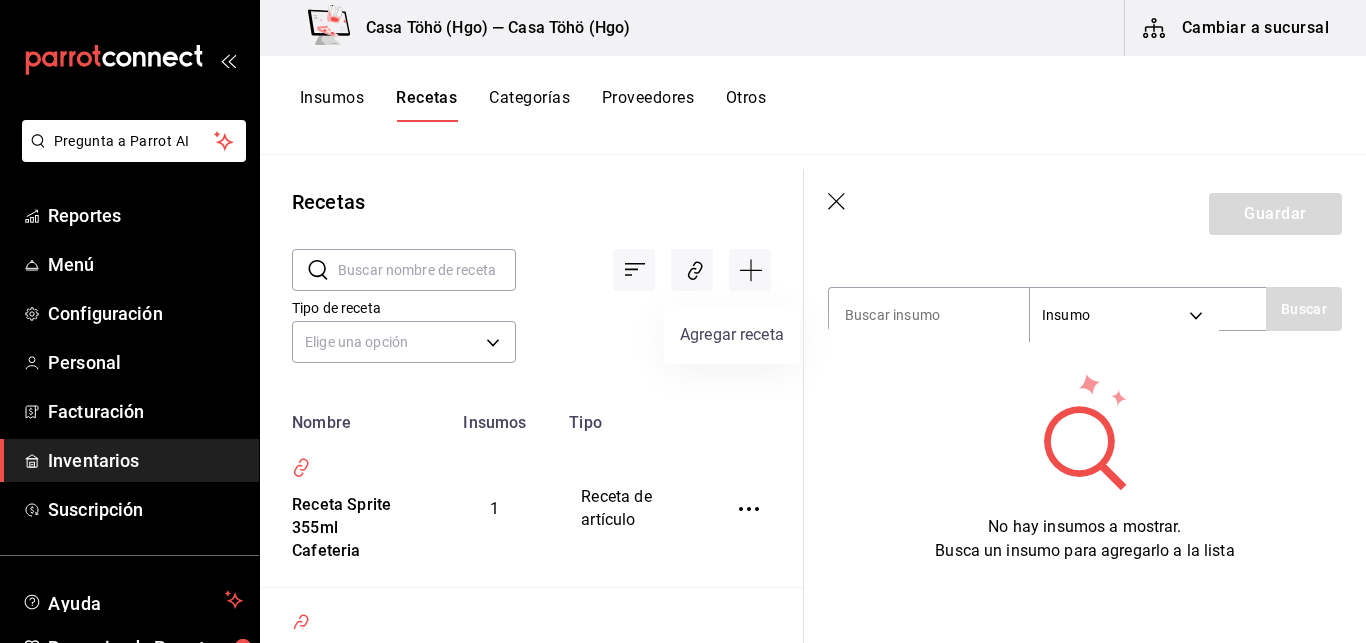 click on "Agregar receta" at bounding box center (732, 334) 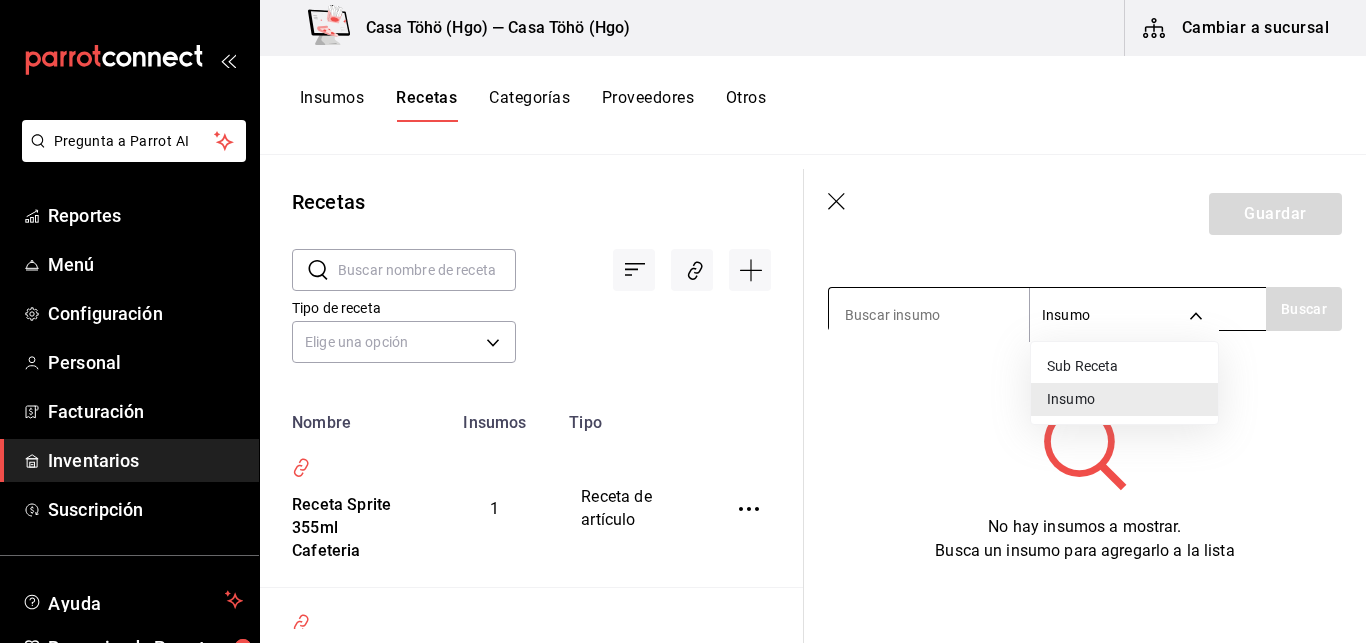 click on "Pregunta a Parrot AI Reportes   Menú   Configuración   Personal   Facturación   Inventarios   Suscripción   Ayuda Recomienda Parrot   [FIRST] [LAST]   Sugerir nueva función   Casa Töhö (Hgo) — Casa Töhö (Hgo) Cambiar a sucursal Insumos Recetas Categorías Proveedores Otros Recetas ​ ​ Tipo de receta Elige una opción default Nombre Insumos Tipo Receta Sprite 355ml Cafeteria 1 Receta de artículo Receta Sprite 355ml 1 Receta de artículo Receta Coca Cola Original 355ml 1 Receta de artículo Receta Coca Cola Zero 355ml 1 Receta de artículo Guardar Receta de artículo  Recuerda que las cantidades utilizadas en tus recetas estarán definidas en la Unidad de medida de receta que hayas especificado para cada insumo. Nombre de esta receta HUEVOS AL GUSTO Busca y agrega los insumos o ingredientes que quieres incluir en esta receta Insumo SUPPLY Buscar No hay insumos a mostrar. Busca un insumo para agregarlo a la lista GANA 1 MES GRATIS EN TU SUSCRIPCIÓN AQUÍ Pregunta a Parrot AI Reportes" at bounding box center [683, 314] 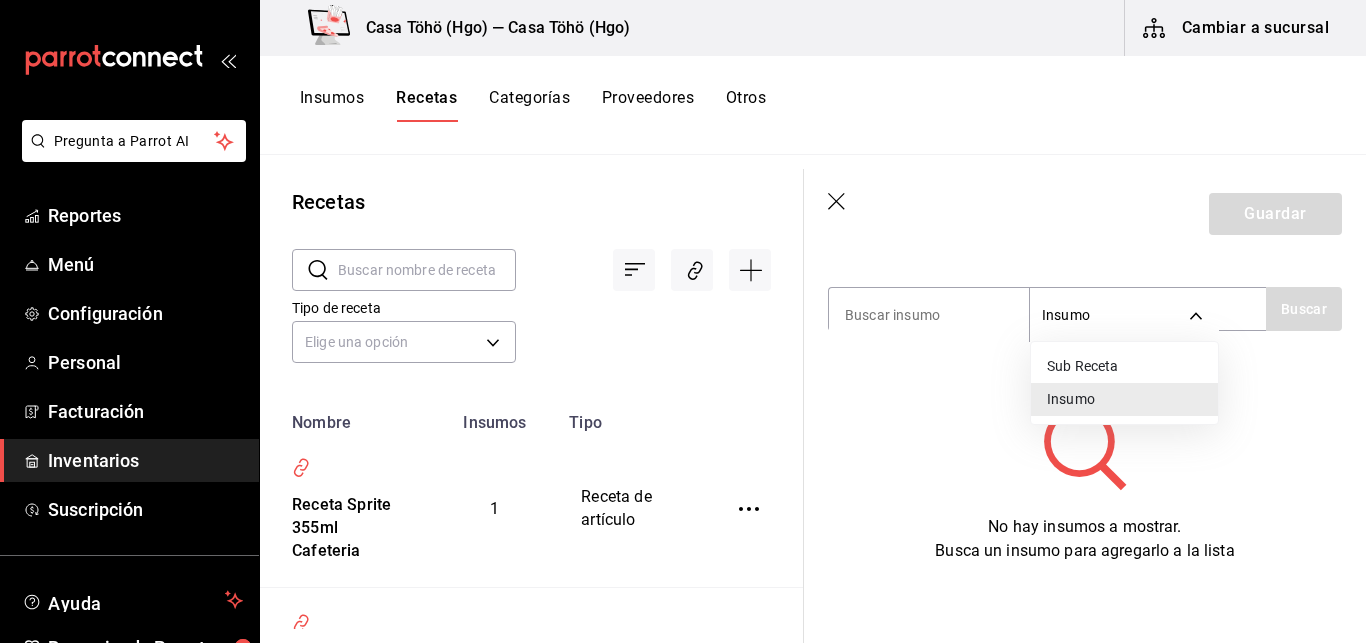 click at bounding box center (683, 321) 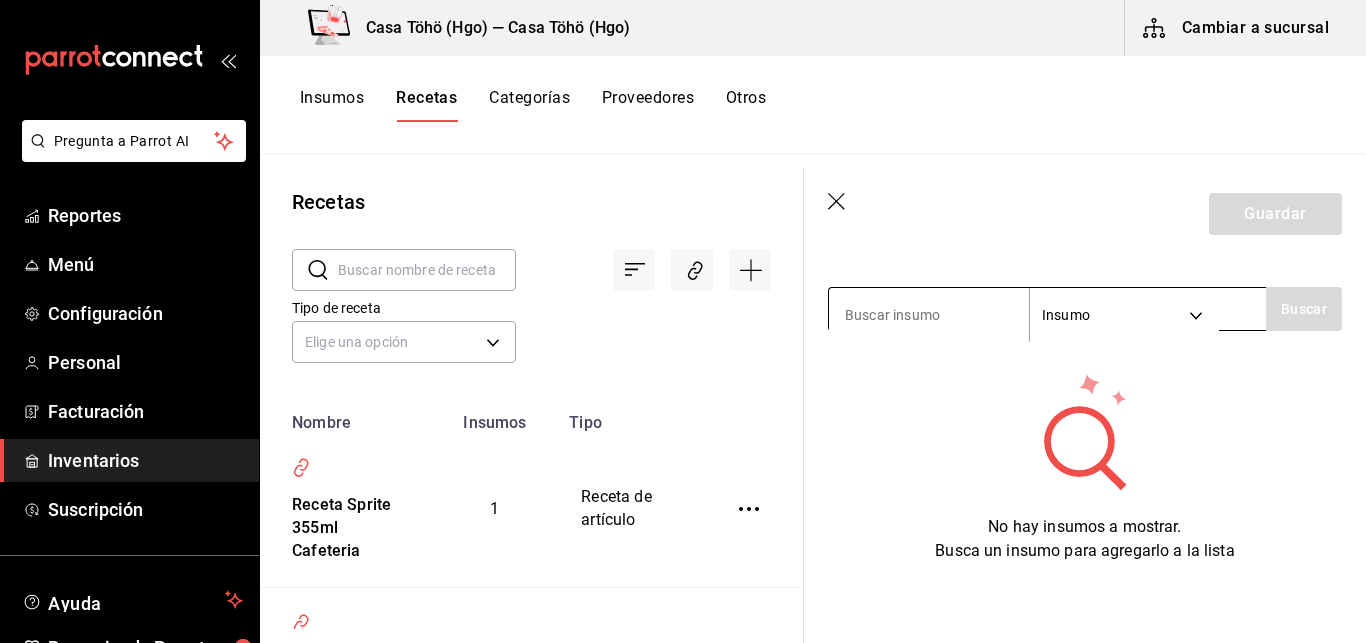 click at bounding box center (929, 315) 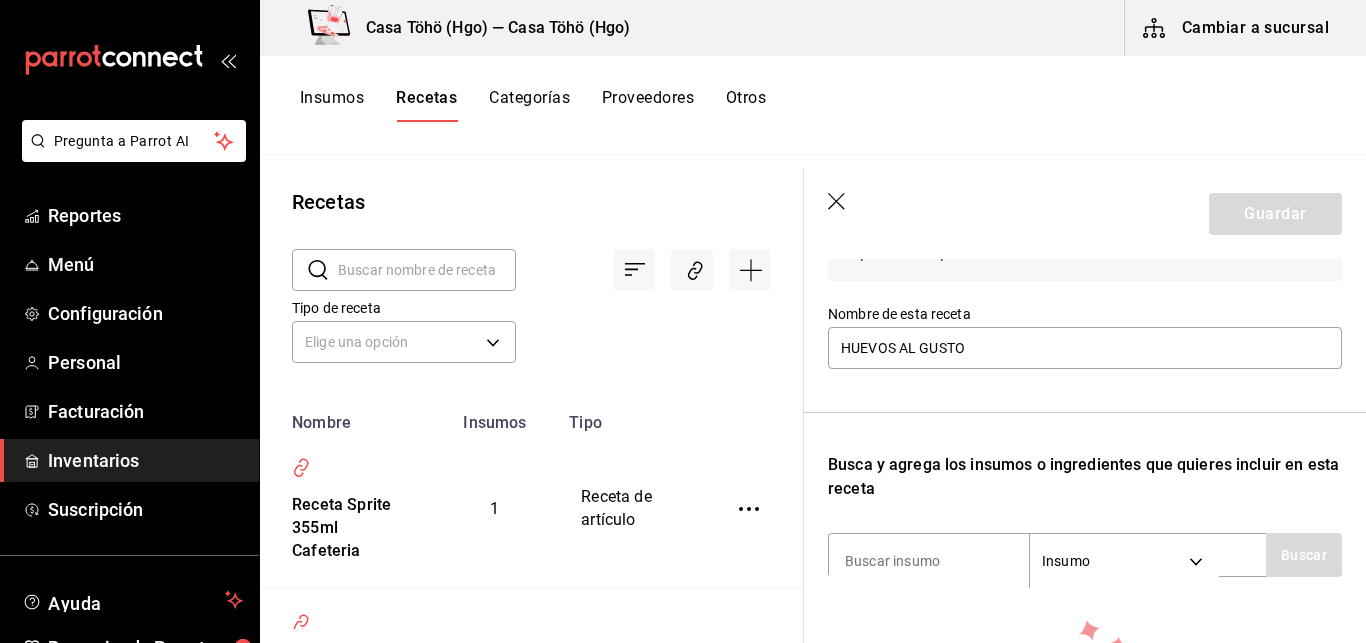 scroll, scrollTop: 158, scrollLeft: 0, axis: vertical 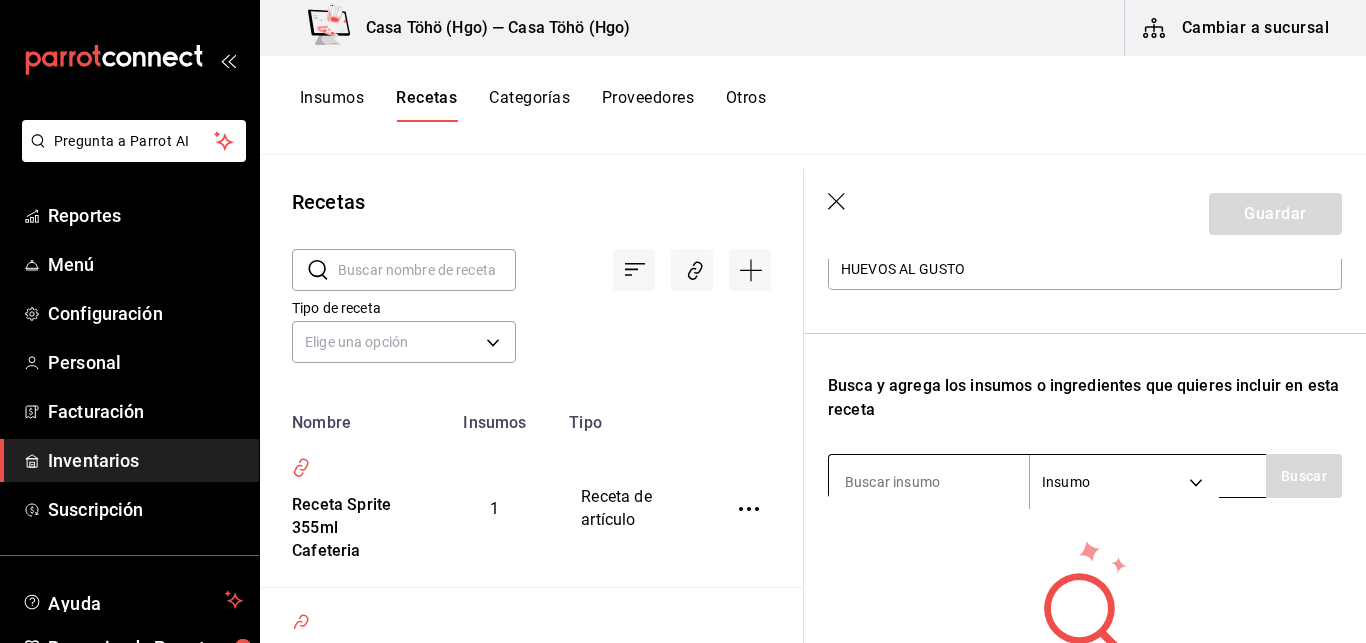 click on "Pregunta a Parrot AI Reportes   Menú   Configuración   Personal   Facturación   Inventarios   Suscripción   Ayuda Recomienda Parrot   [FIRST] [LAST]   Sugerir nueva función   Casa Töhö (Hgo) — Casa Töhö (Hgo) Cambiar a sucursal Insumos Recetas Categorías Proveedores Otros Recetas ​ ​ Tipo de receta Elige una opción default Nombre Insumos Tipo Receta Sprite 355ml Cafeteria 1 Receta de artículo Receta Sprite 355ml 1 Receta de artículo Receta Coca Cola Original 355ml 1 Receta de artículo Receta Coca Cola Zero 355ml 1 Receta de artículo Guardar Receta de artículo  Recuerda que las cantidades utilizadas en tus recetas estarán definidas en la Unidad de medida de receta que hayas especificado para cada insumo. Nombre de esta receta HUEVOS AL GUSTO Busca y agrega los insumos o ingredientes que quieres incluir en esta receta Insumo SUPPLY Buscar No hay insumos a mostrar. Busca un insumo para agregarlo a la lista GANA 1 MES GRATIS EN TU SUSCRIPCIÓN AQUÍ Pregunta a Parrot AI Reportes" at bounding box center [683, 314] 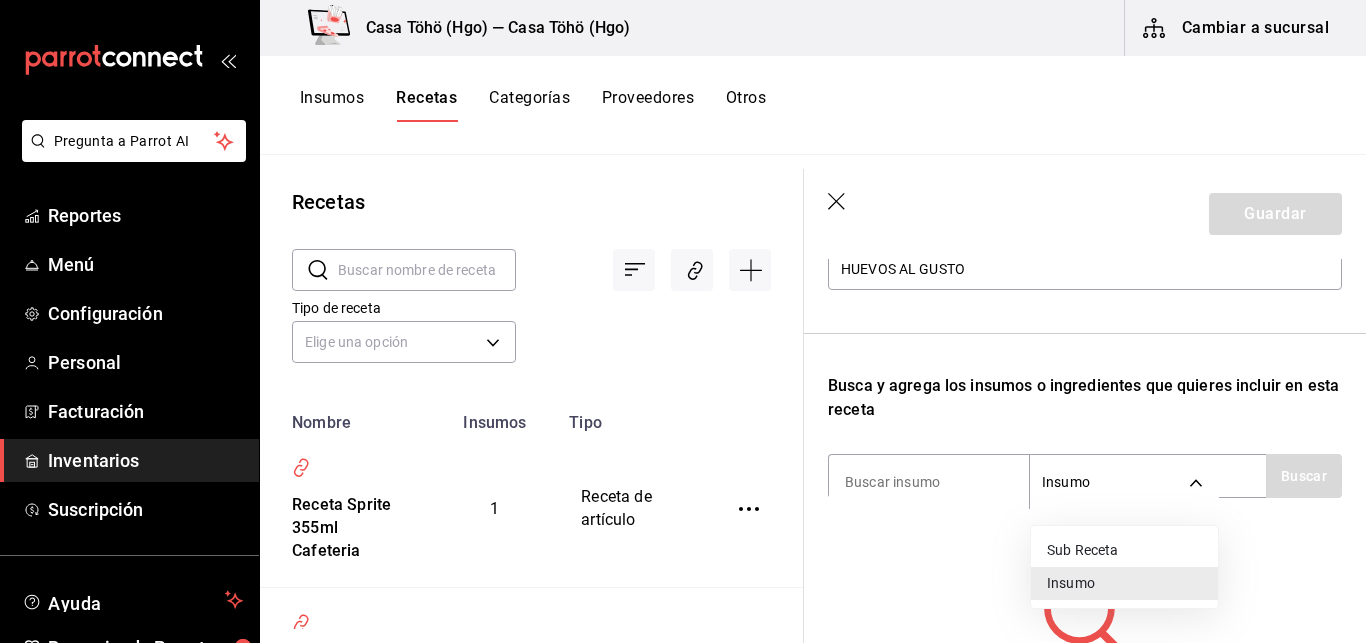 click on "Insumo" at bounding box center (1124, 583) 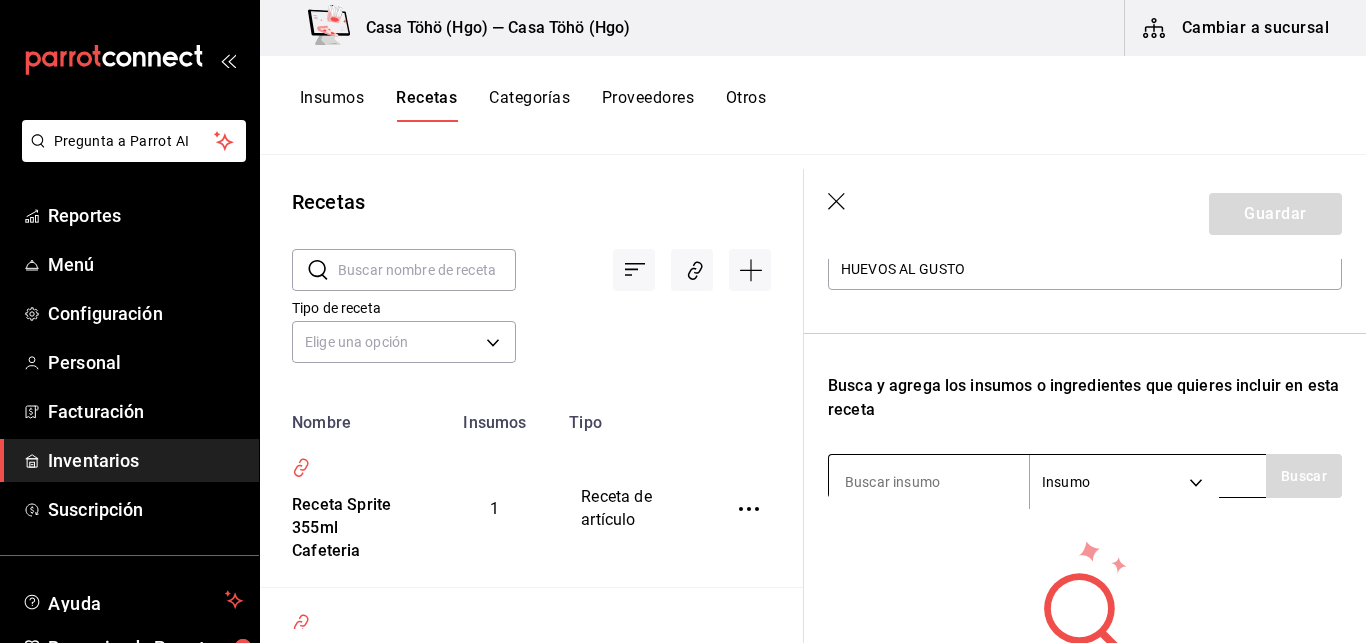 click at bounding box center (929, 482) 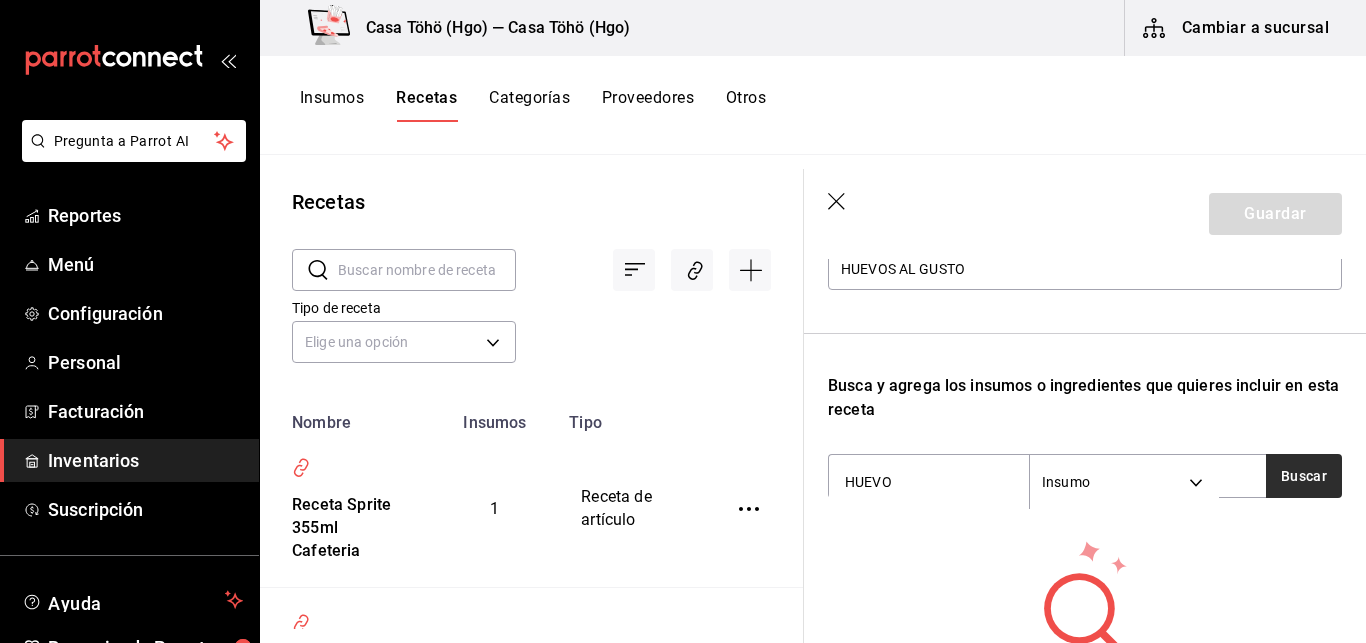 type on "HUEVO" 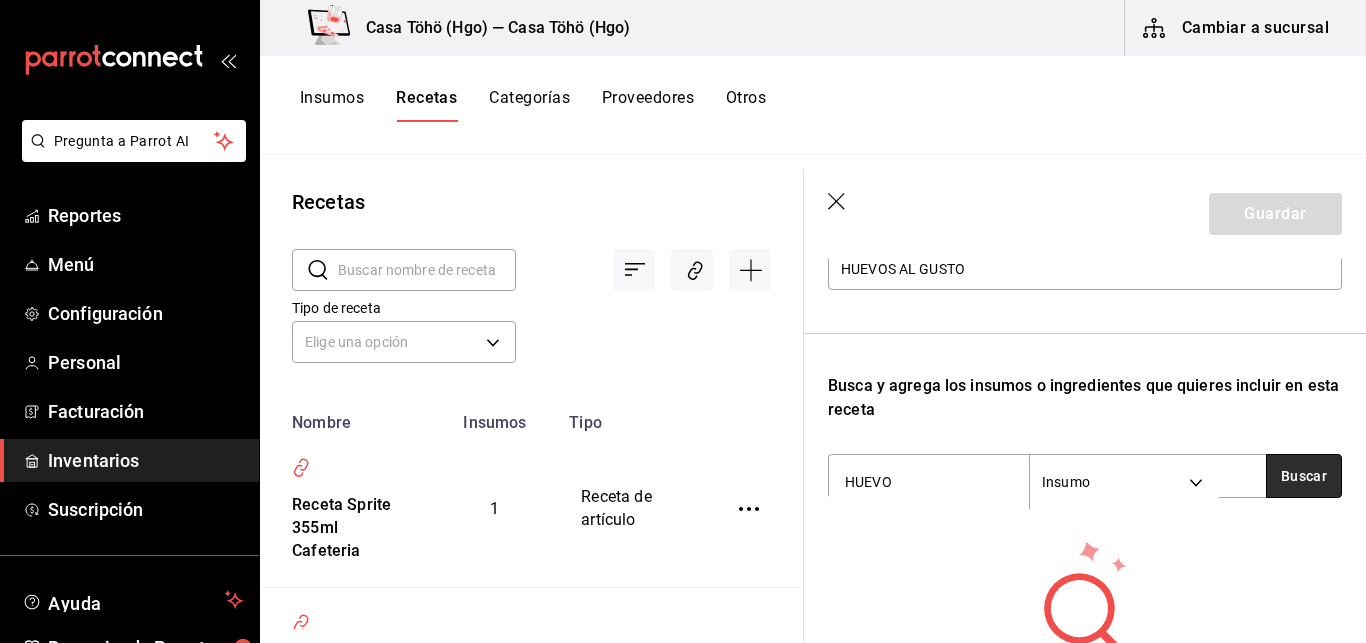 click on "Buscar" at bounding box center [1304, 476] 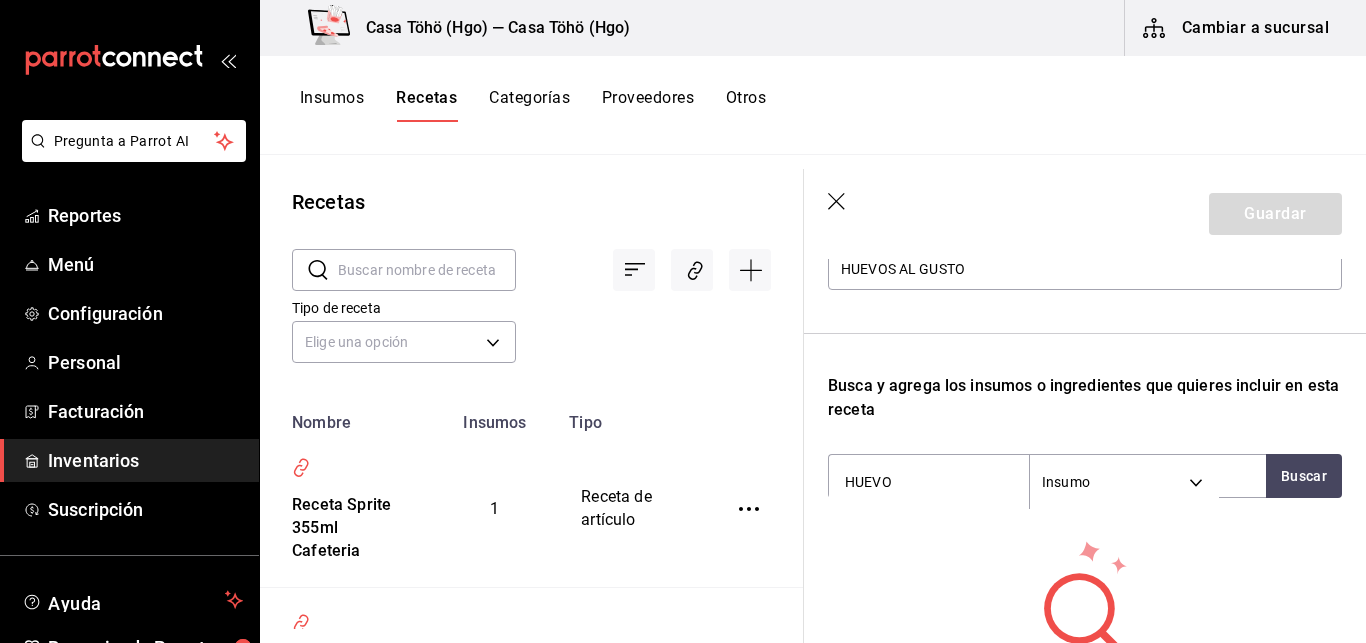 click on "Insumos" at bounding box center [332, 105] 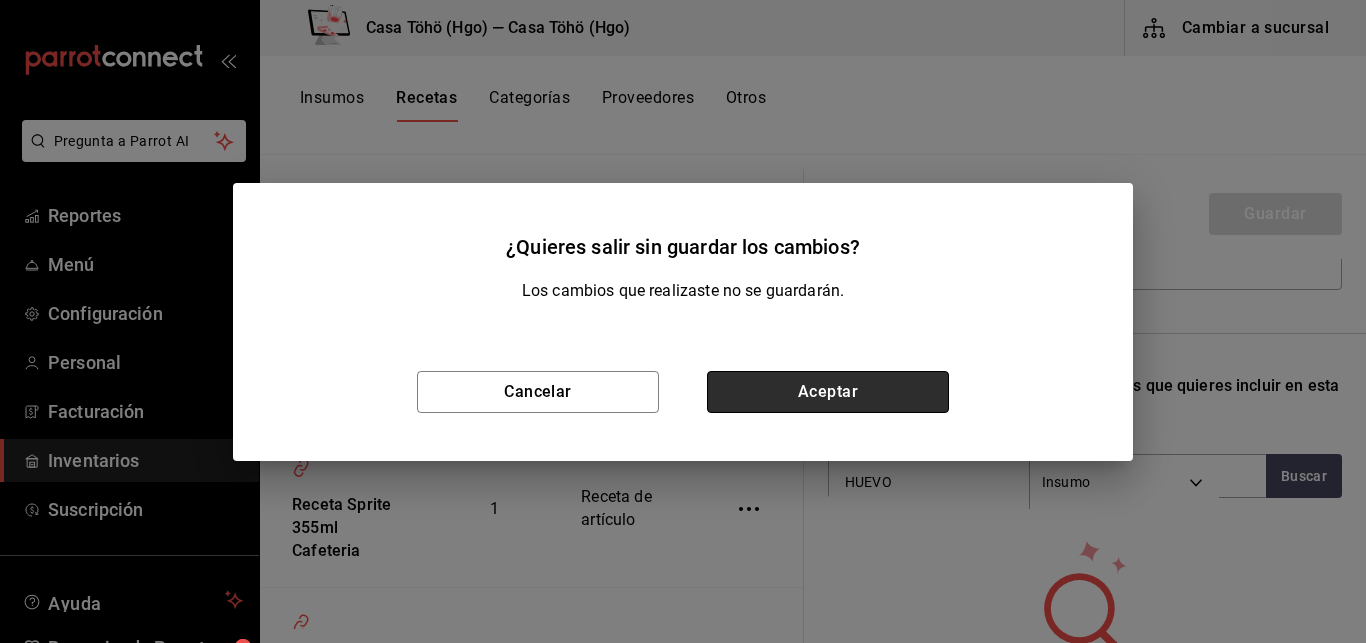 click on "Aceptar" at bounding box center [828, 392] 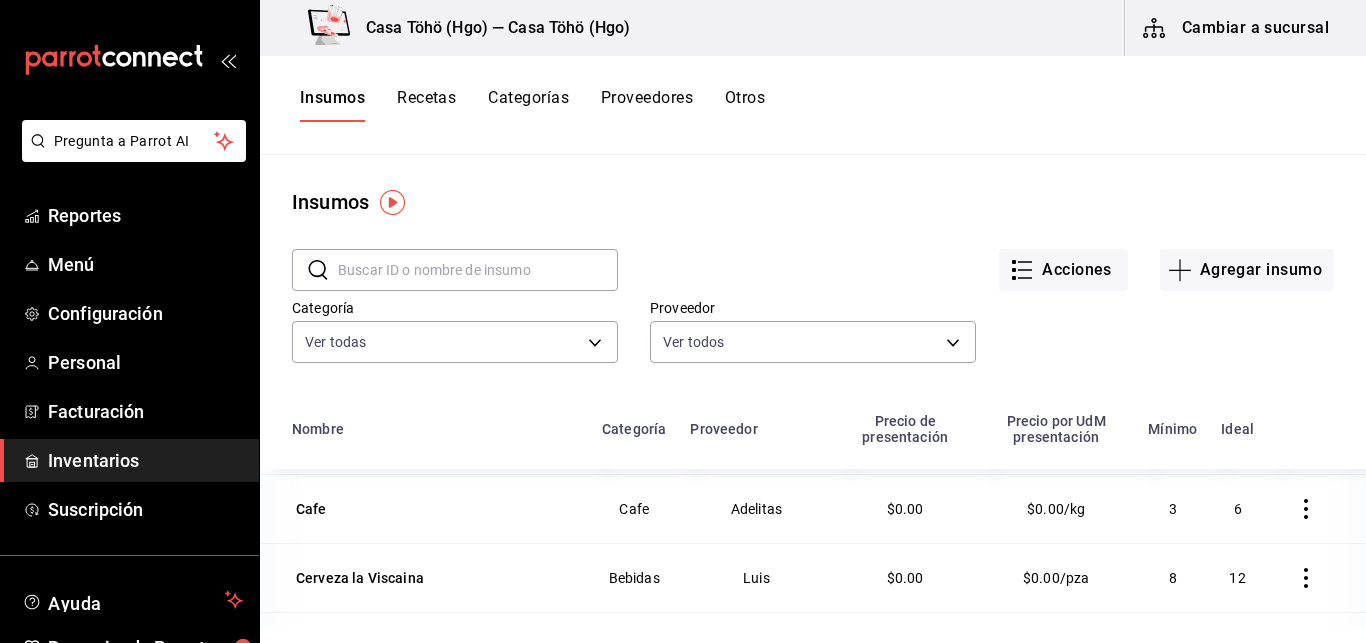 scroll, scrollTop: 566, scrollLeft: 0, axis: vertical 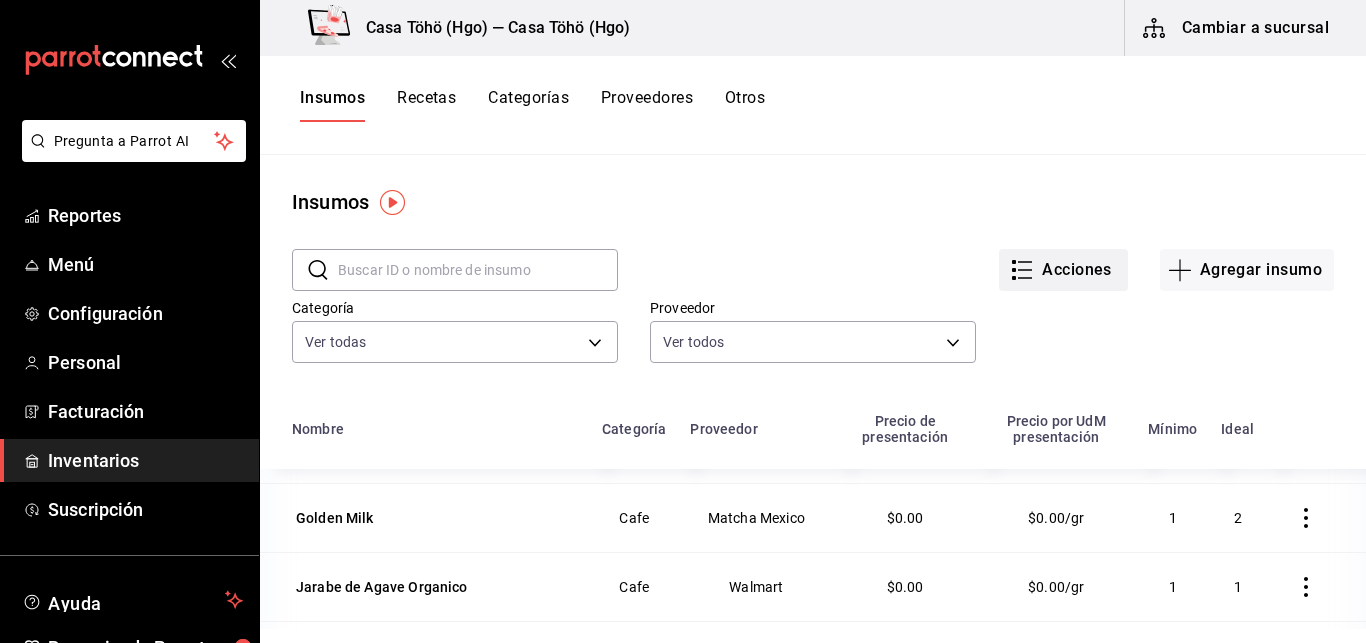 click on "Acciones" at bounding box center (1063, 270) 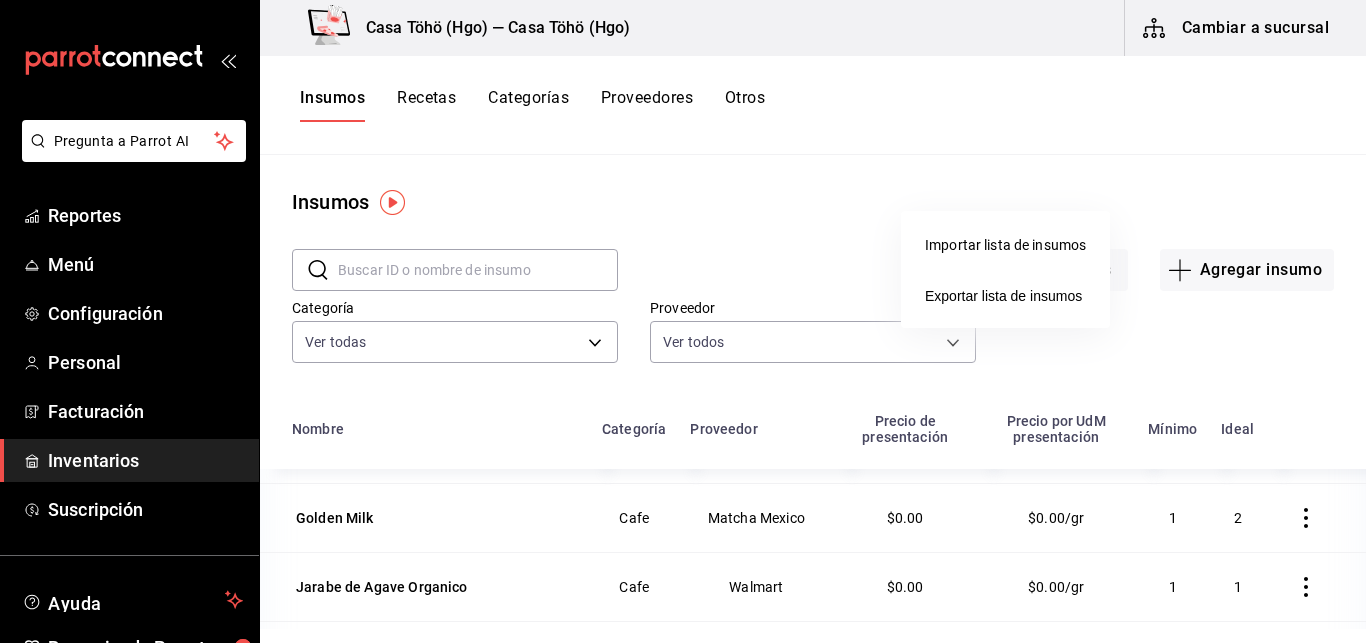 click on "Importar lista de insumos" at bounding box center [1005, 245] 